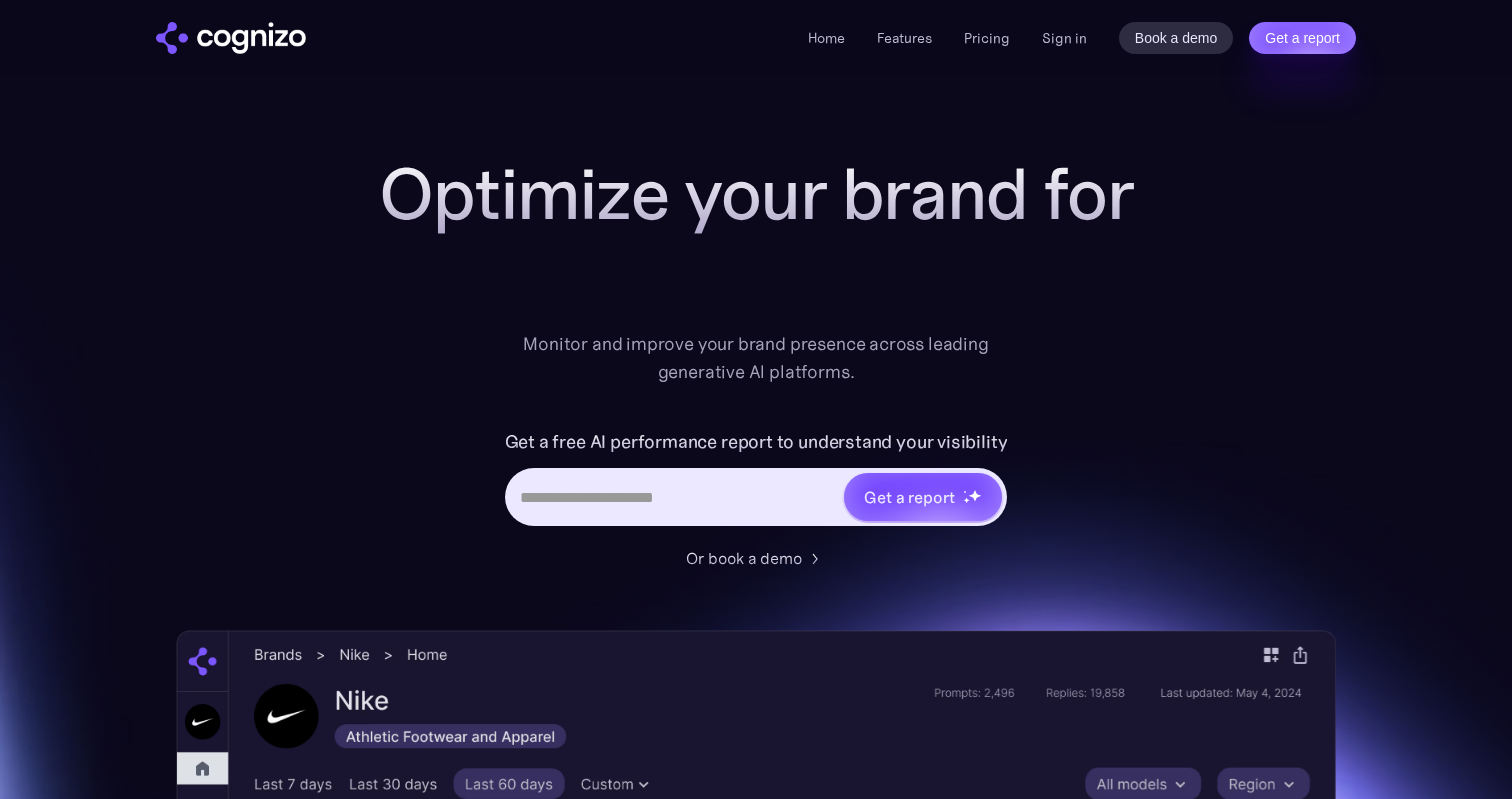 scroll, scrollTop: 0, scrollLeft: 0, axis: both 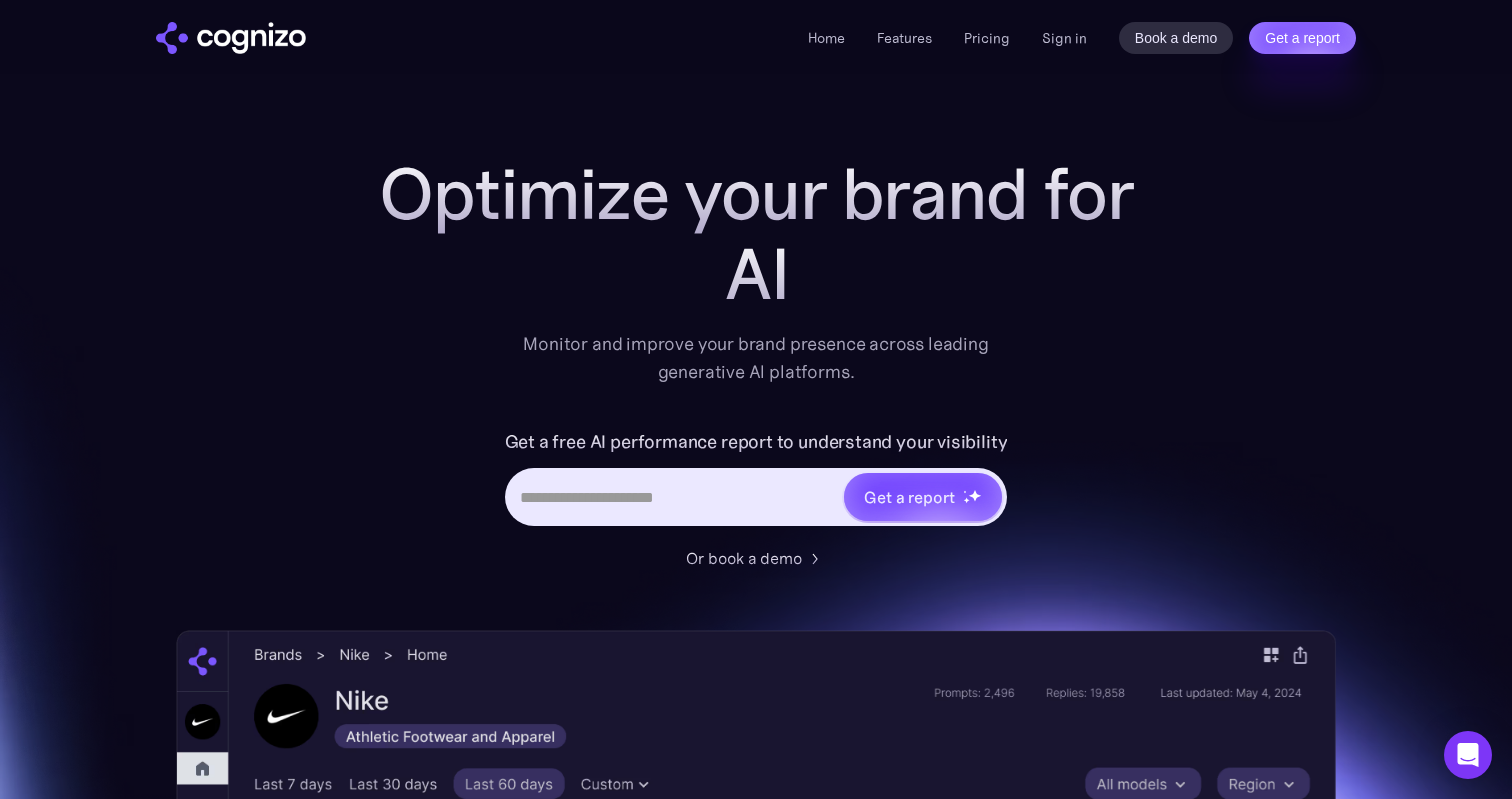 click on "Home Features Pricing Book a demo Get a report Sign in Book a demo Get a report" at bounding box center (1082, 38) 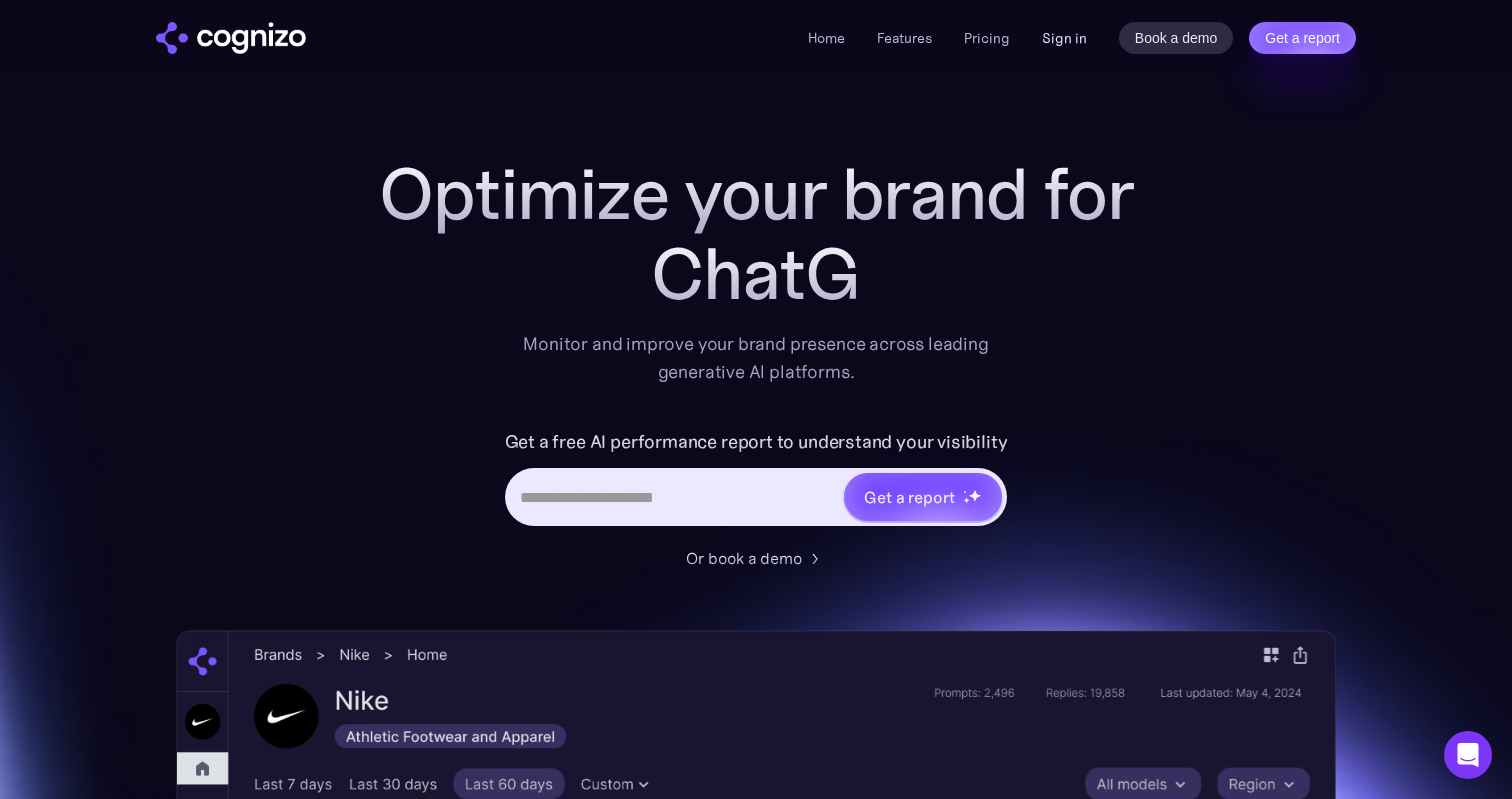 click on "Sign in" at bounding box center (1064, 38) 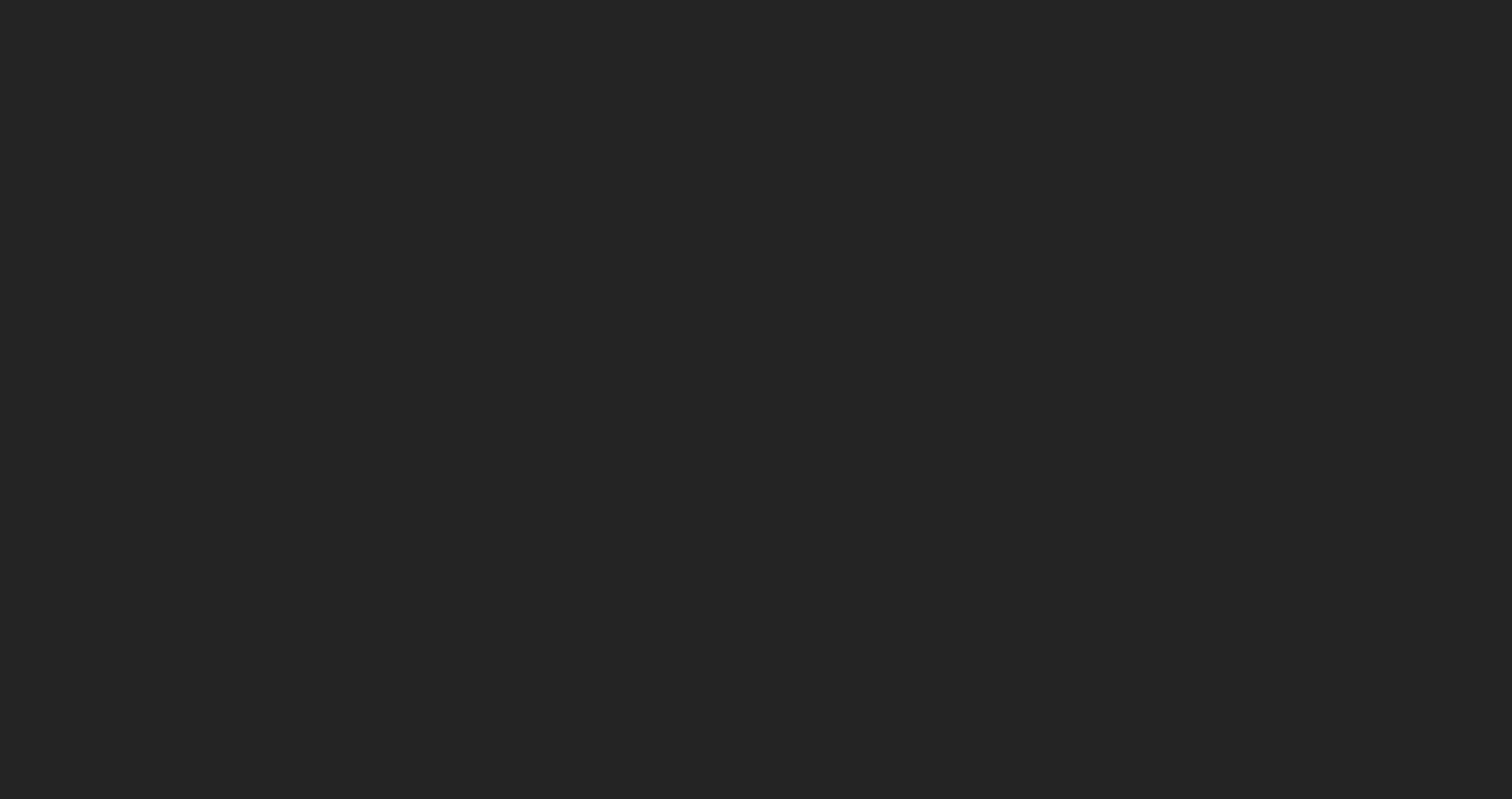 scroll, scrollTop: 0, scrollLeft: 0, axis: both 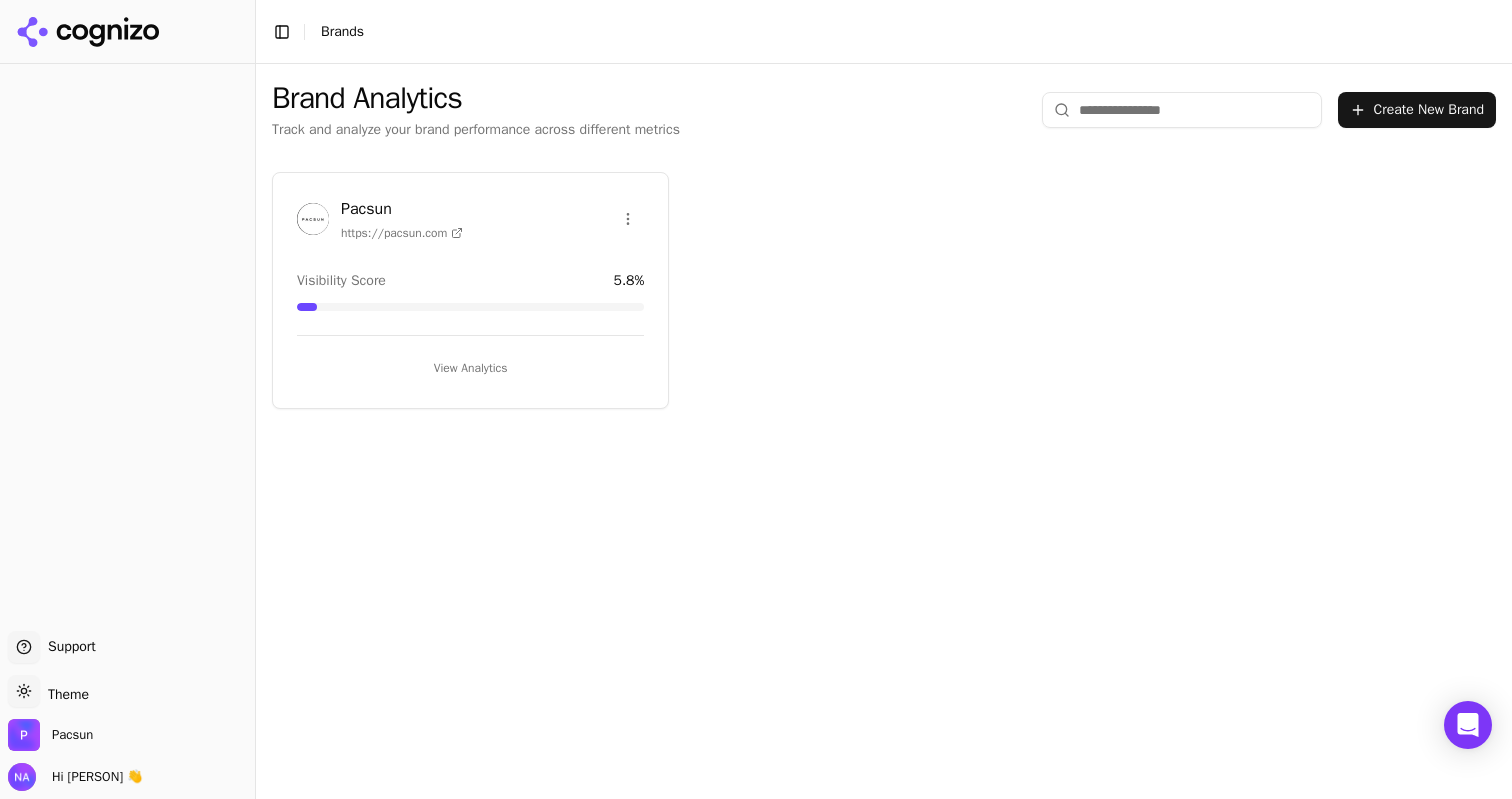 click on "https://pacsun.com" at bounding box center [402, 233] 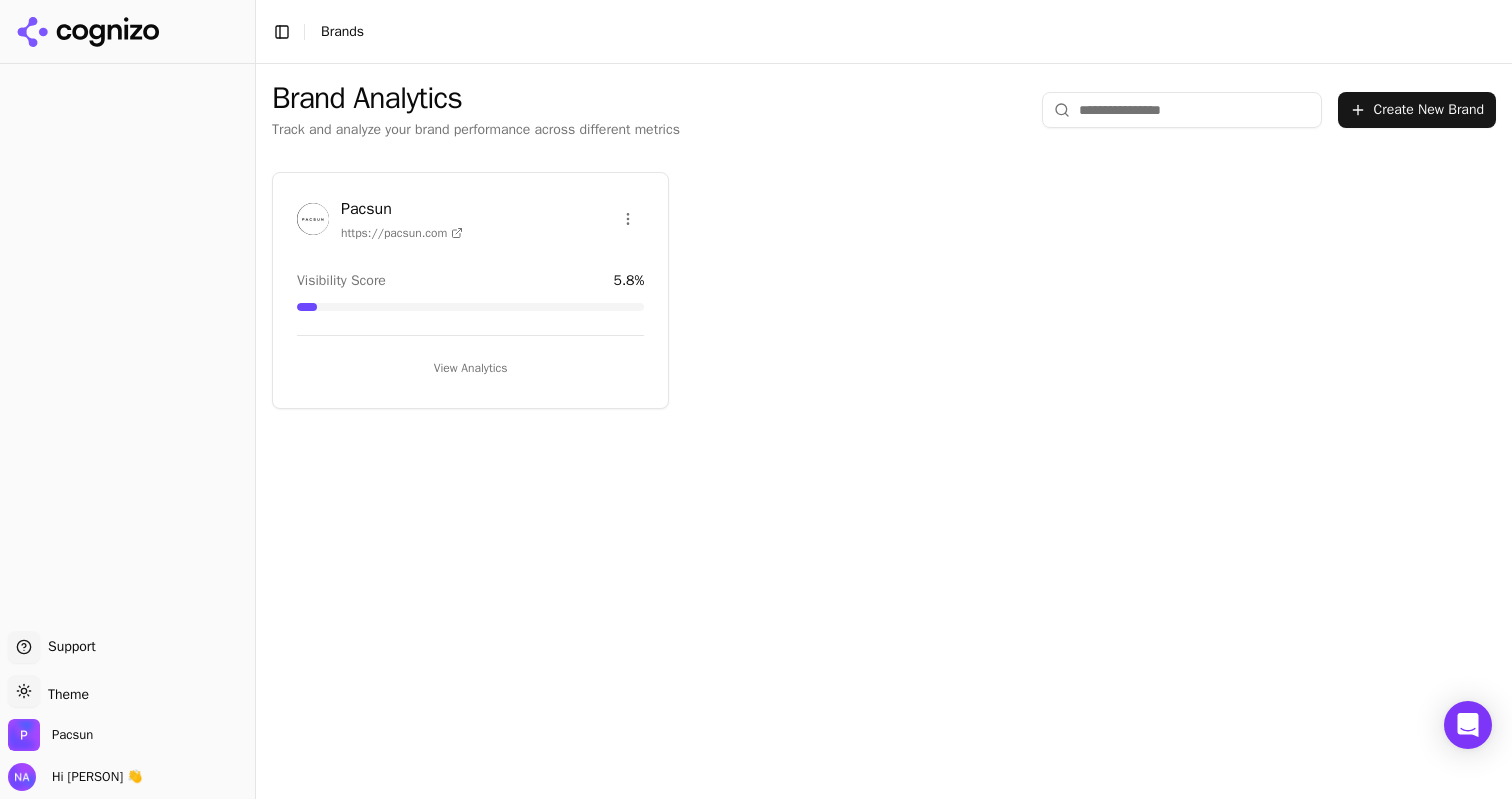click on "Pacsun https://pacsun.com Visibility Score 5.8 % View Analytics" at bounding box center (470, 290) 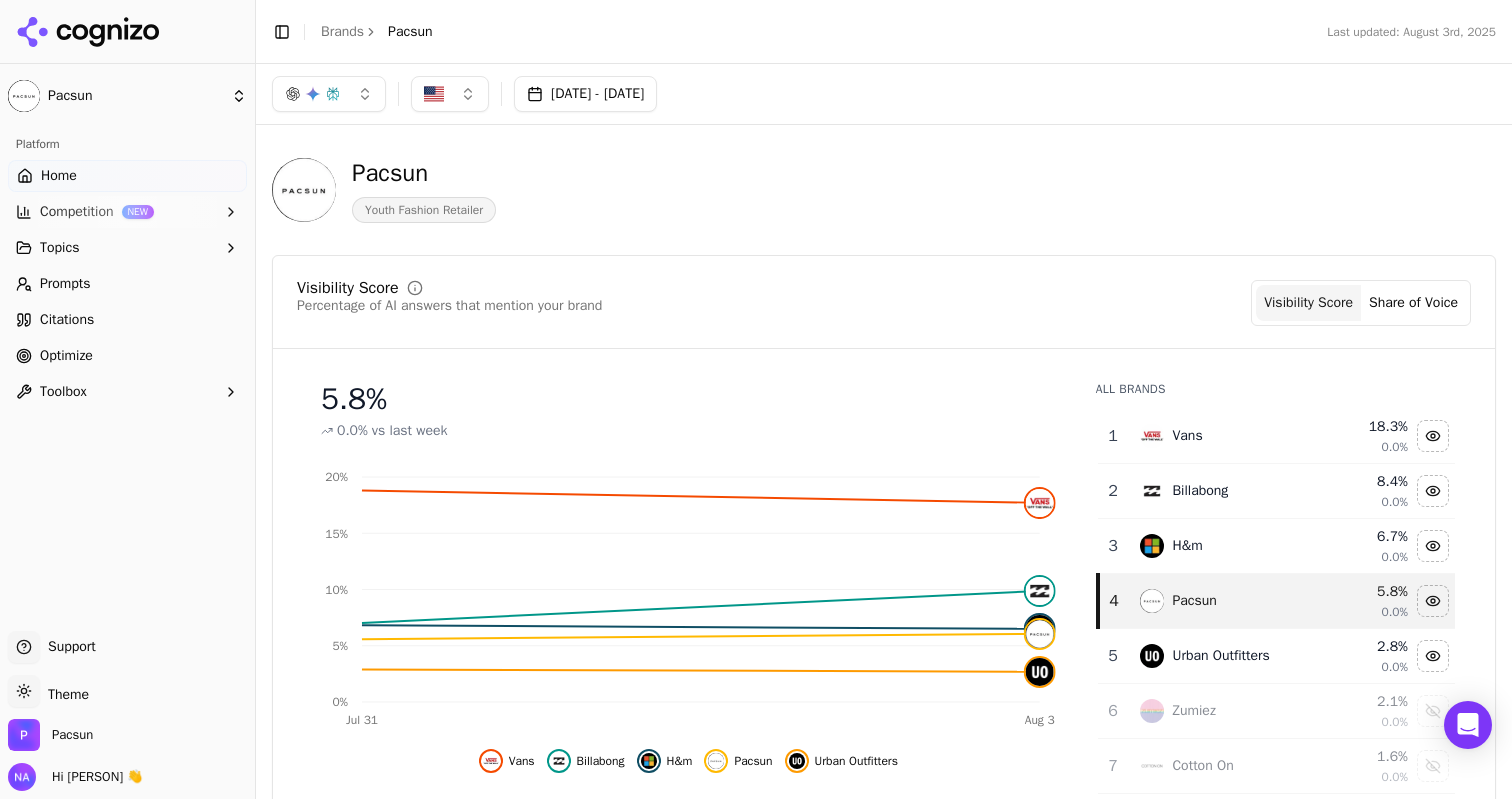 click on "Share of Voice" at bounding box center [1413, 303] 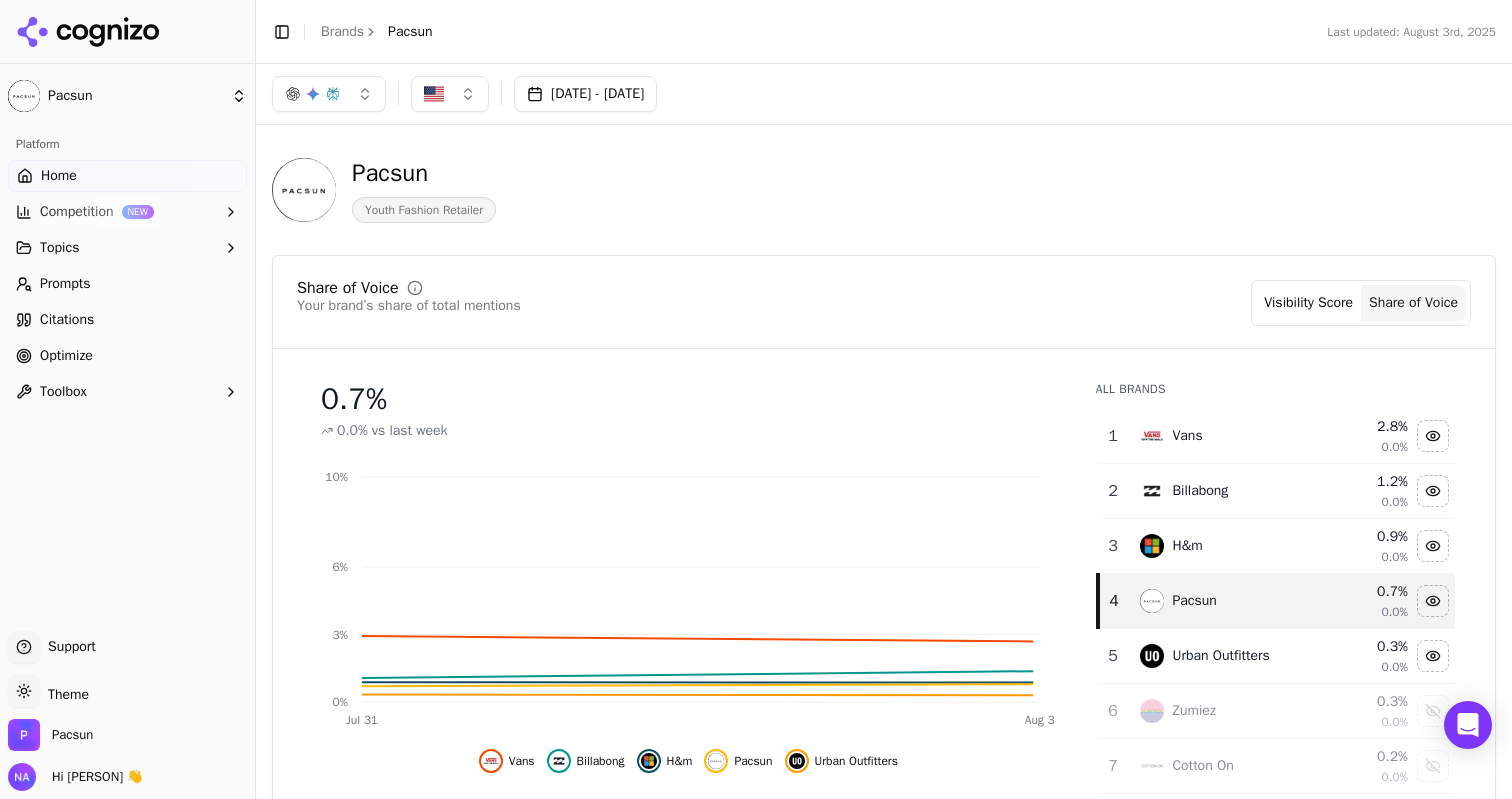 click on "Visibility Score" at bounding box center [1308, 303] 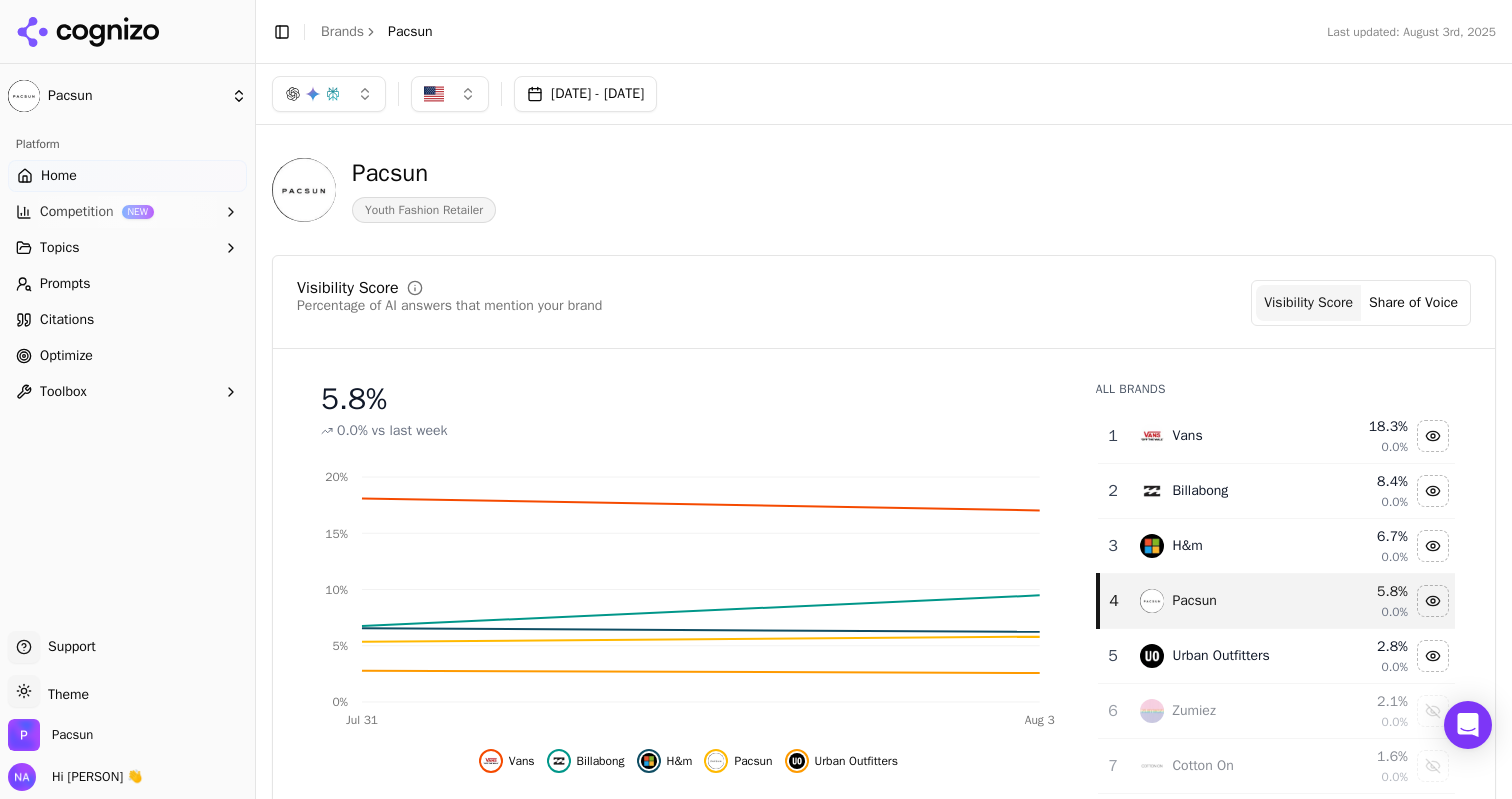 click at bounding box center [450, 94] 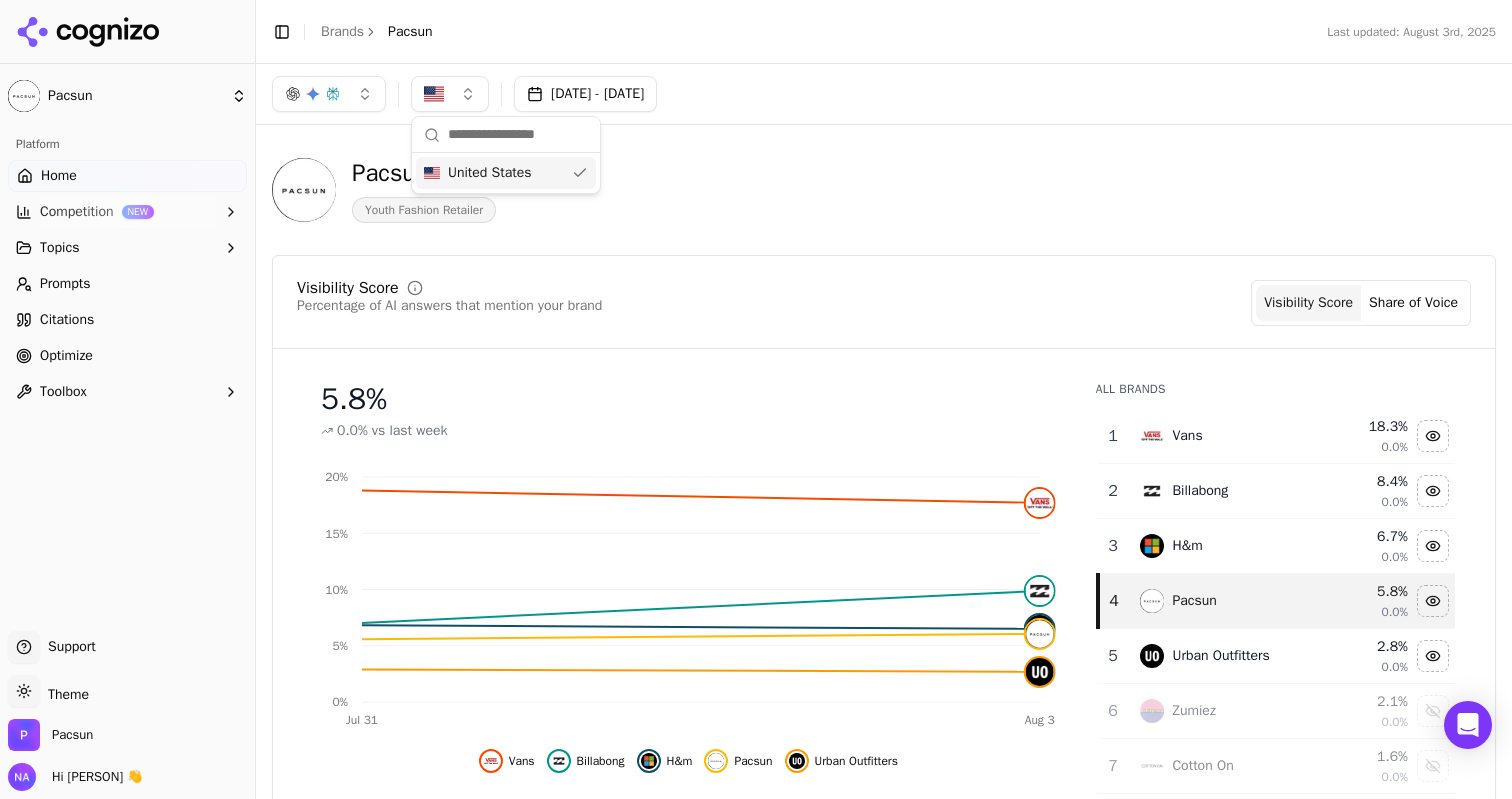 click at bounding box center [450, 94] 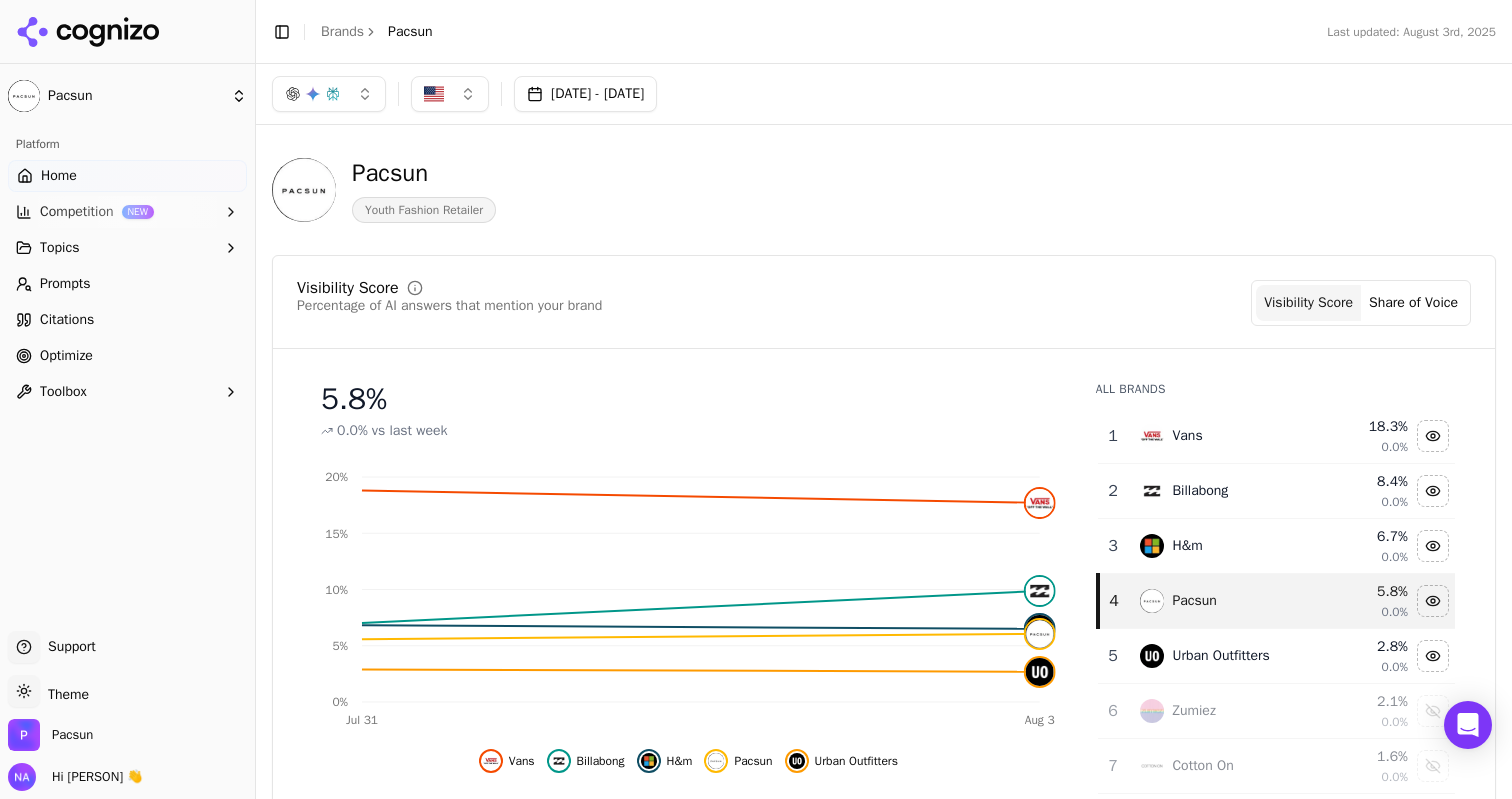 click on "[DATE] - [DATE]" at bounding box center (585, 94) 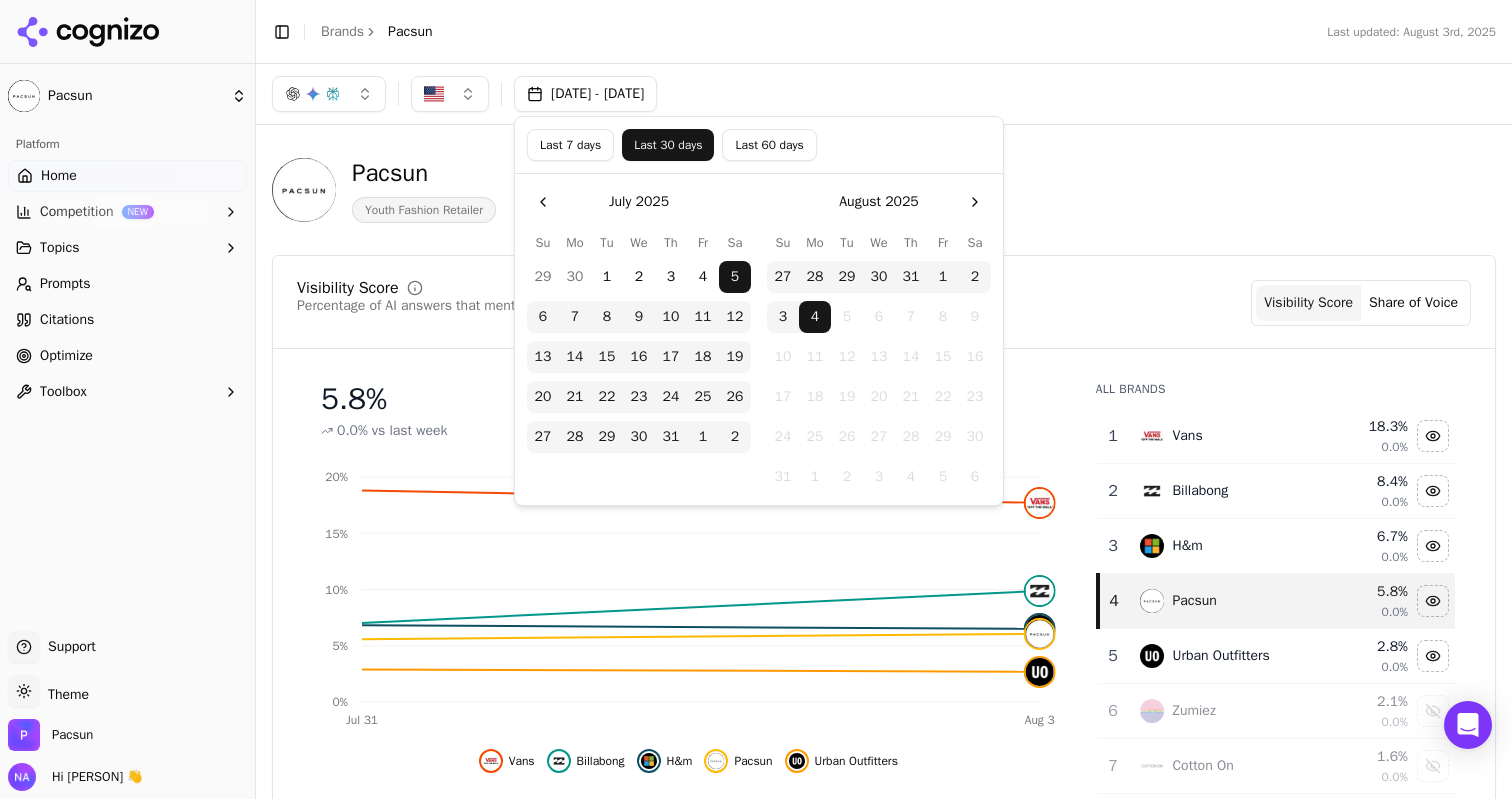click on "Pacsun" at bounding box center (424, 173) 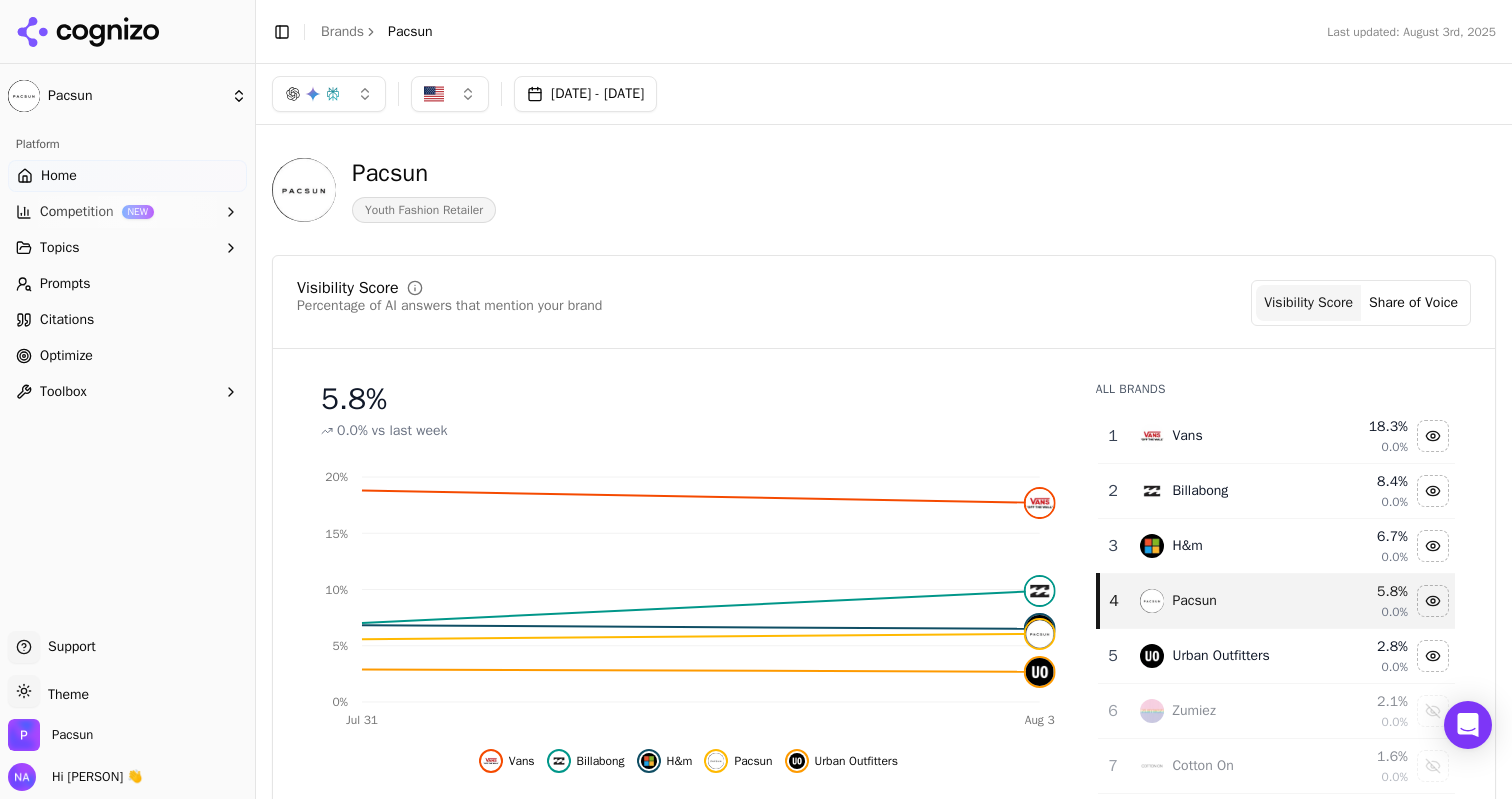 click at bounding box center (329, 94) 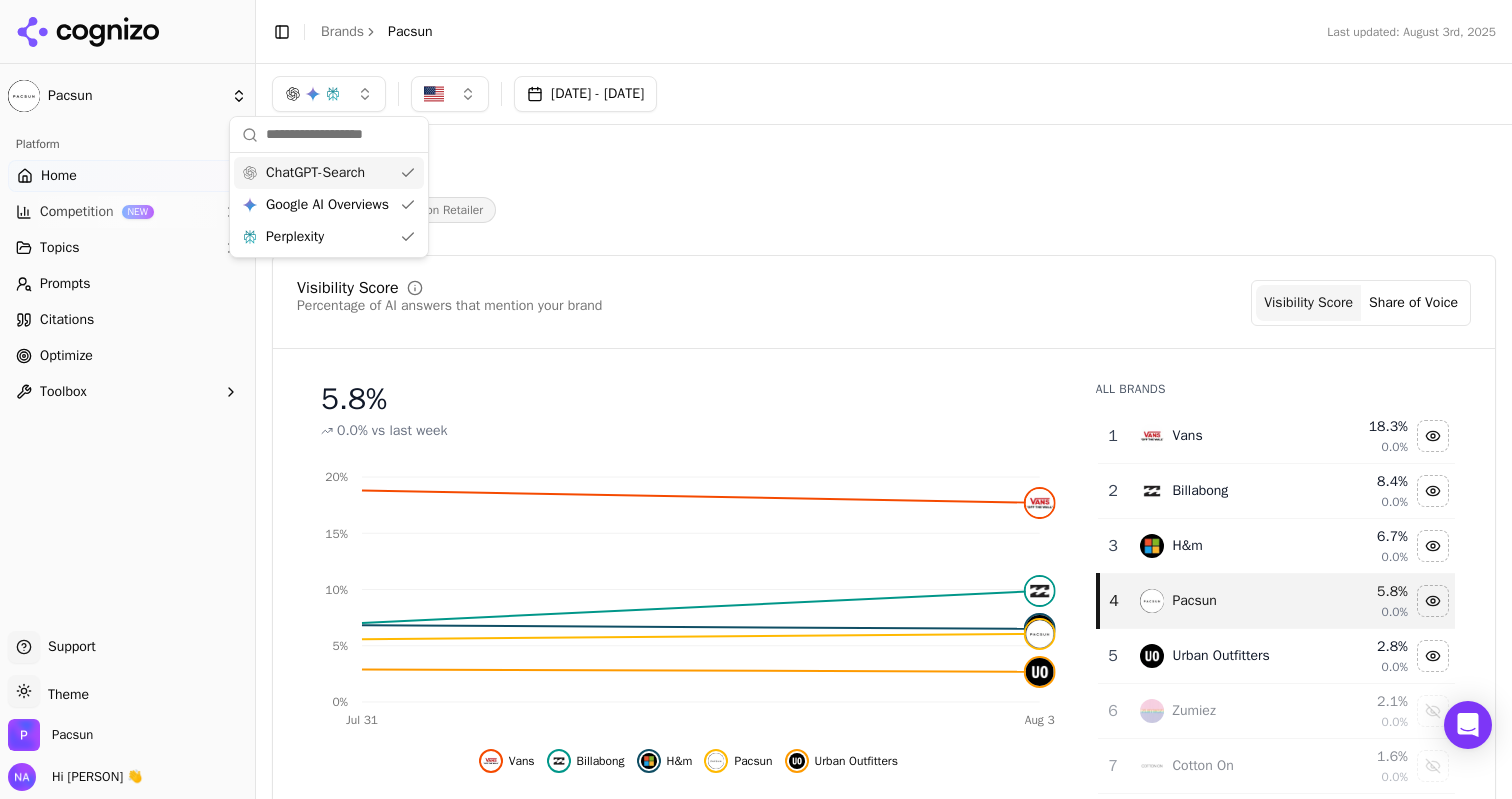 click on "Pacsun Youth Fashion Retailer" at bounding box center [720, 190] 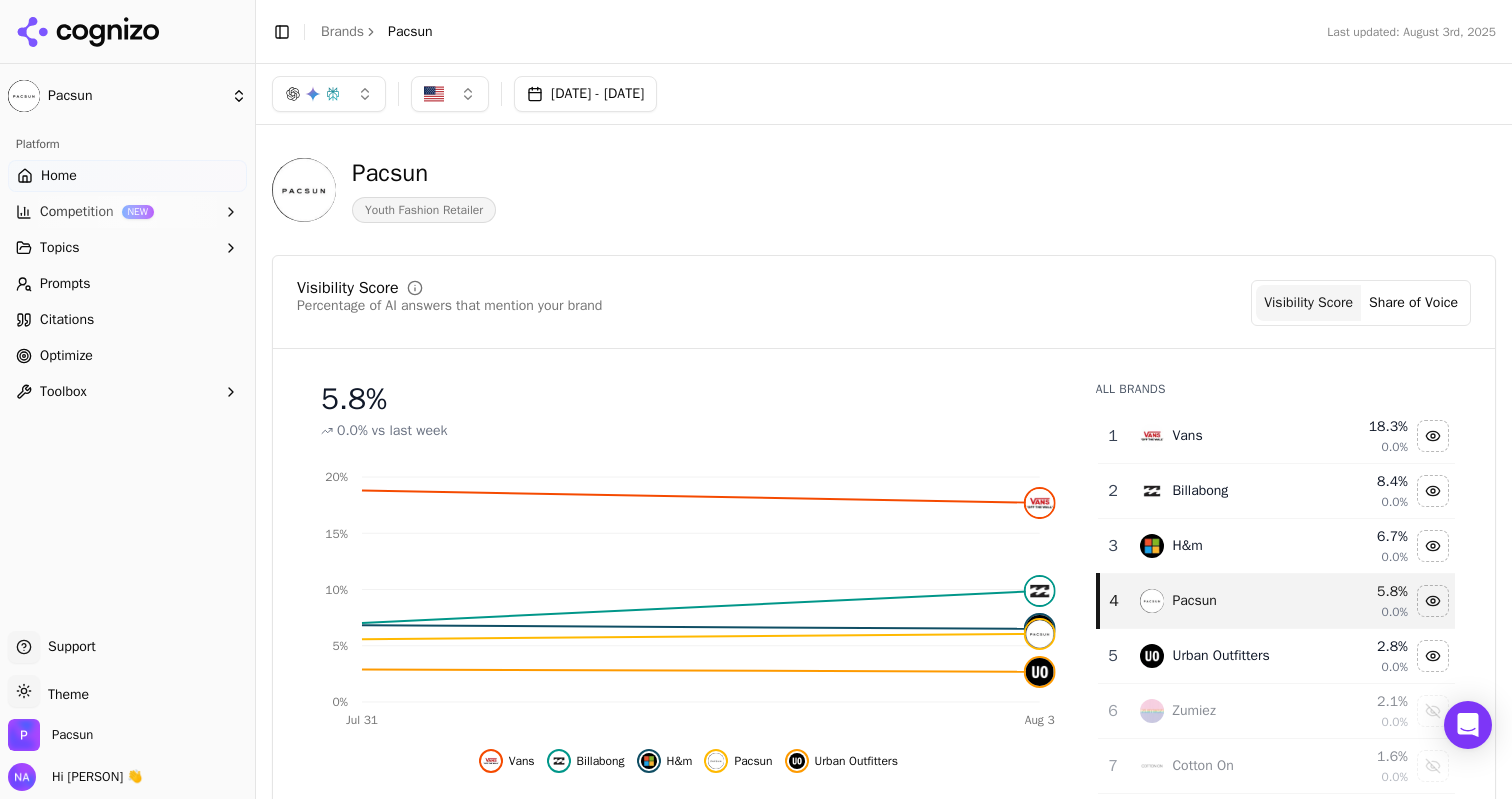click at bounding box center [329, 94] 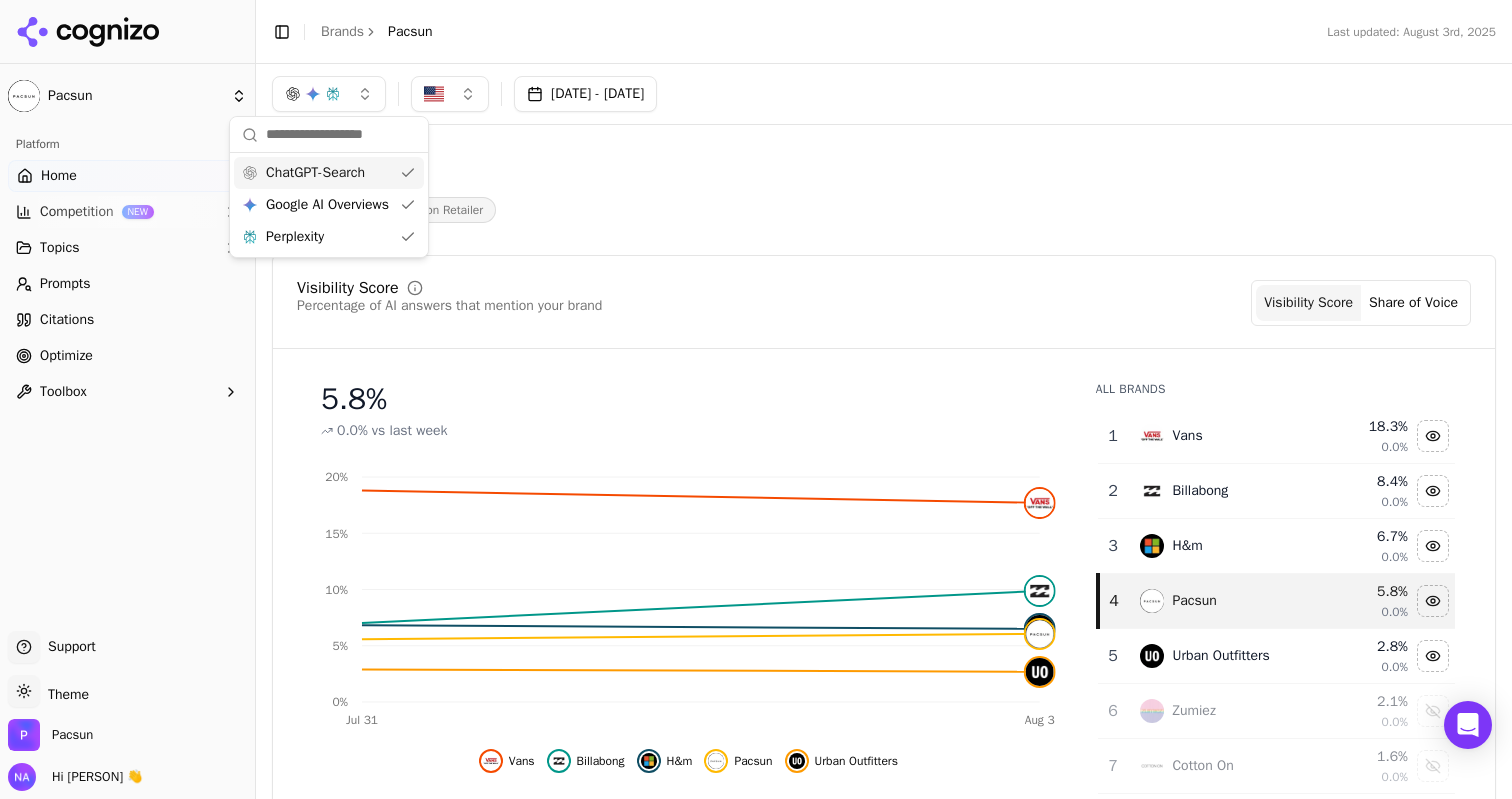 click on "Pacsun Youth Fashion Retailer" at bounding box center (884, 190) 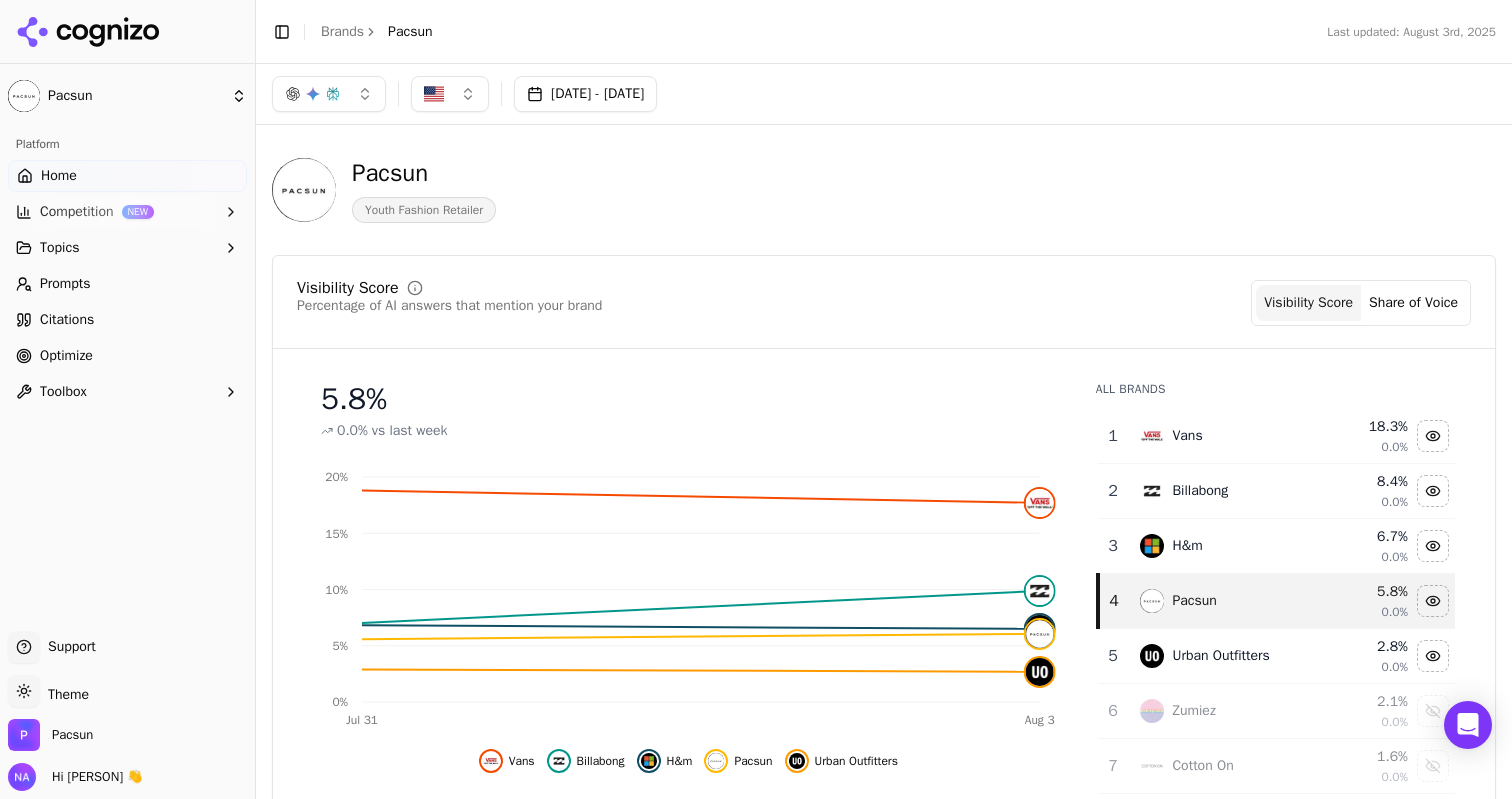click at bounding box center [329, 94] 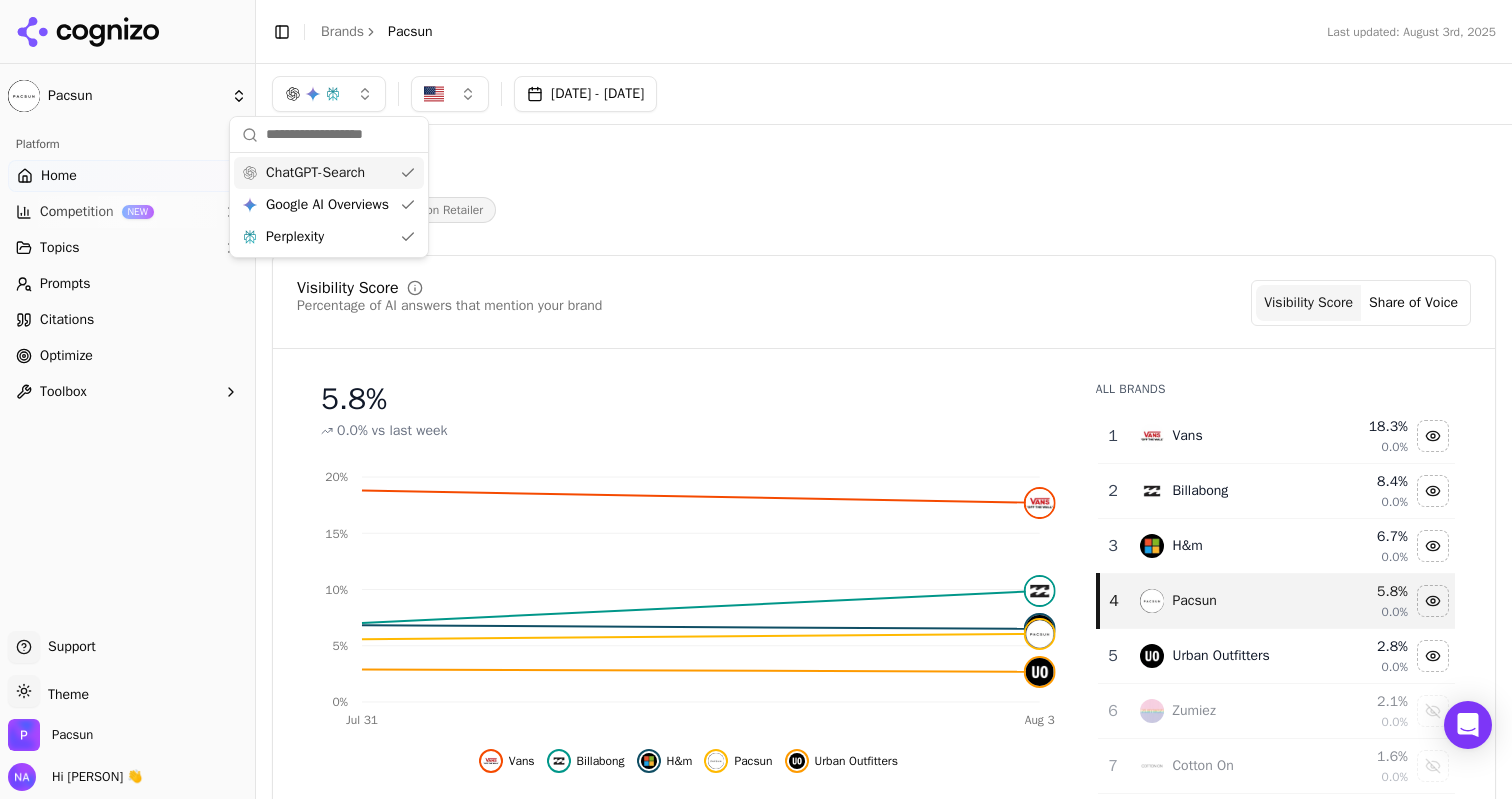 click on "Pacsun Youth Fashion Retailer" at bounding box center (720, 190) 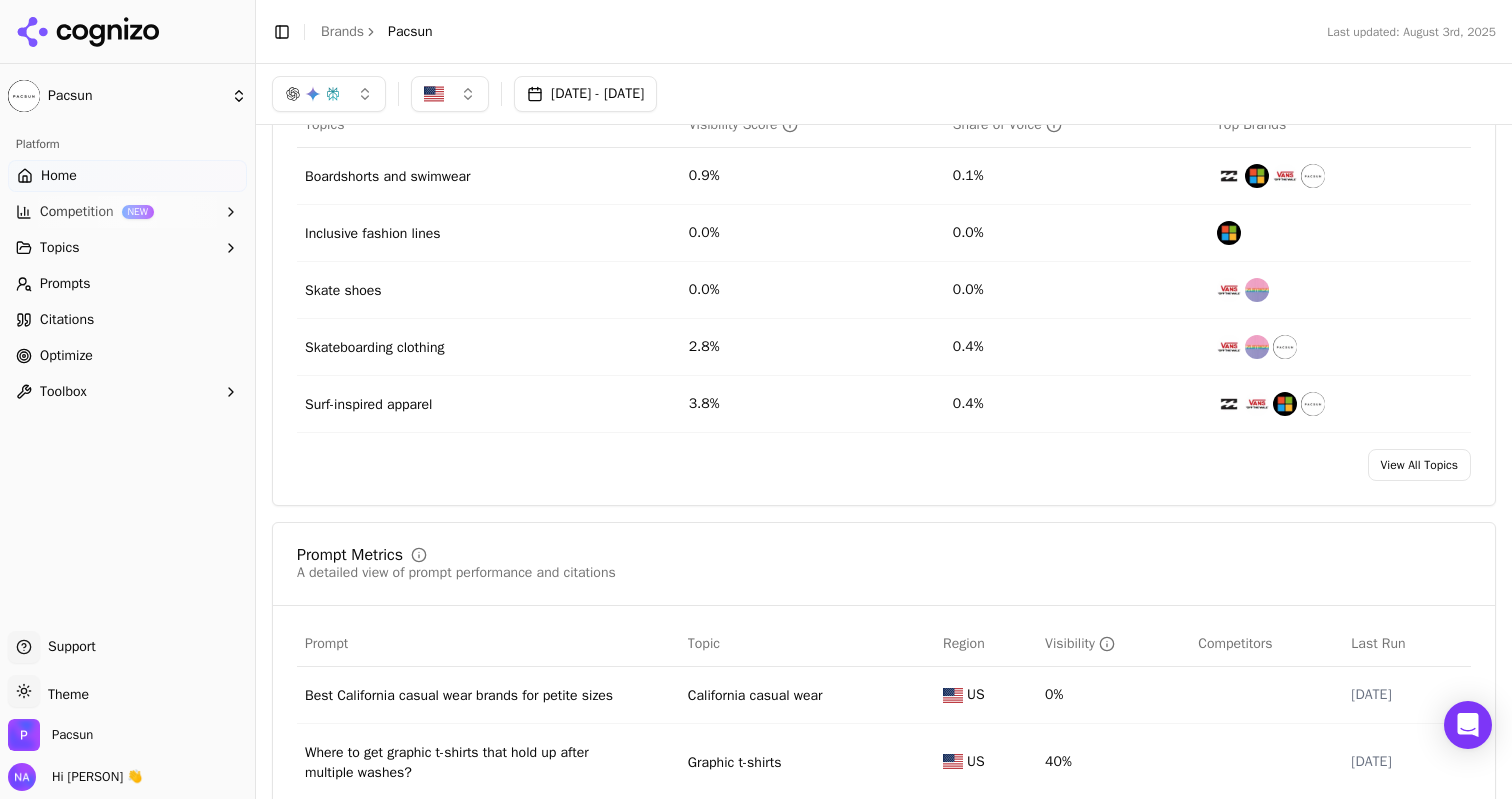 scroll, scrollTop: 0, scrollLeft: 0, axis: both 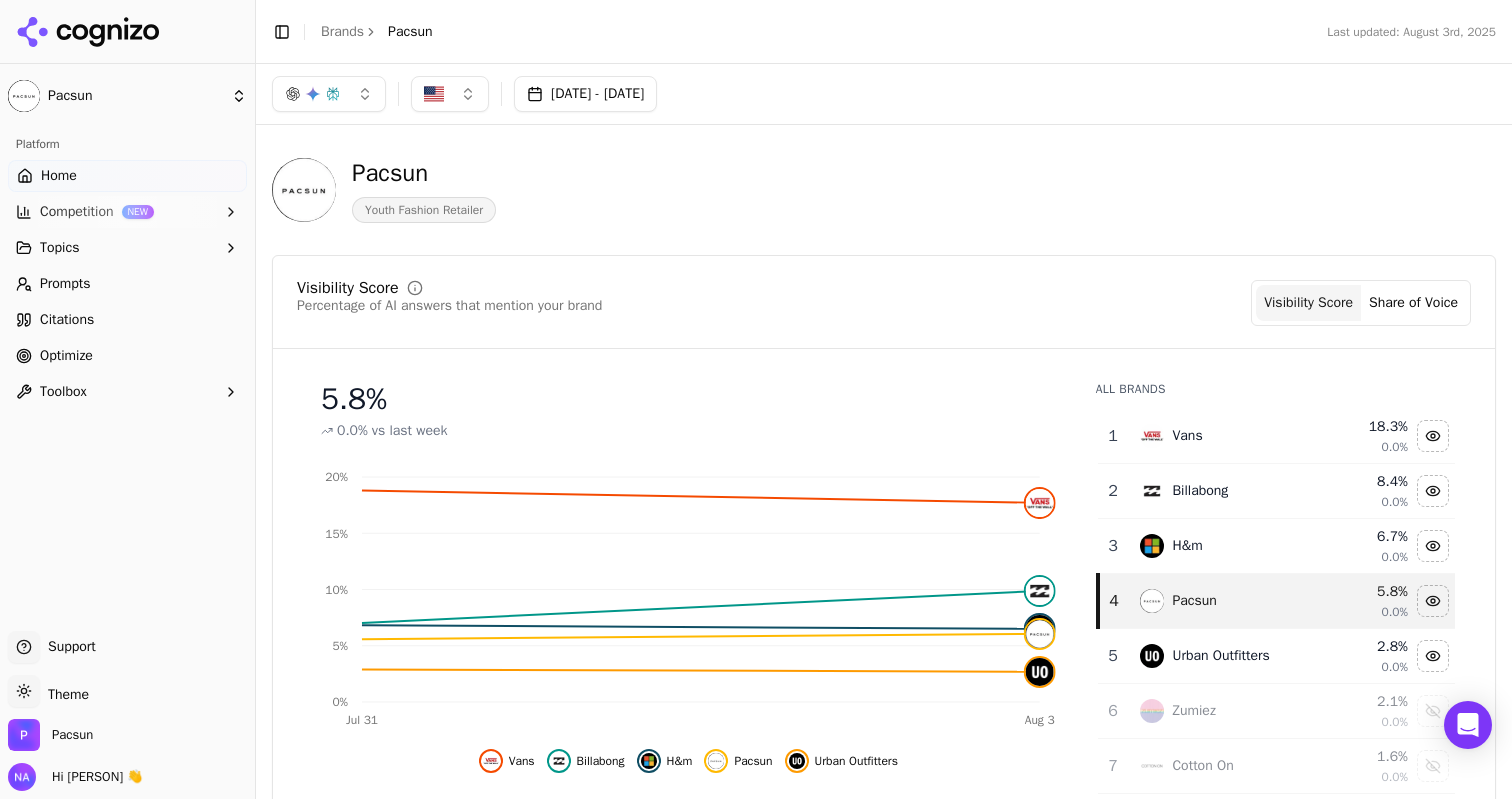 click on "Competition NEW" at bounding box center [127, 212] 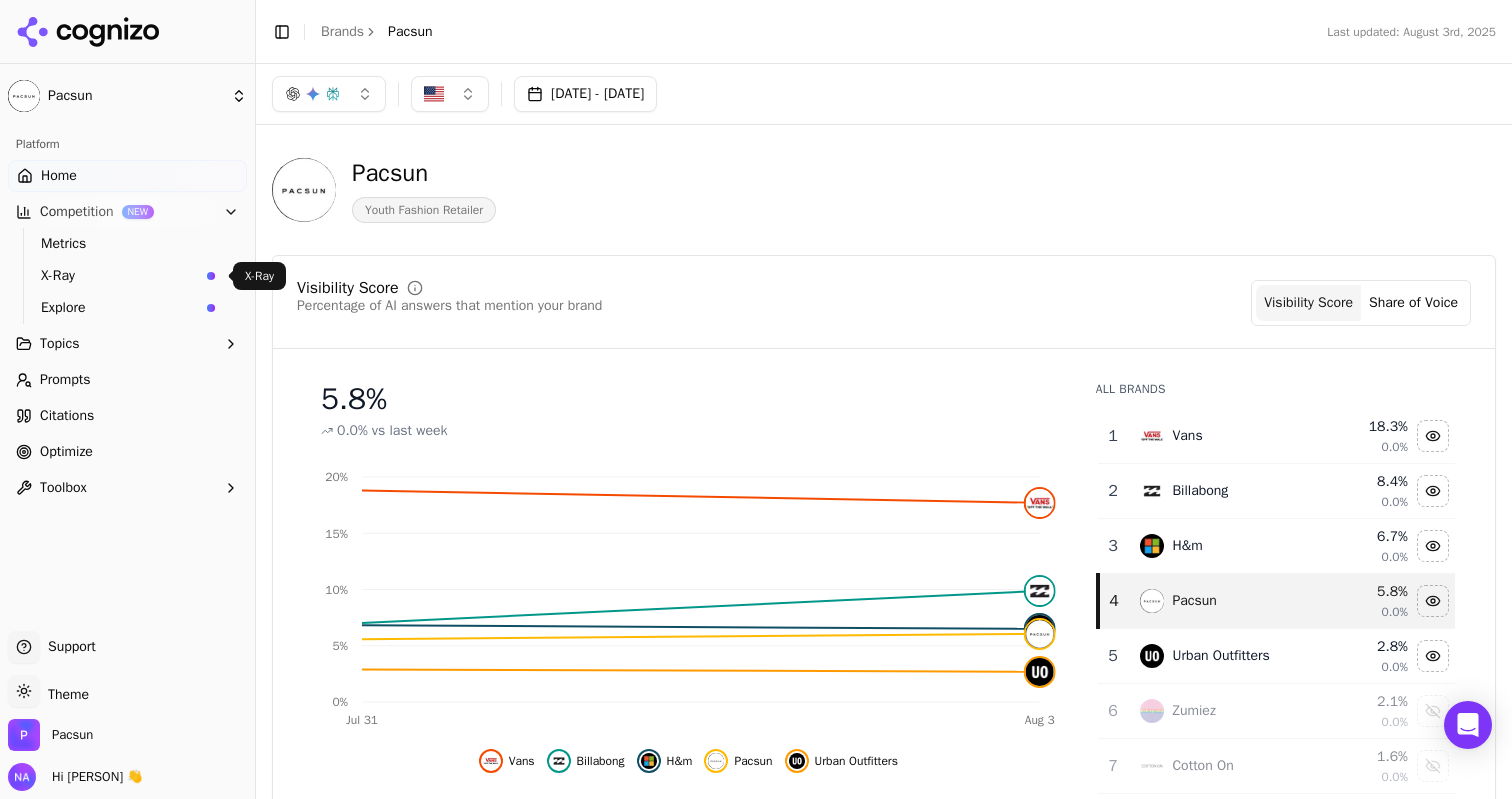 click on "X-Ray" at bounding box center [120, 276] 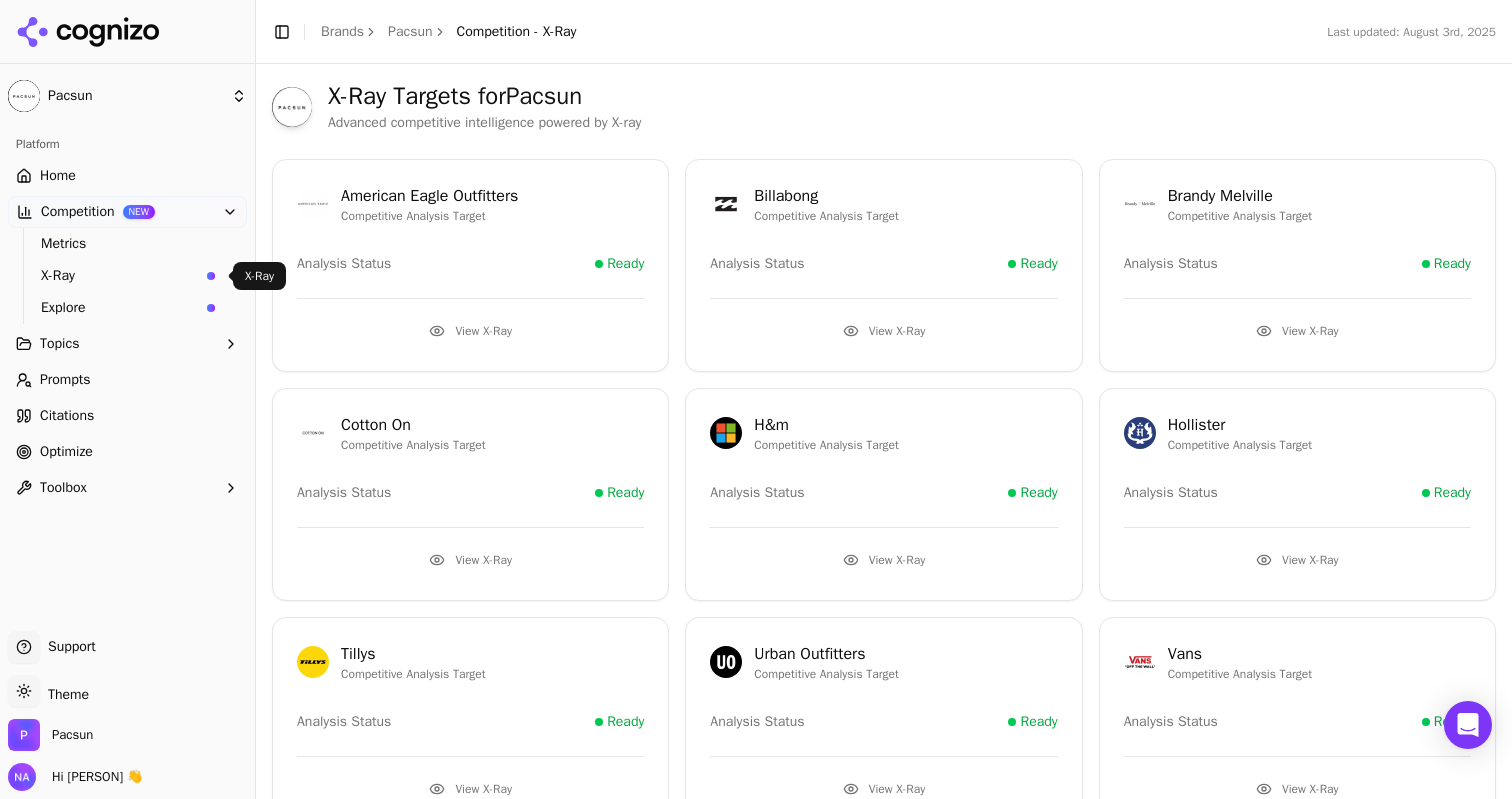 click on "X-Ray" at bounding box center [120, 276] 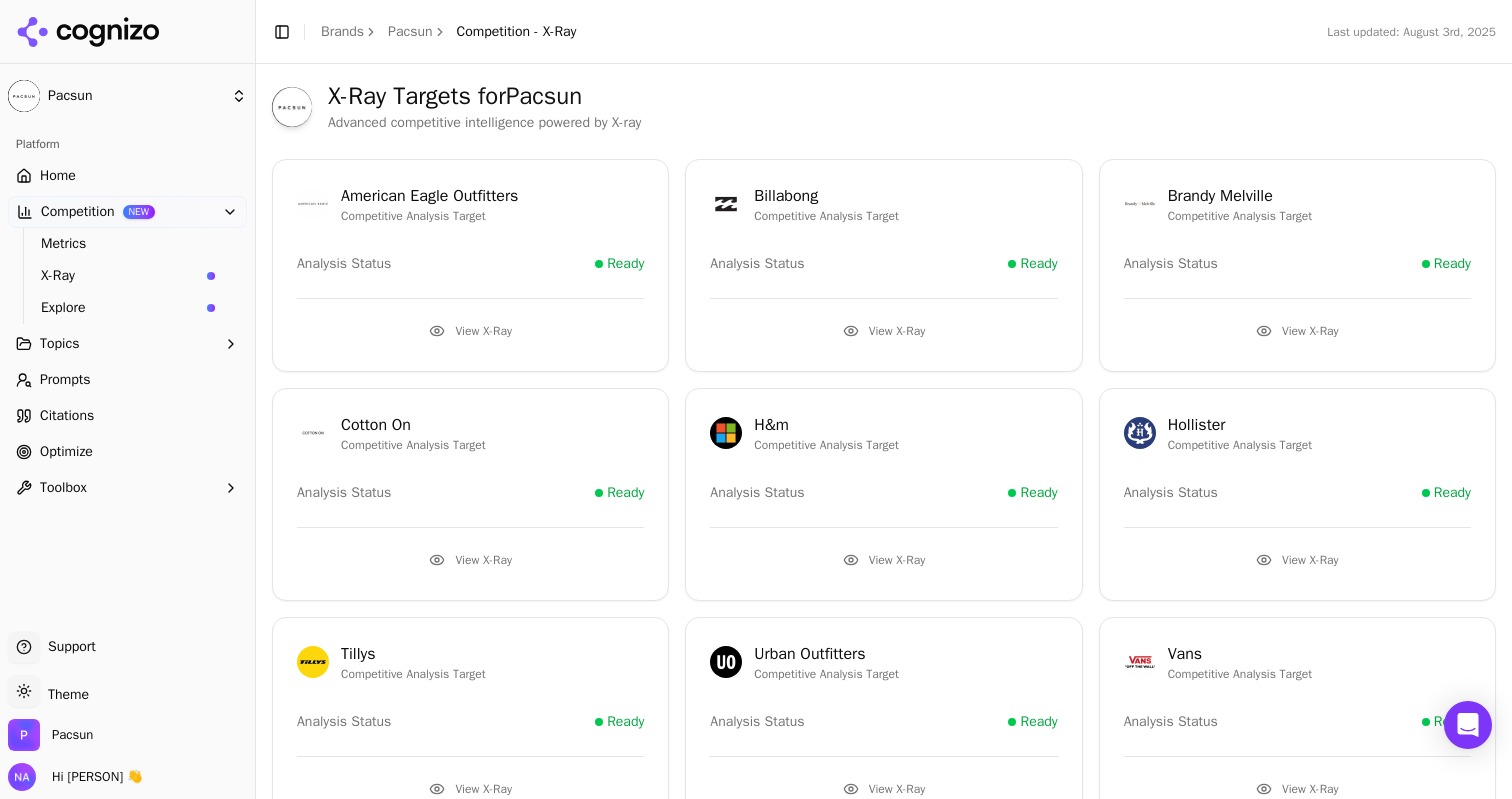 click on "Explore" at bounding box center [120, 308] 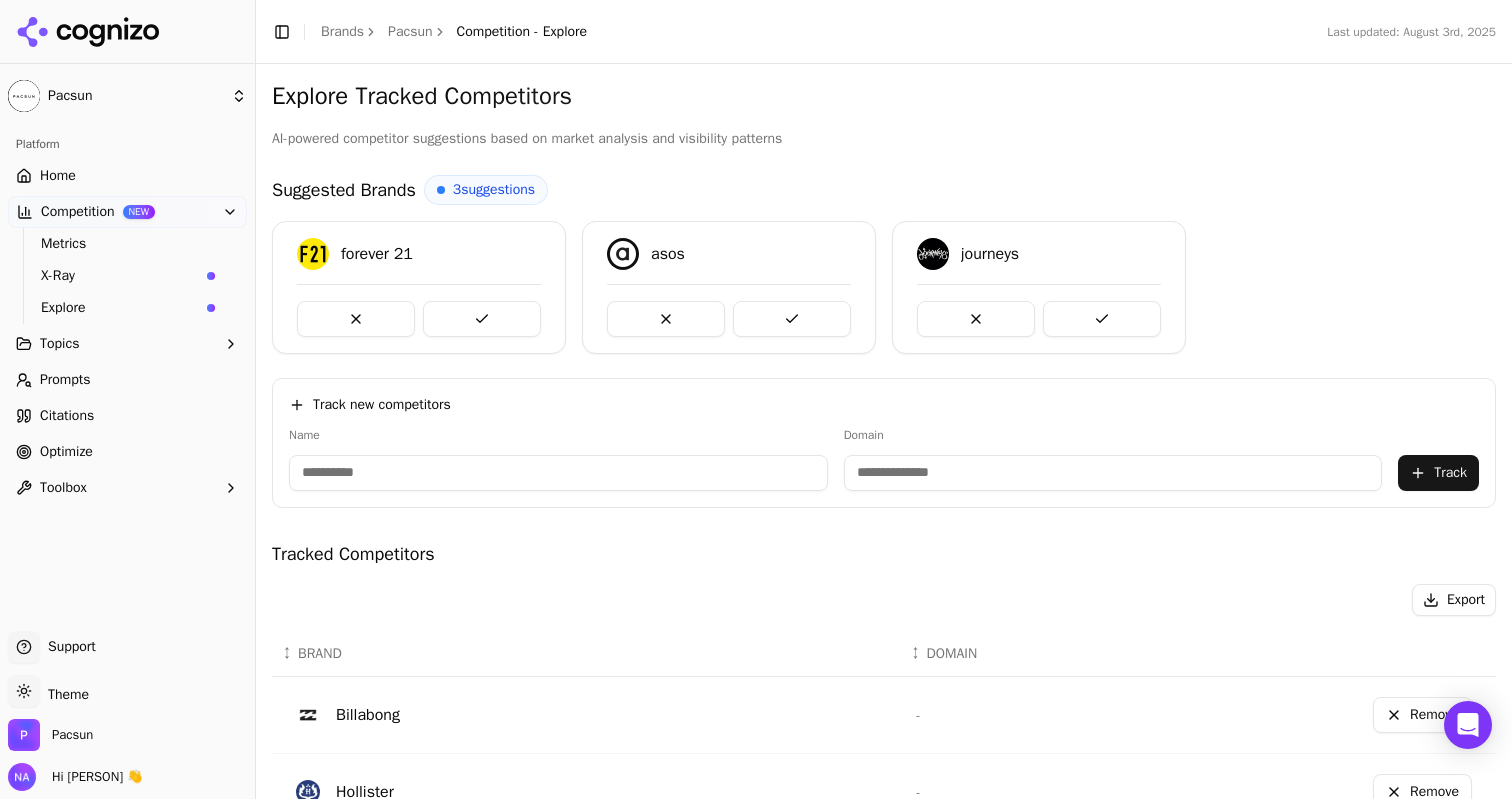 click on "Home" at bounding box center (127, 176) 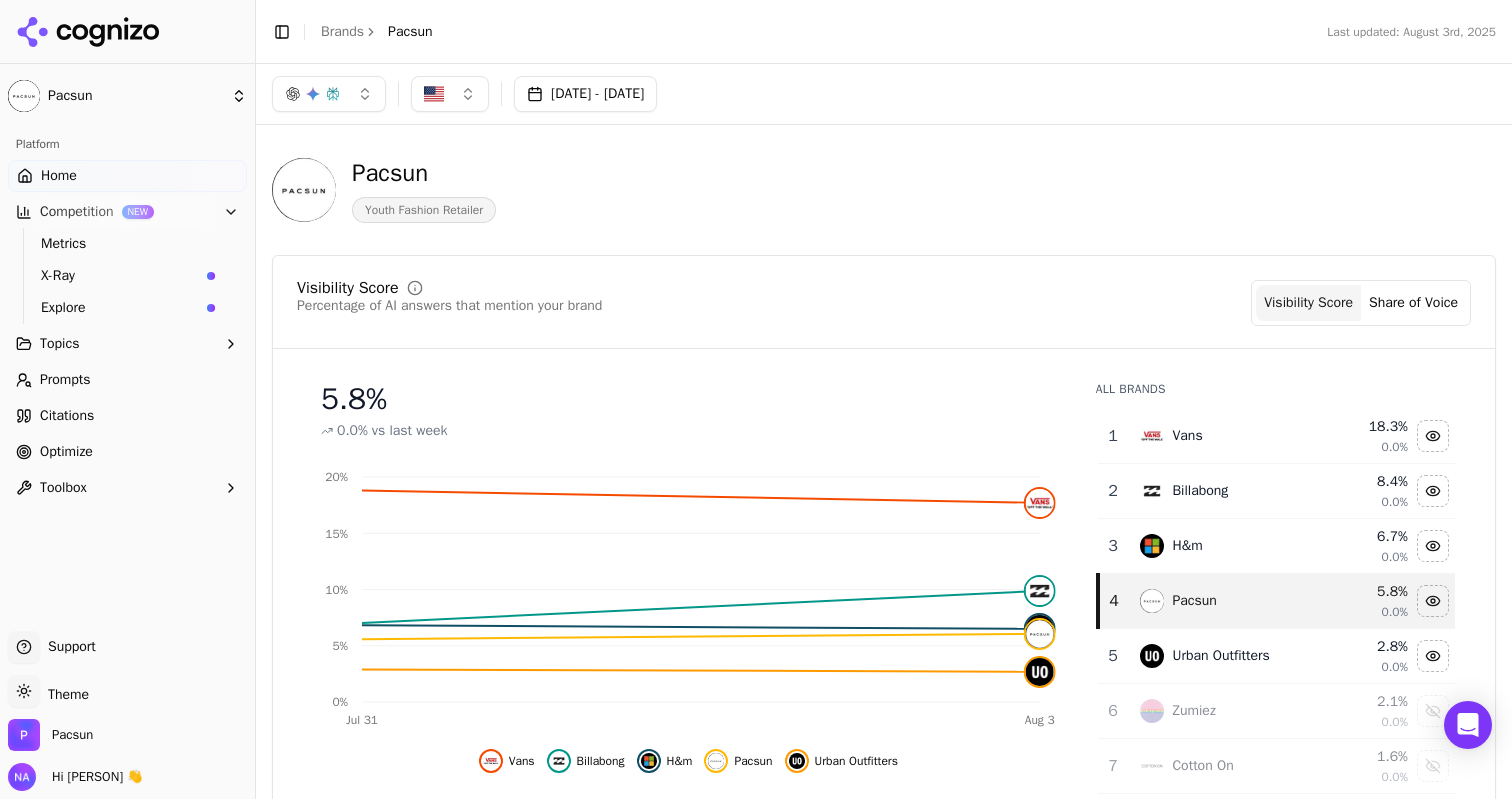 click on "Home" at bounding box center [127, 176] 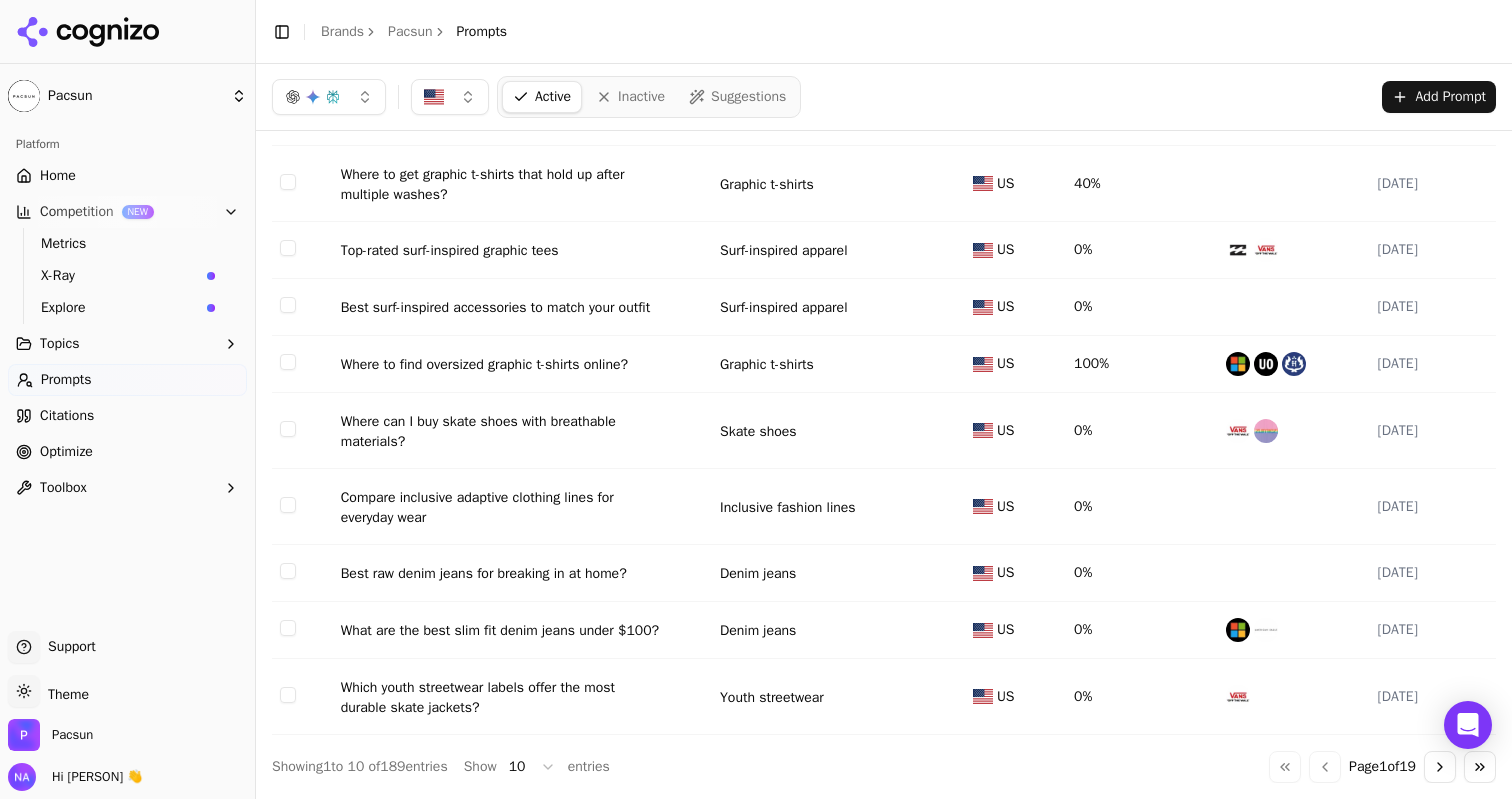 scroll, scrollTop: 0, scrollLeft: 0, axis: both 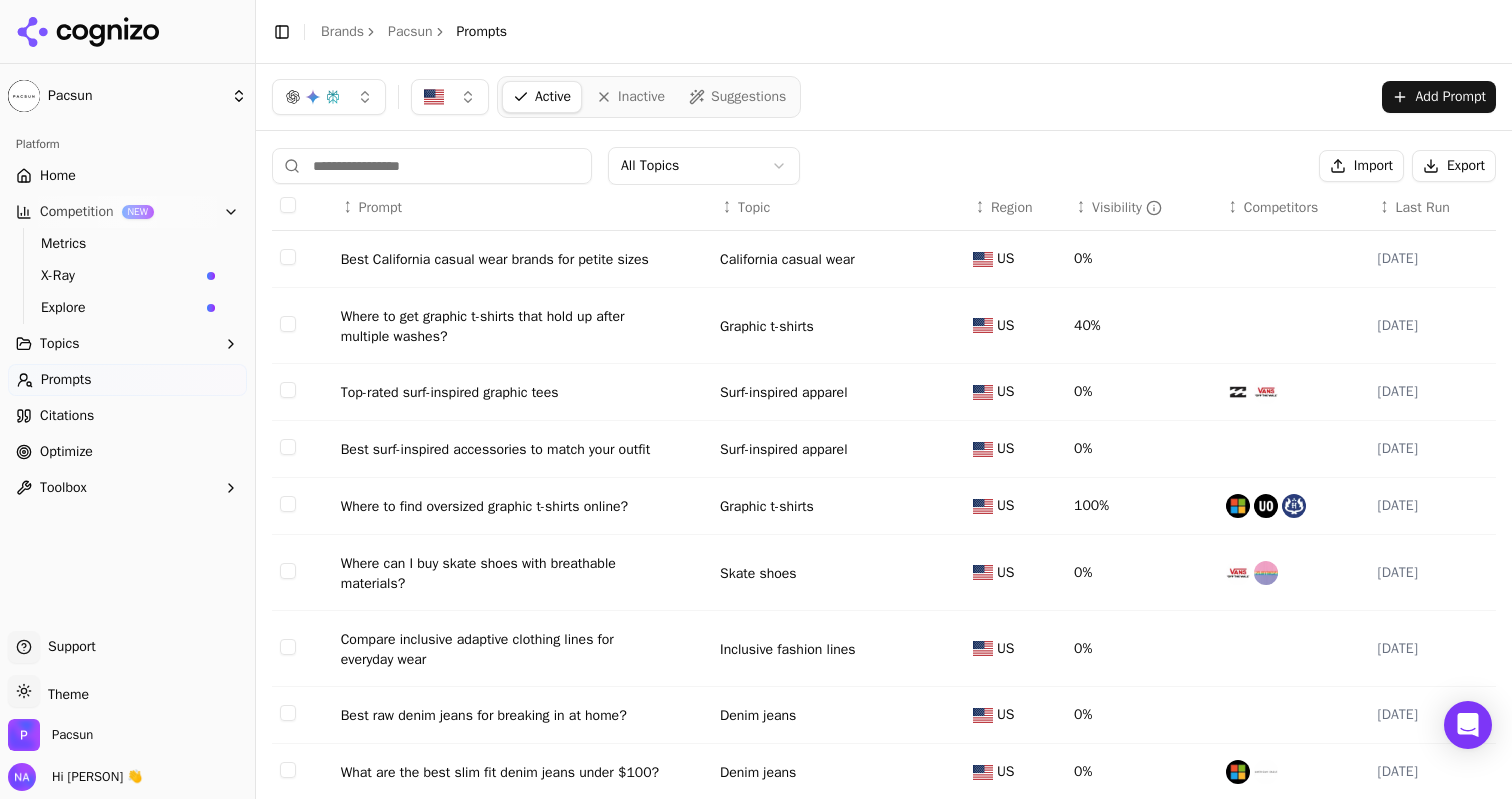click on "Add Prompt" at bounding box center [1439, 97] 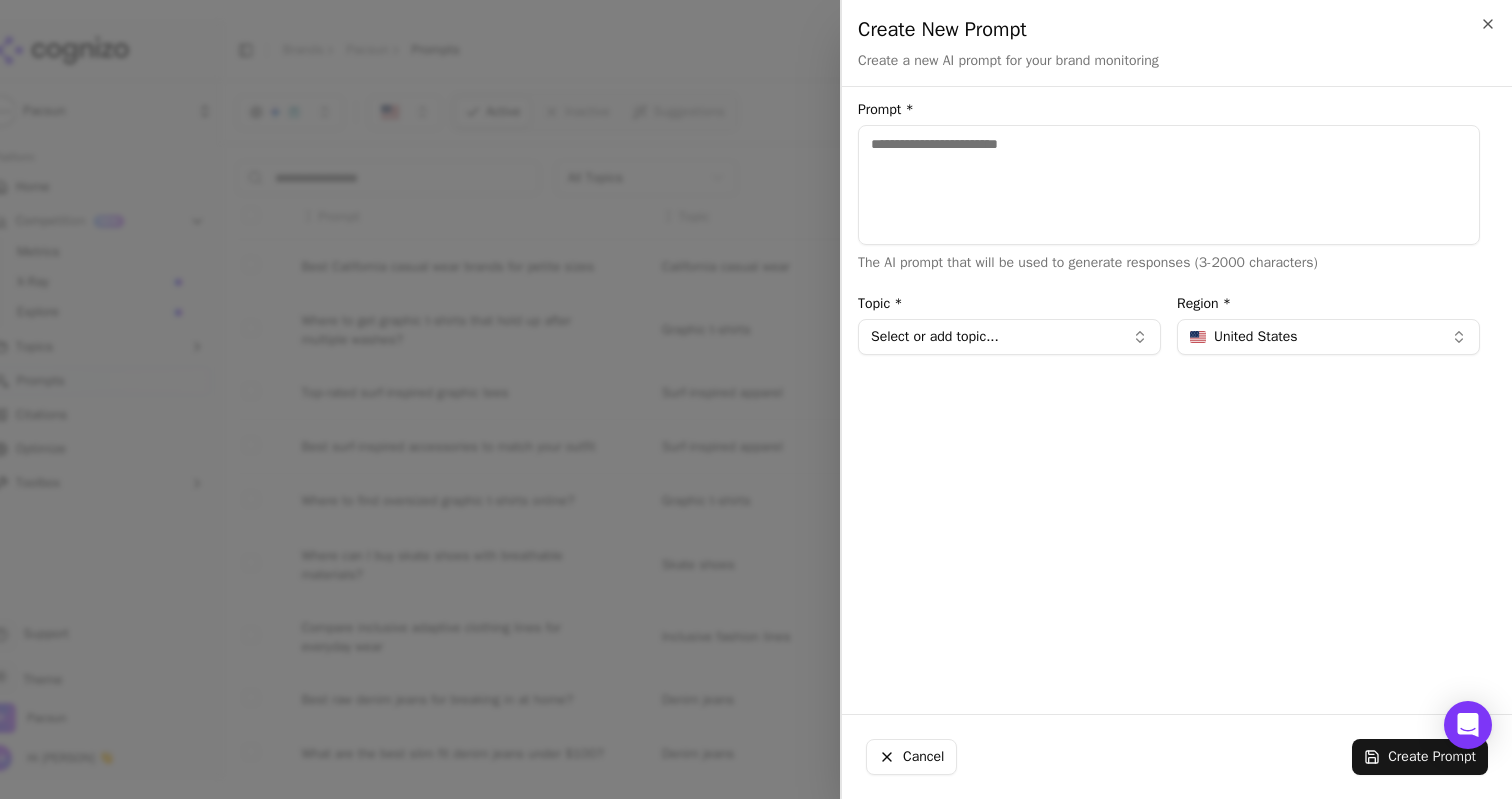 click on "Select or add topic..." at bounding box center (1009, 337) 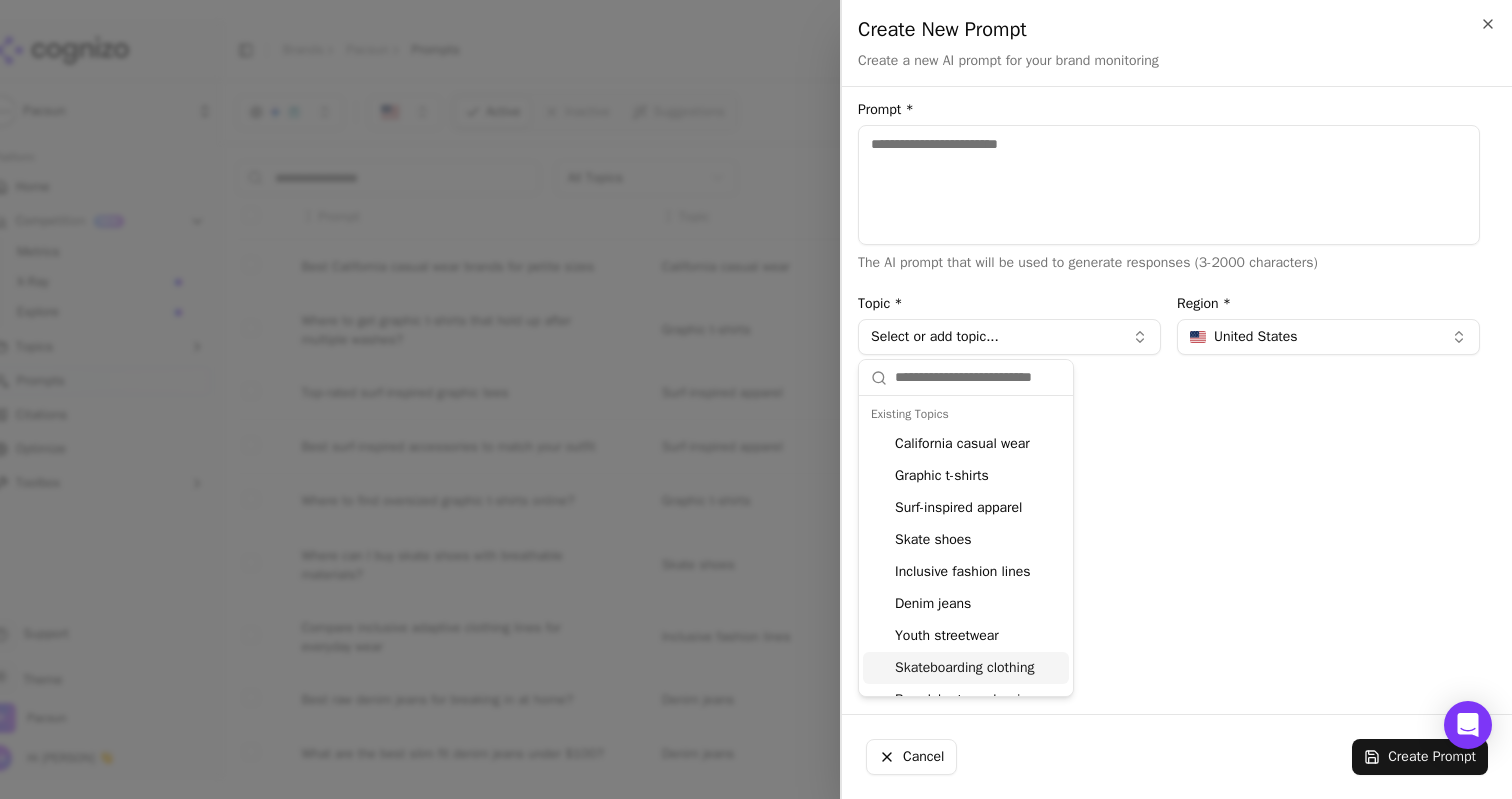 click on "Prompt * The AI prompt that will be used to generate responses (3-2000 characters) Topic * Select or add topic... Region * United States" at bounding box center [1169, 400] 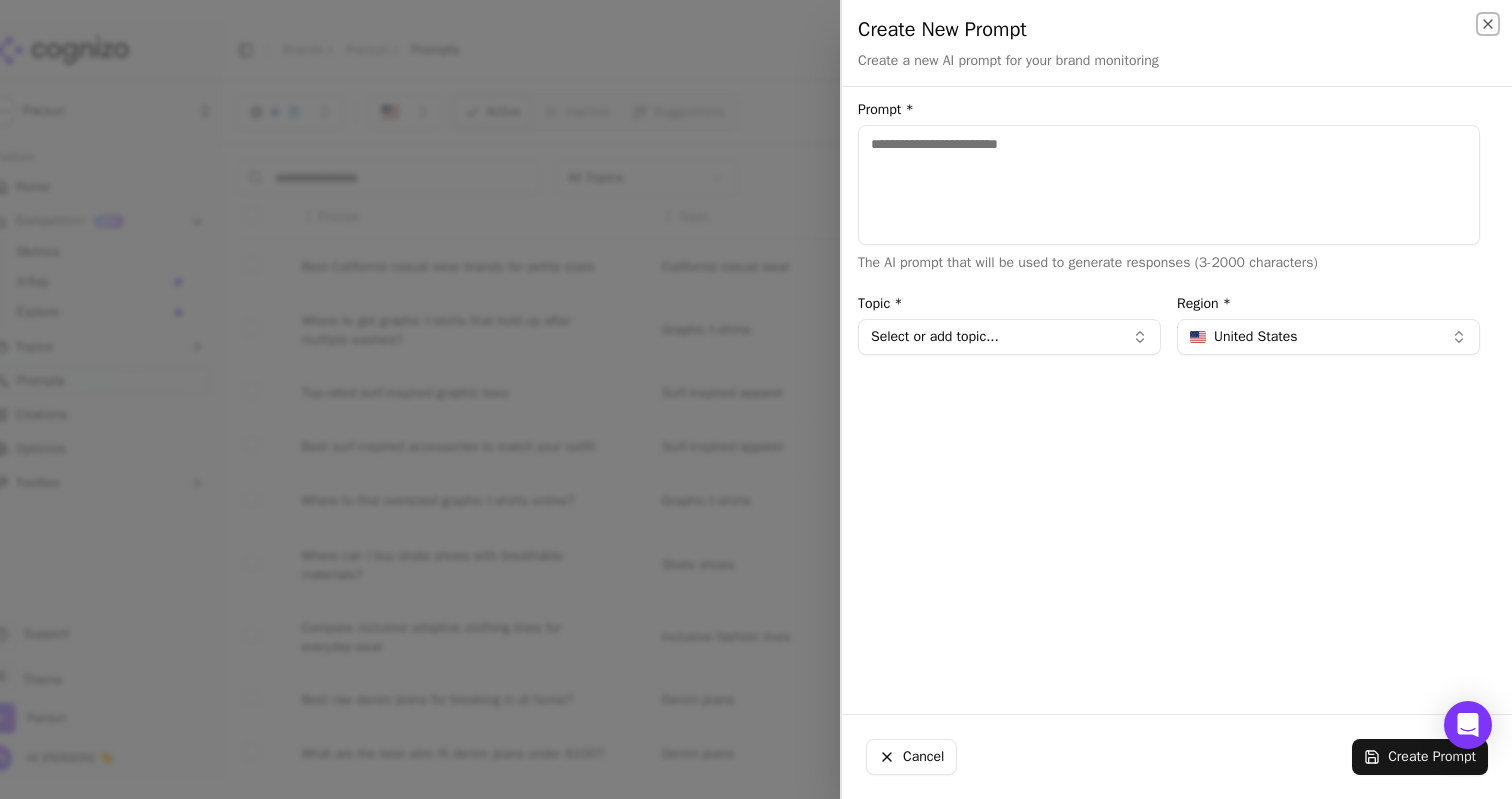click 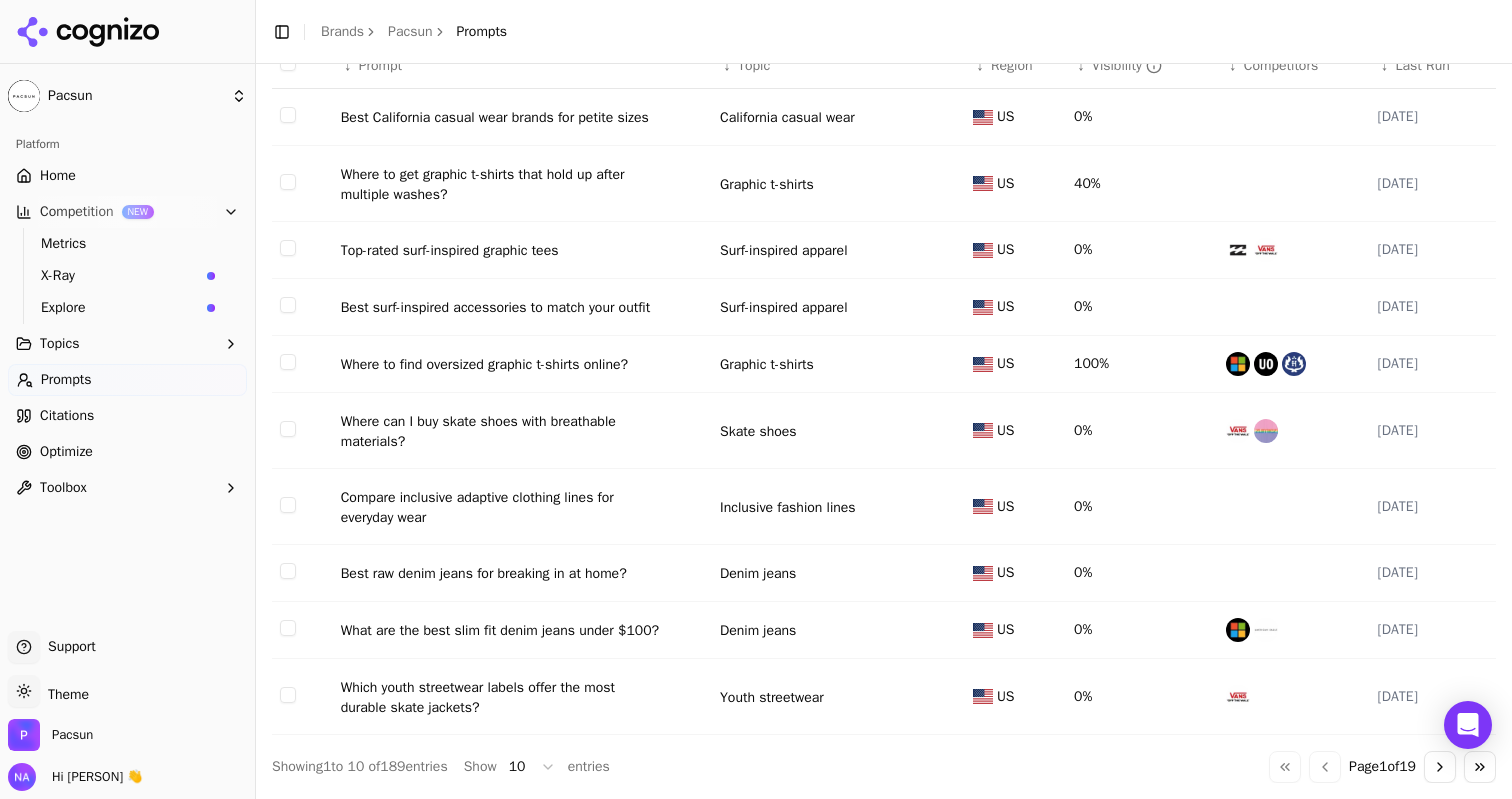 scroll, scrollTop: 0, scrollLeft: 0, axis: both 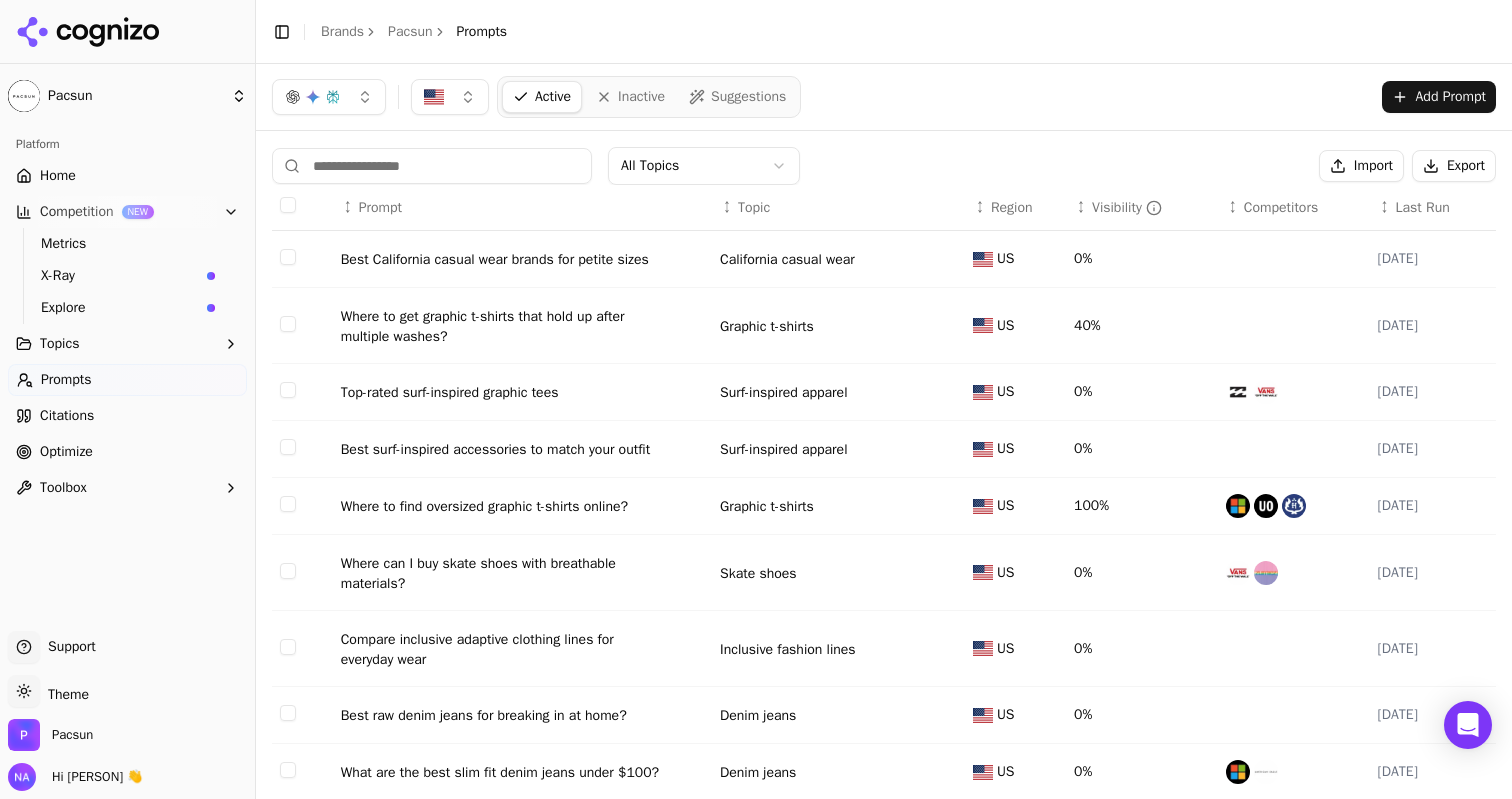 click on "Metrics" at bounding box center [128, 244] 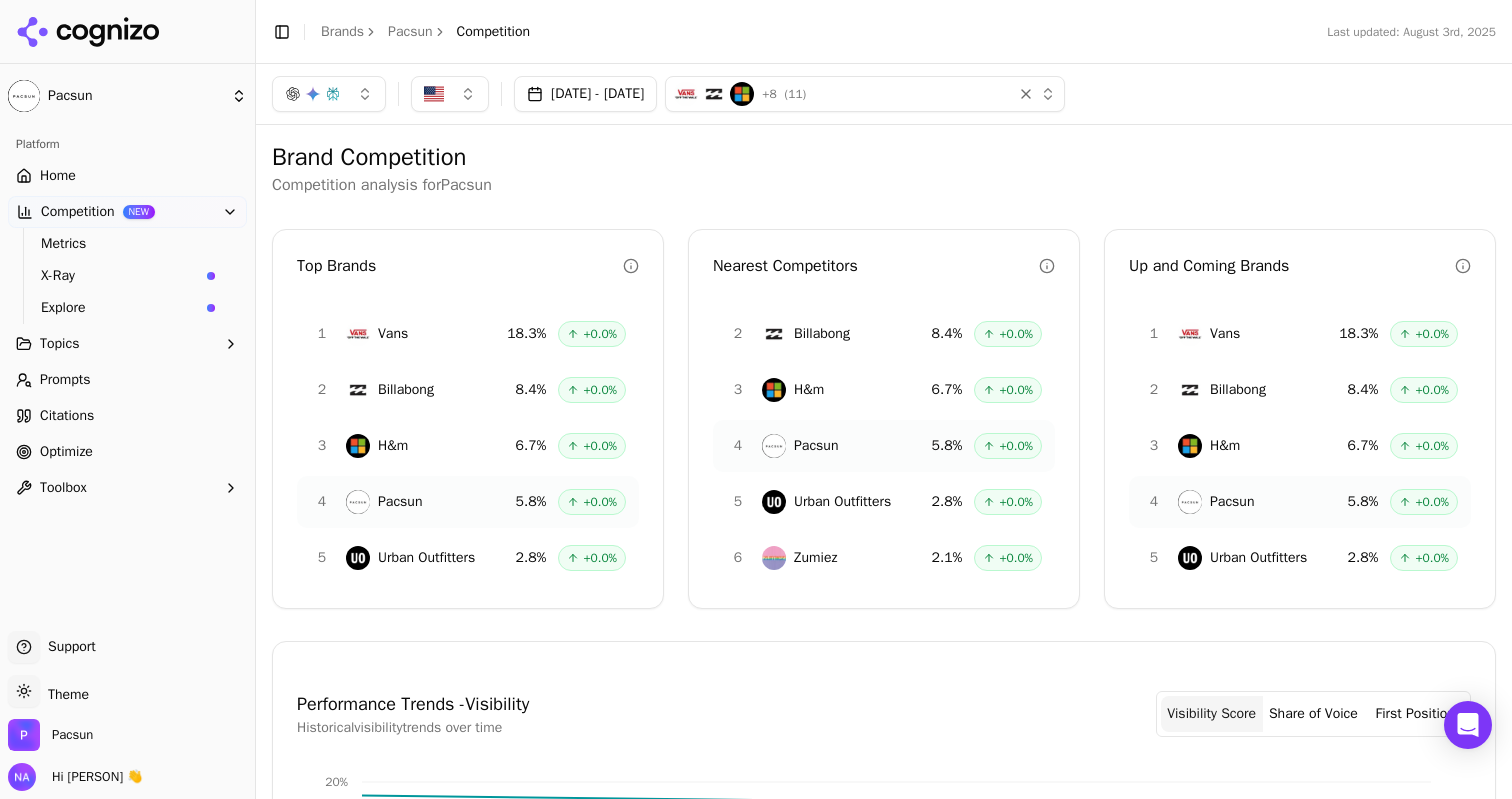 click on "Competition" at bounding box center (78, 212) 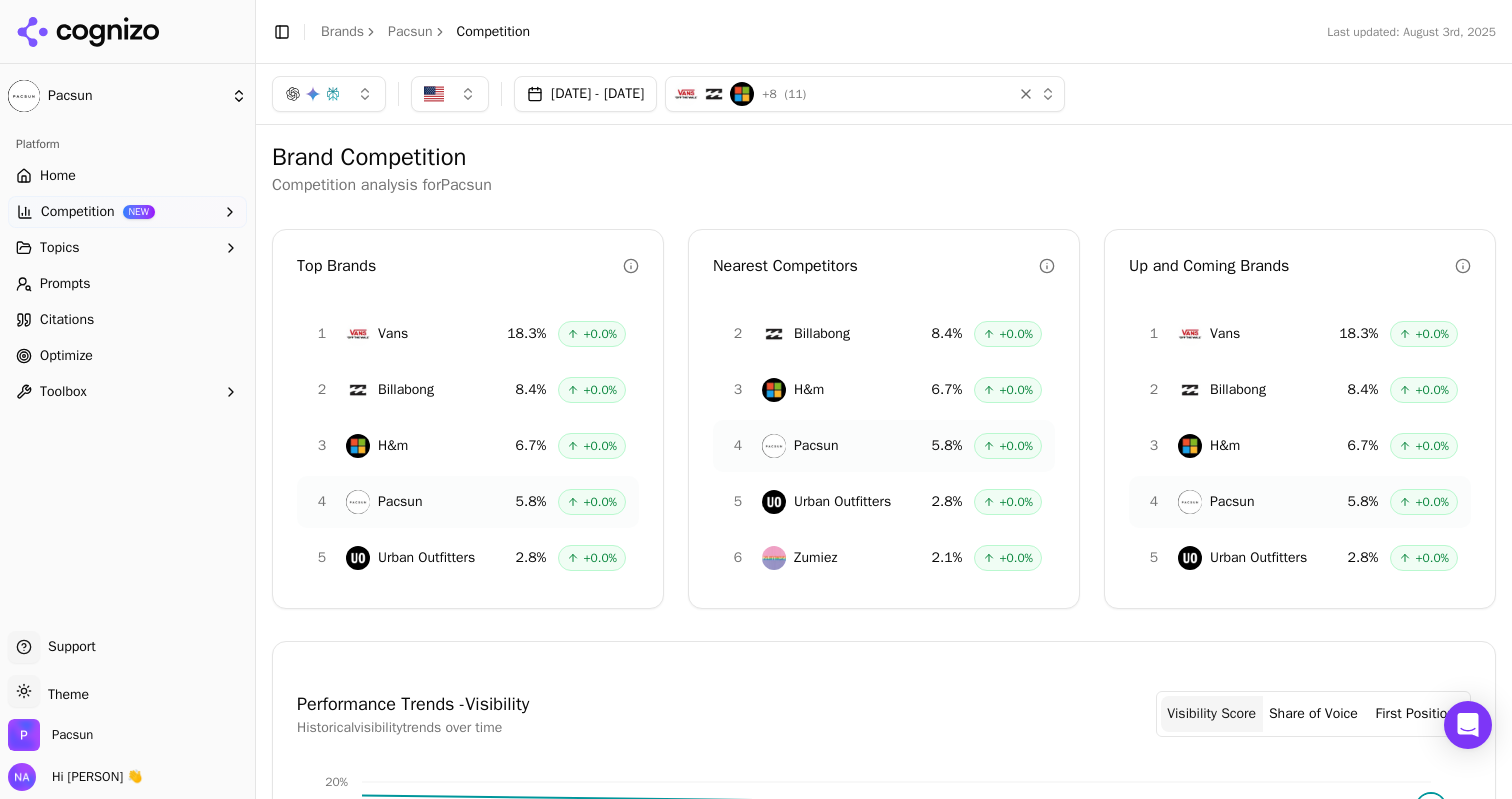 click on "Competition" at bounding box center [78, 212] 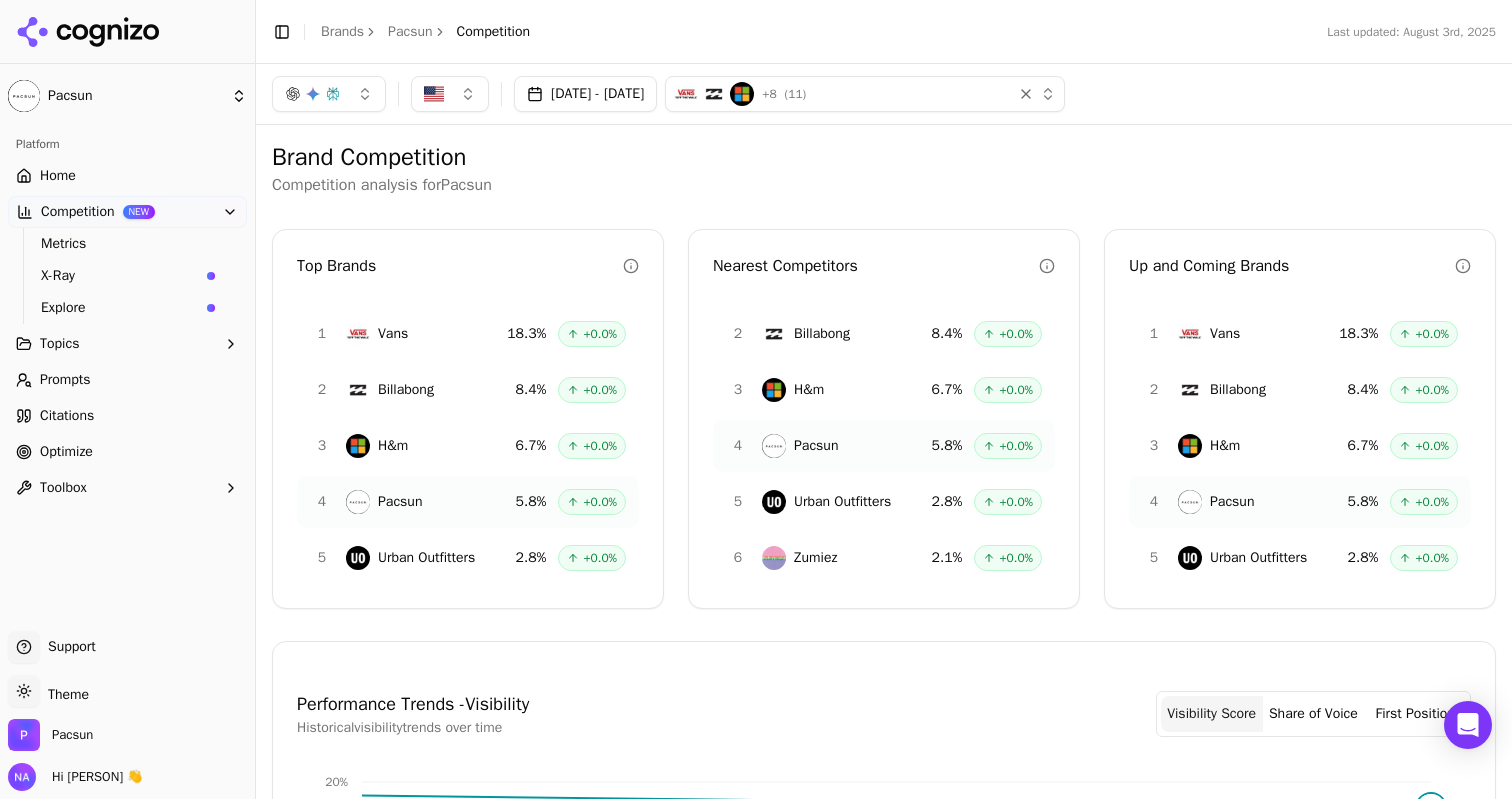 click on "Home" at bounding box center [58, 176] 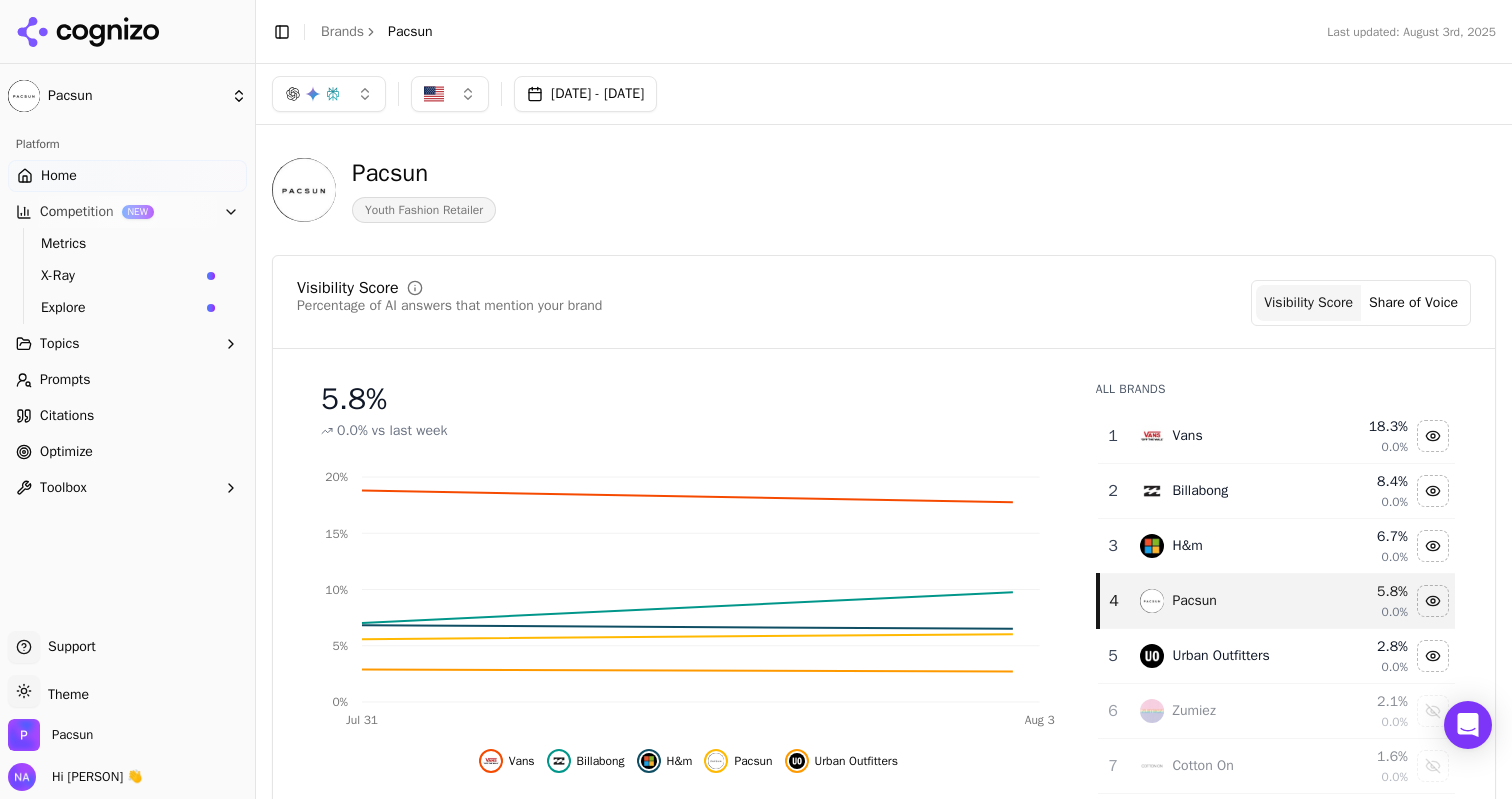 click on "Topics" at bounding box center [127, 344] 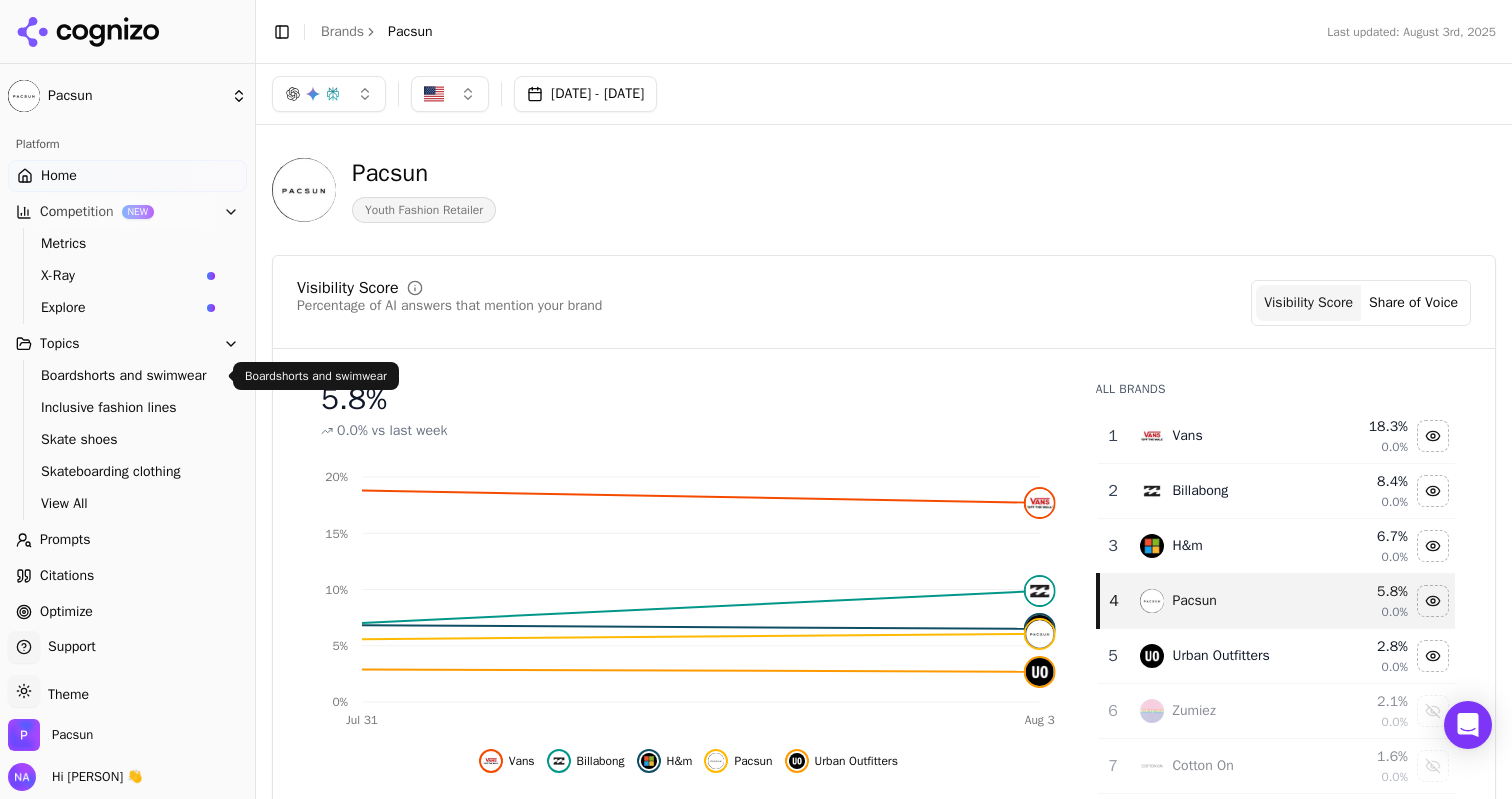 click on "Boardshorts and swimwear" at bounding box center [128, 376] 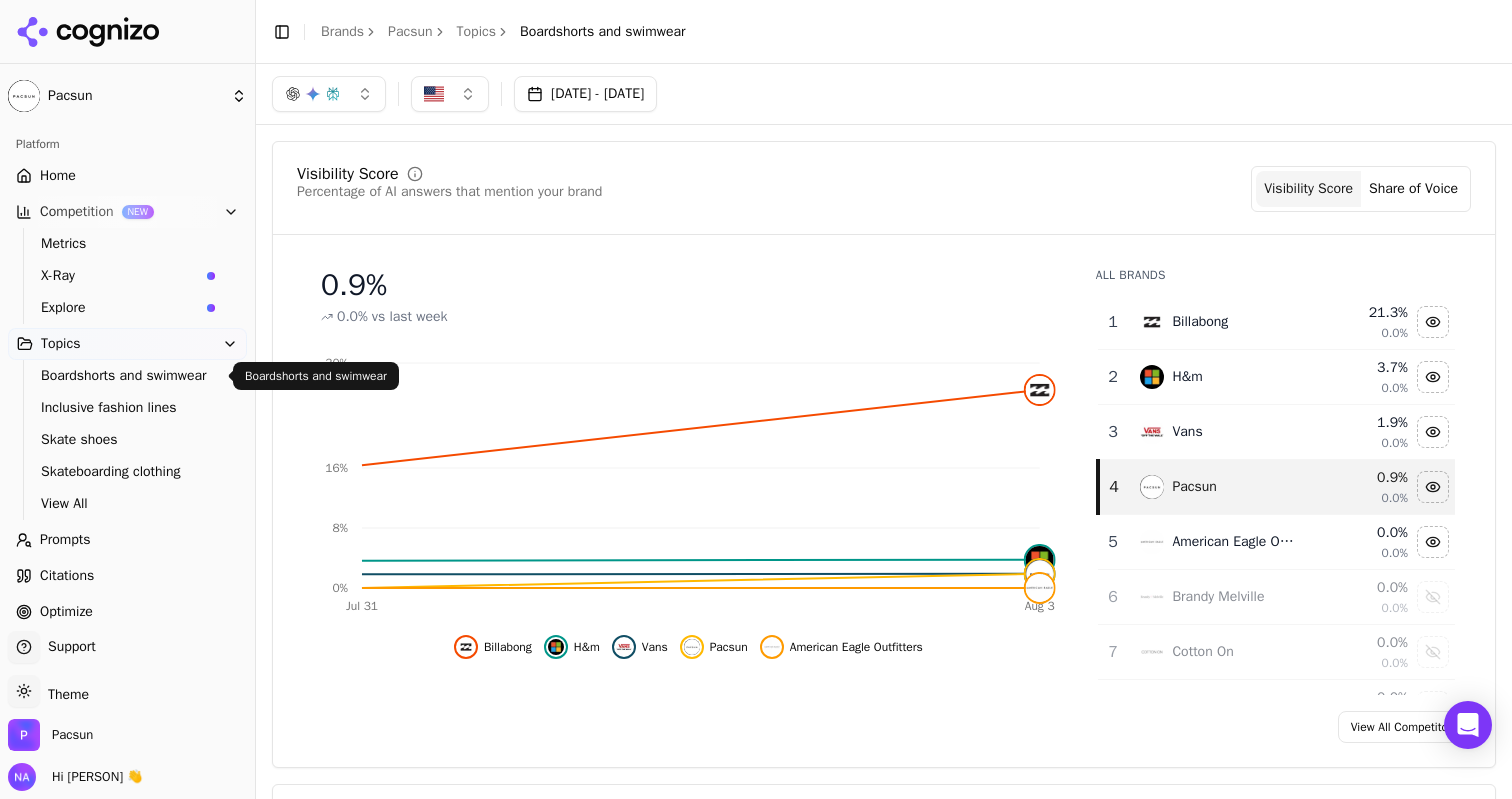 click on "Boardshorts and swimwear" at bounding box center [128, 376] 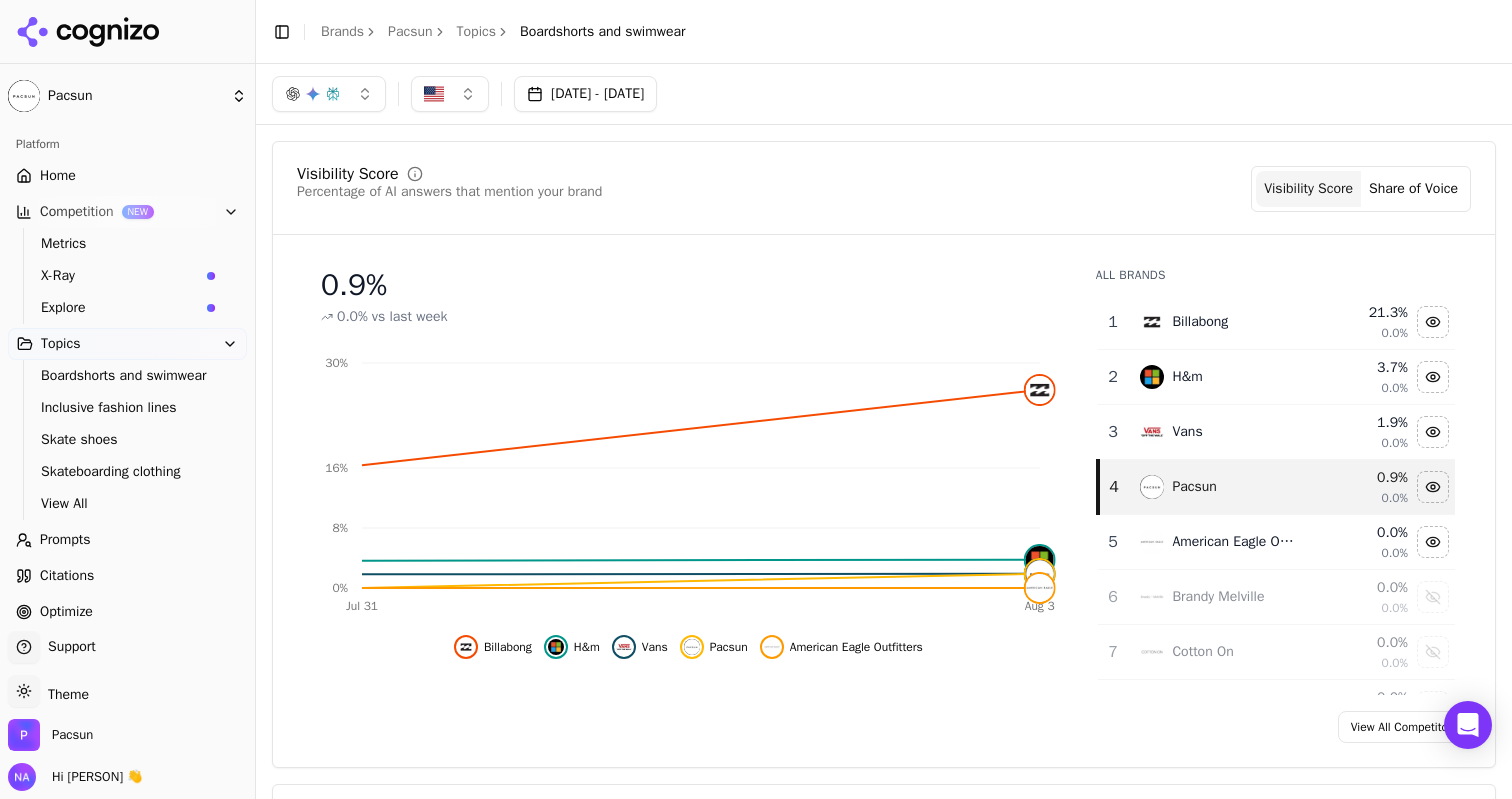 click on "Prompts" at bounding box center (65, 540) 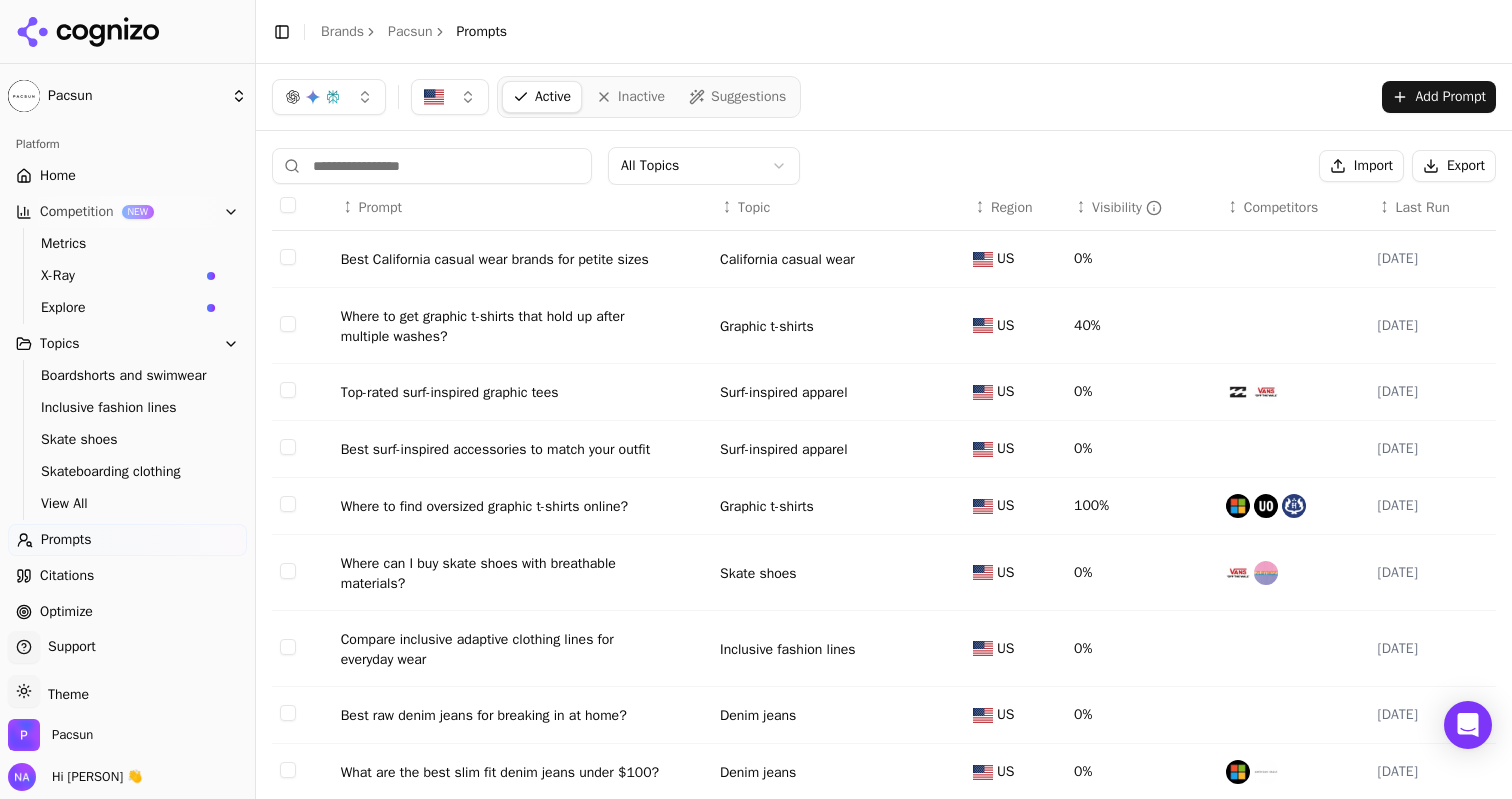 click on "Competition NEW" at bounding box center [127, 212] 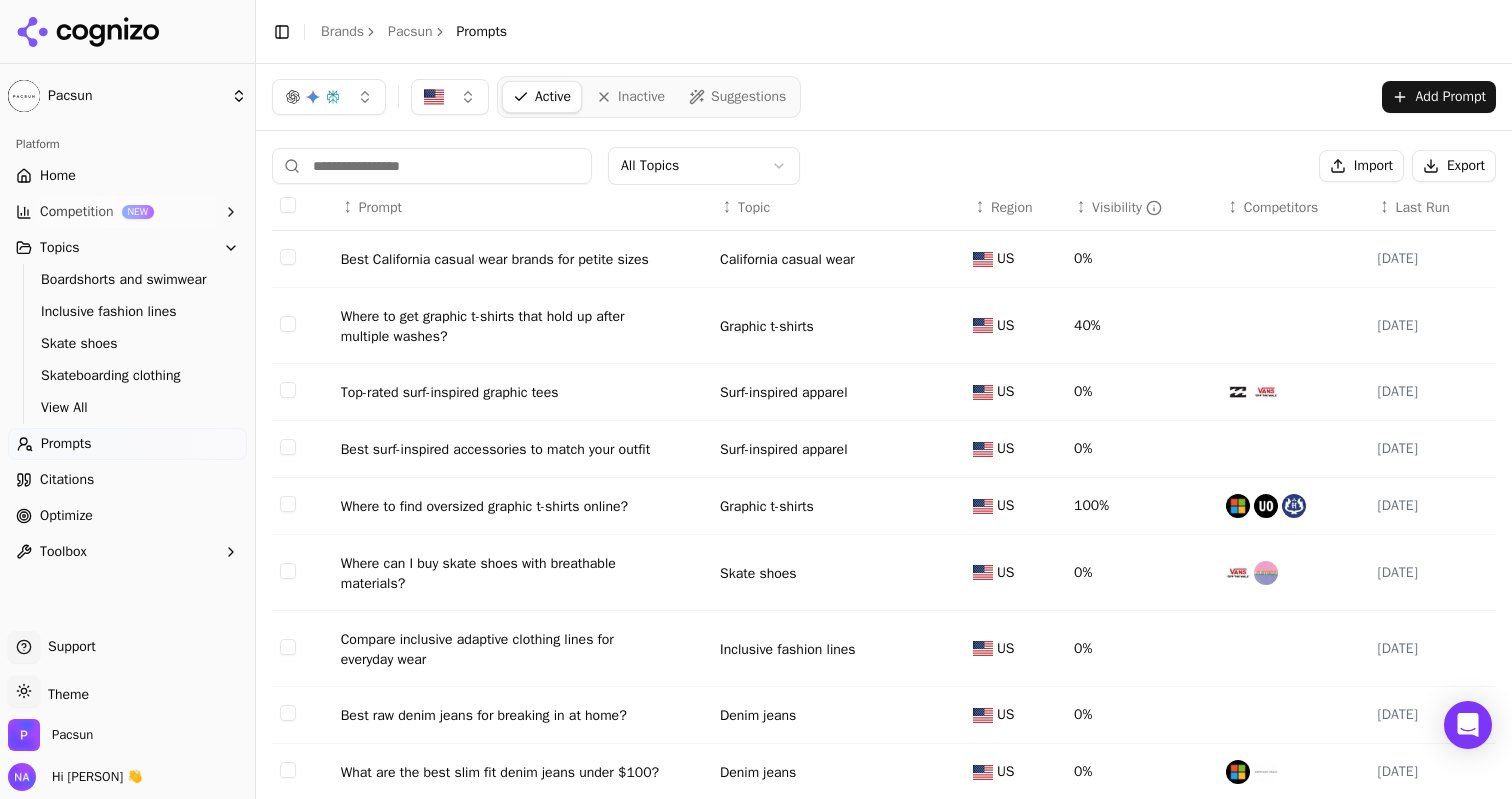click on "Competition NEW" at bounding box center [127, 212] 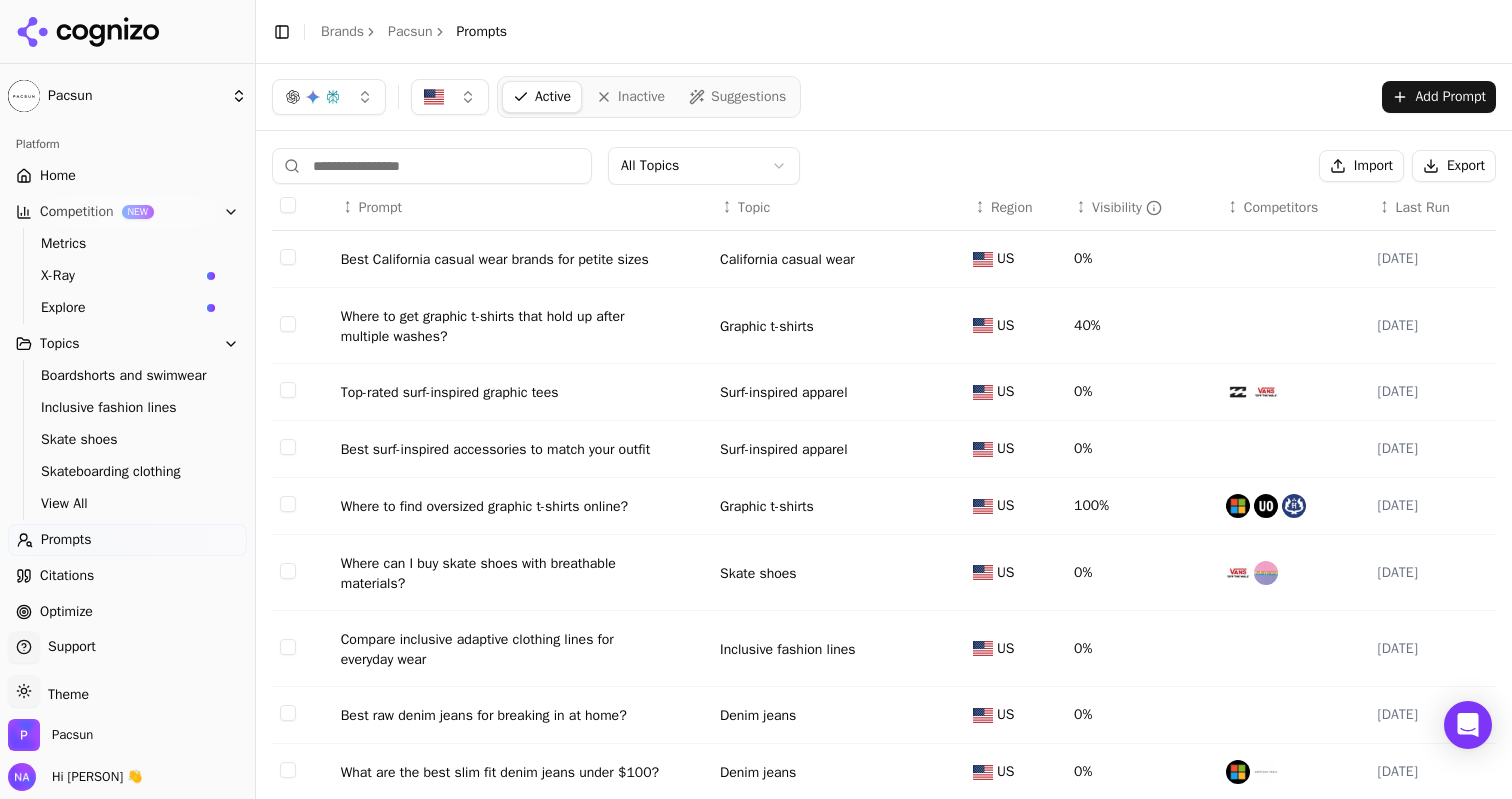 click on "Metrics" at bounding box center [128, 244] 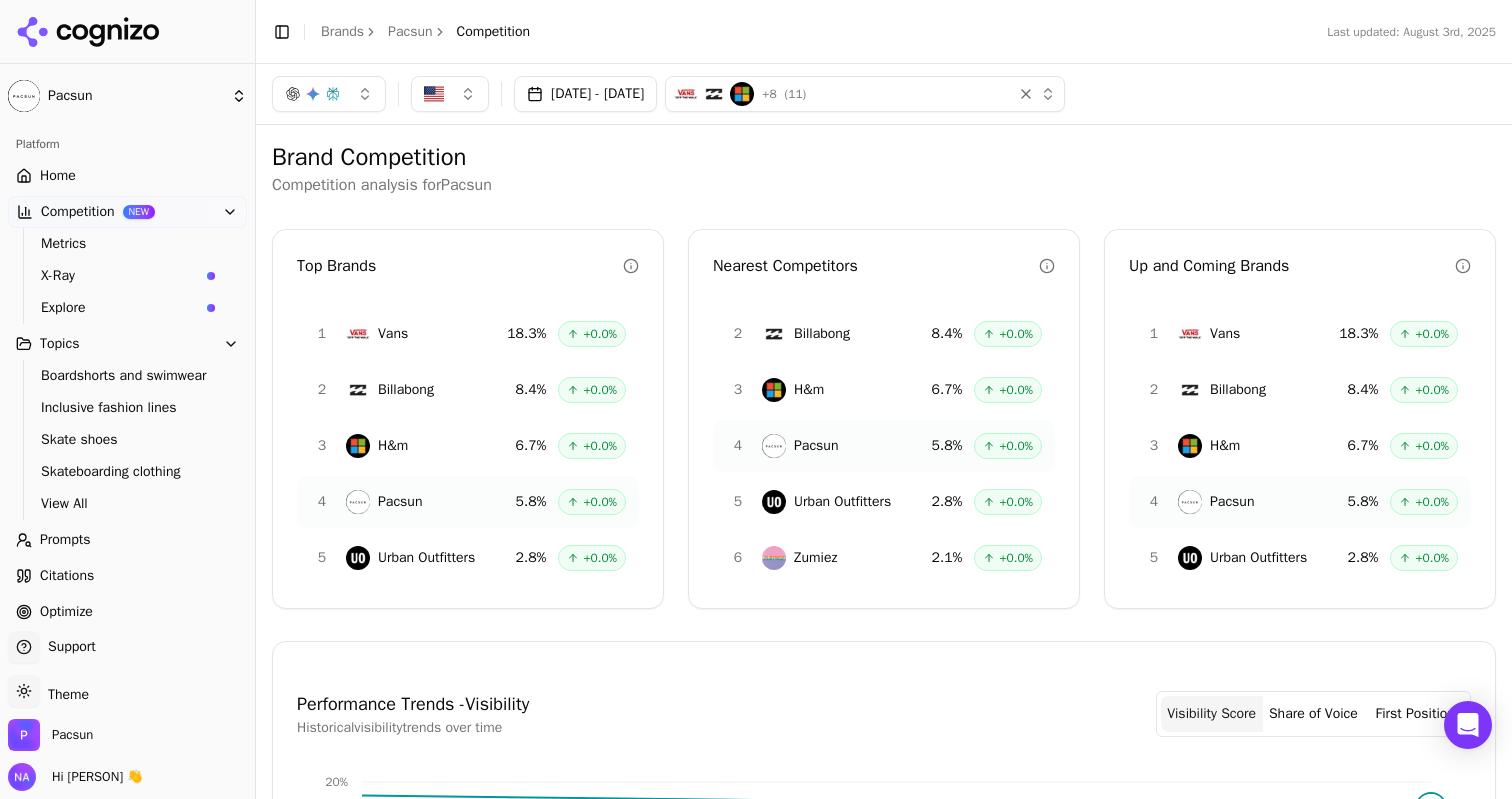 click on "Competition" at bounding box center [78, 212] 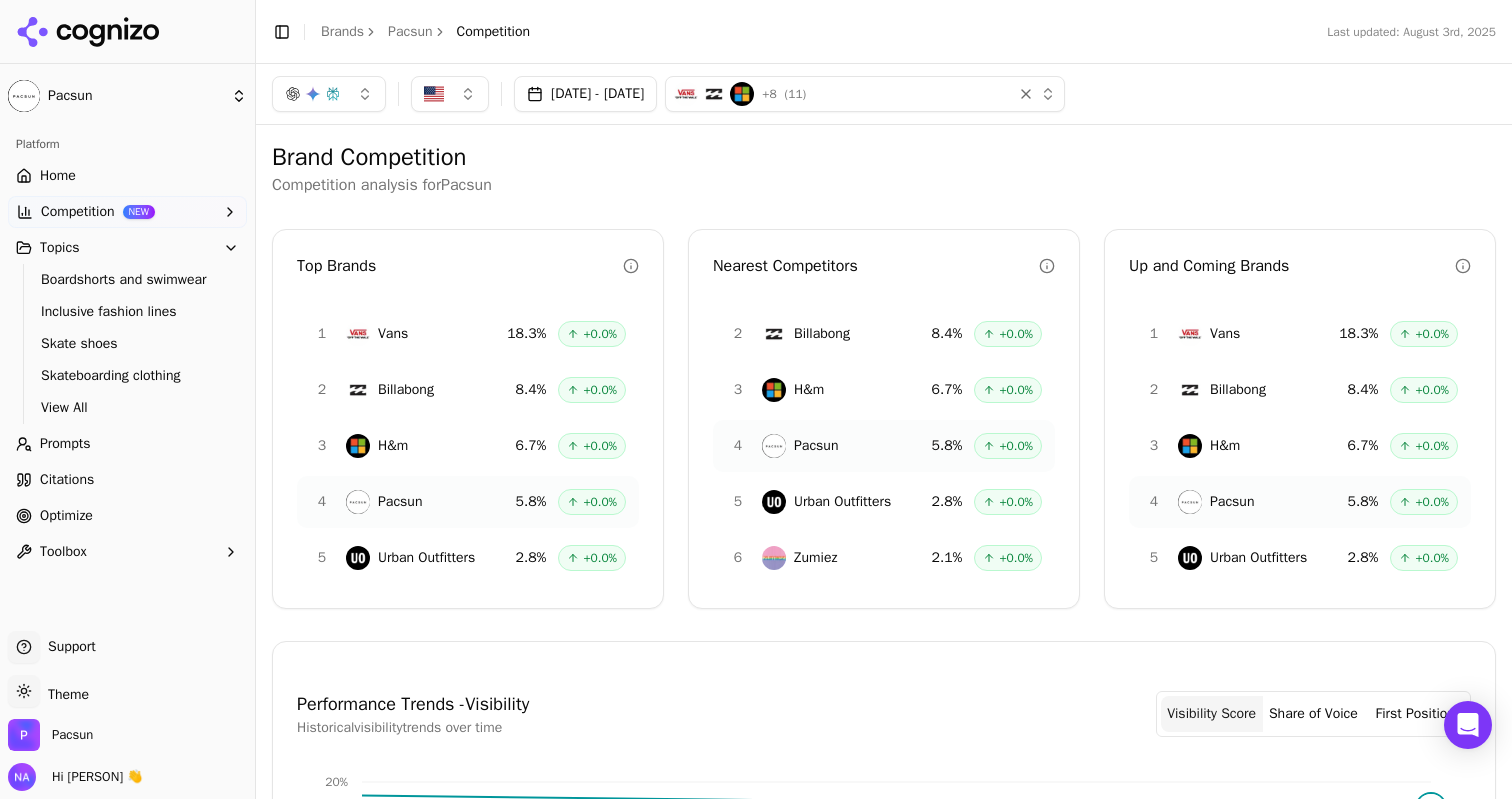 click on "Competition" at bounding box center (78, 212) 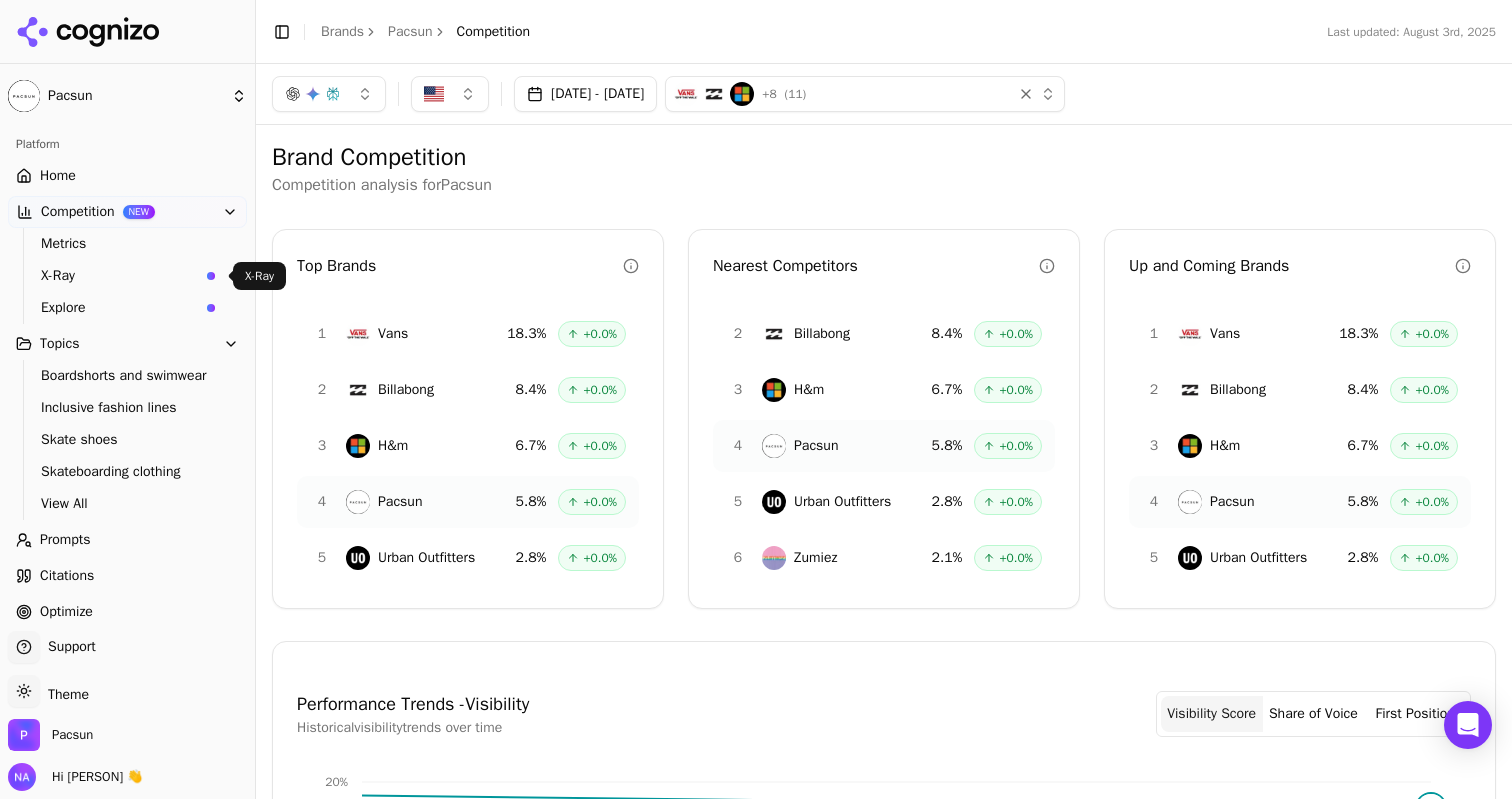 click on "X-Ray" at bounding box center [120, 276] 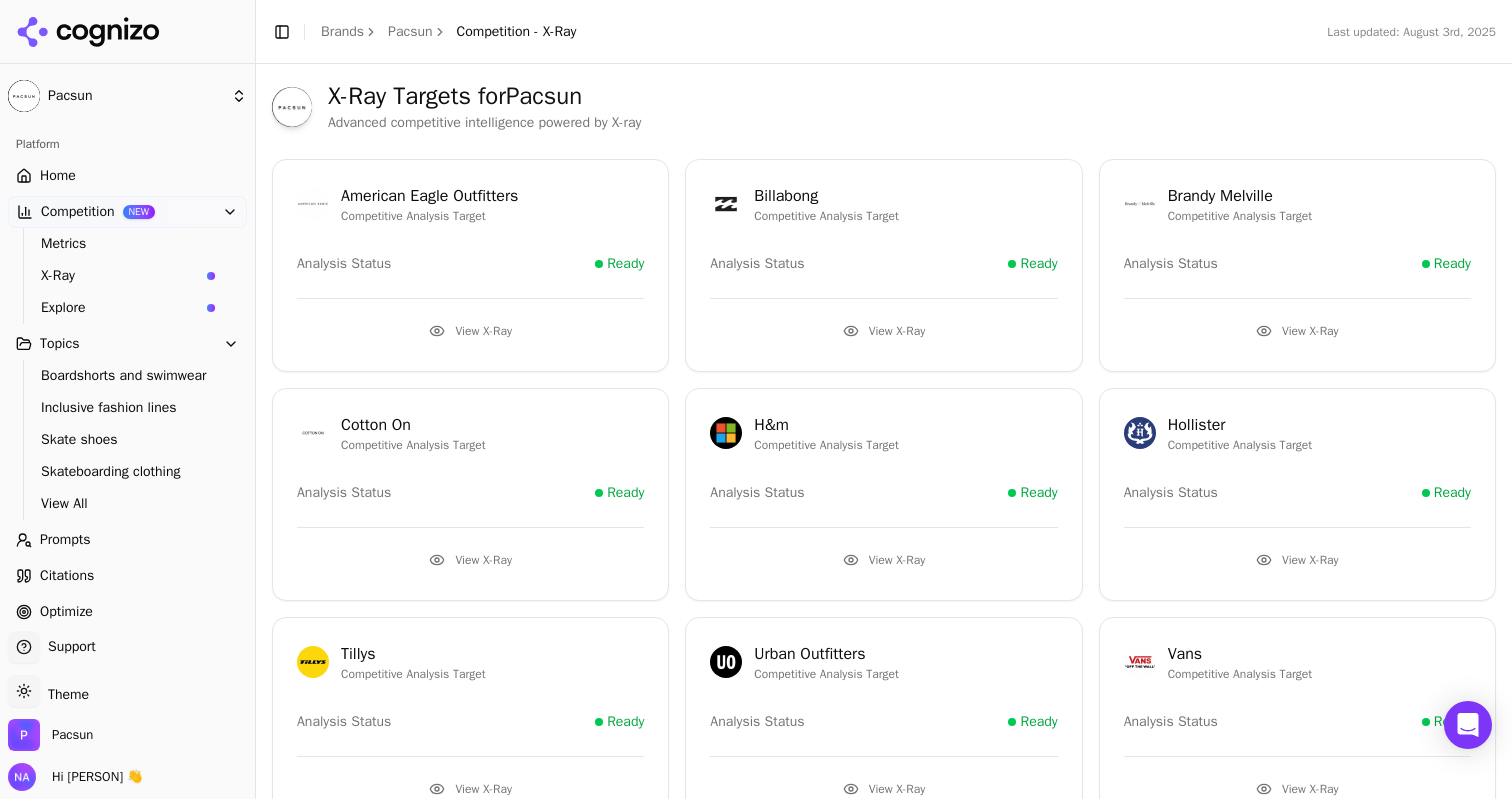 click on "Explore" at bounding box center (120, 308) 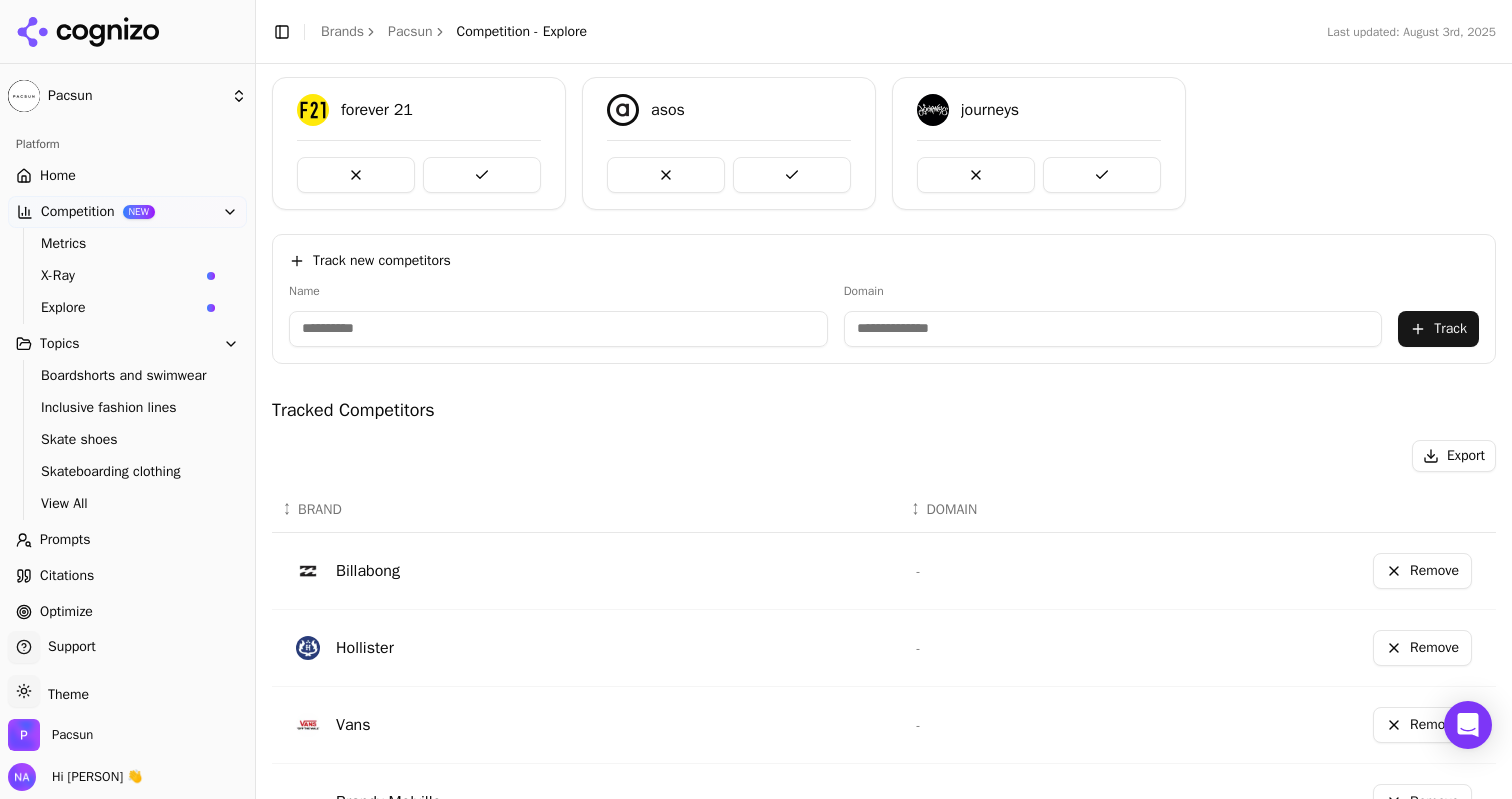scroll, scrollTop: 154, scrollLeft: 0, axis: vertical 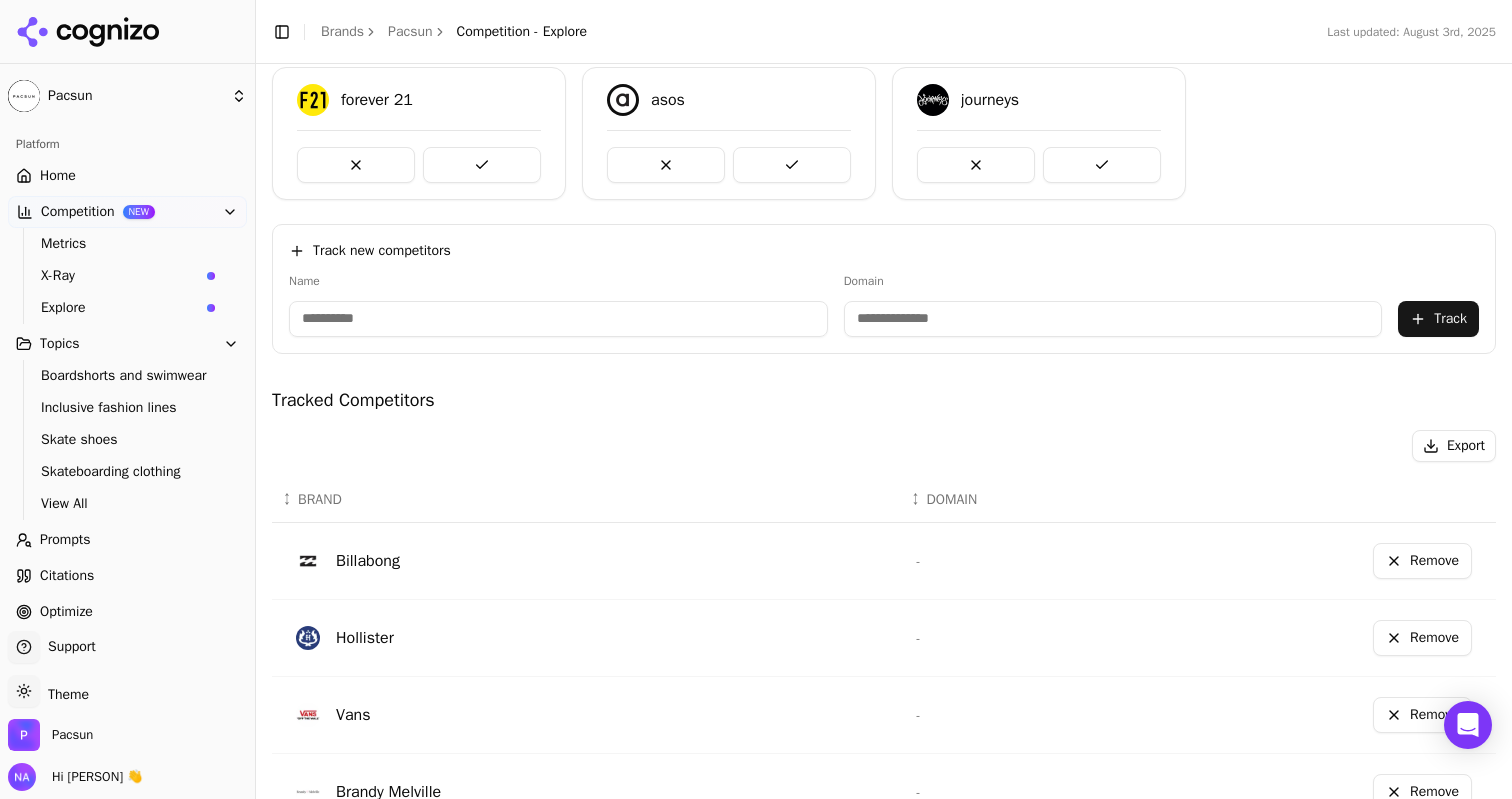 click at bounding box center (558, 319) 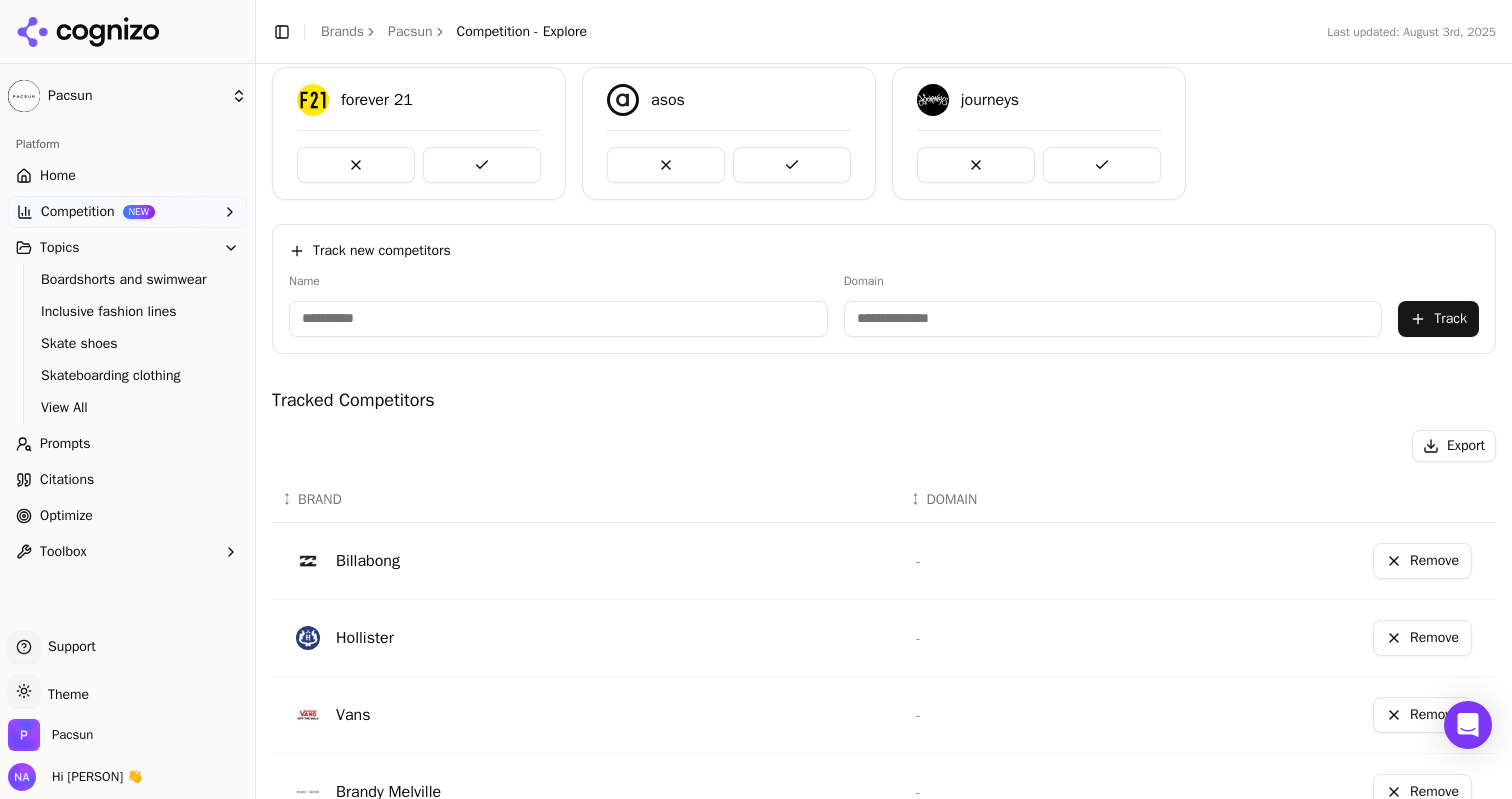 click on "Competition" at bounding box center [78, 212] 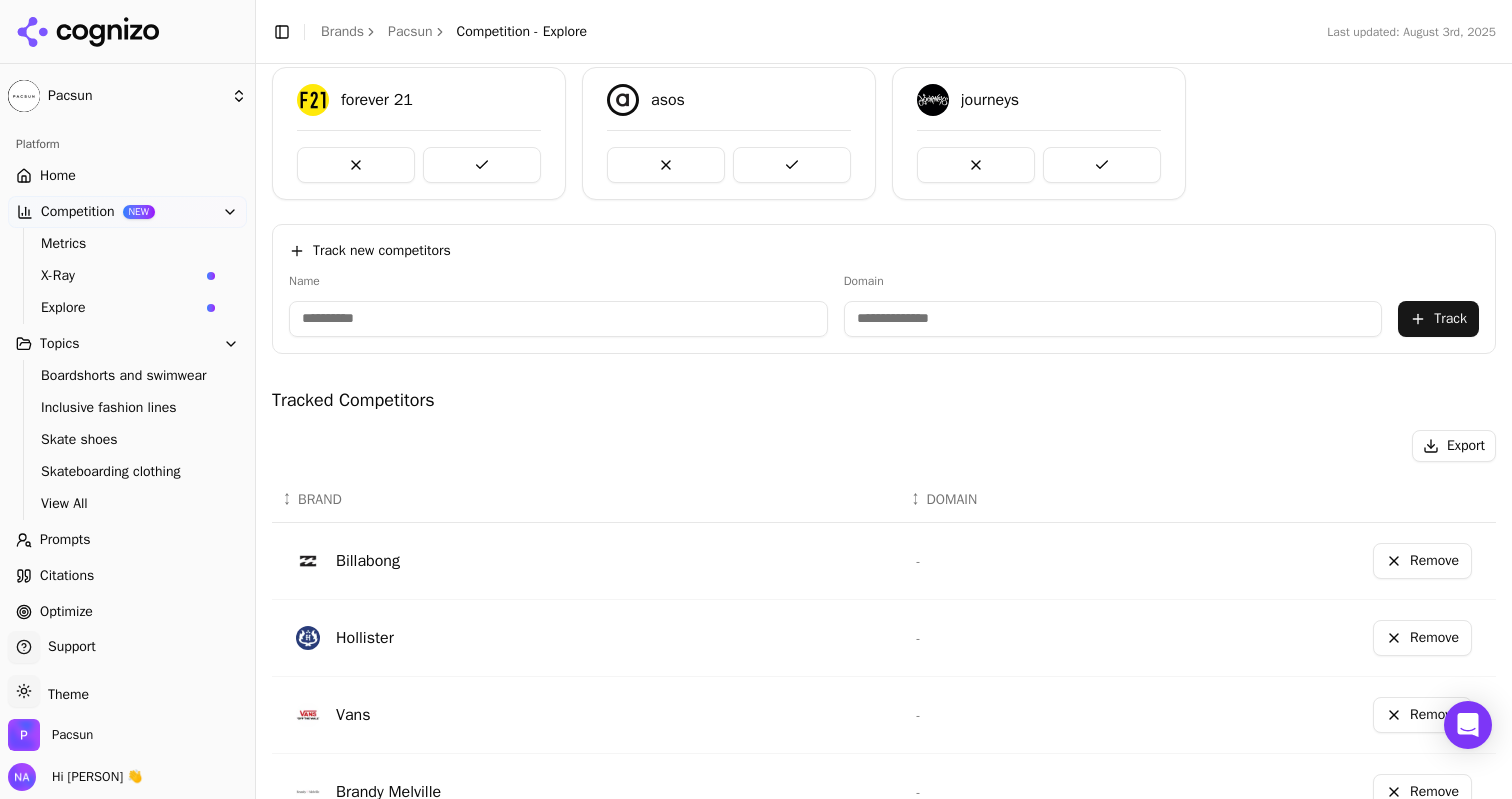 click on "Metrics" at bounding box center (128, 244) 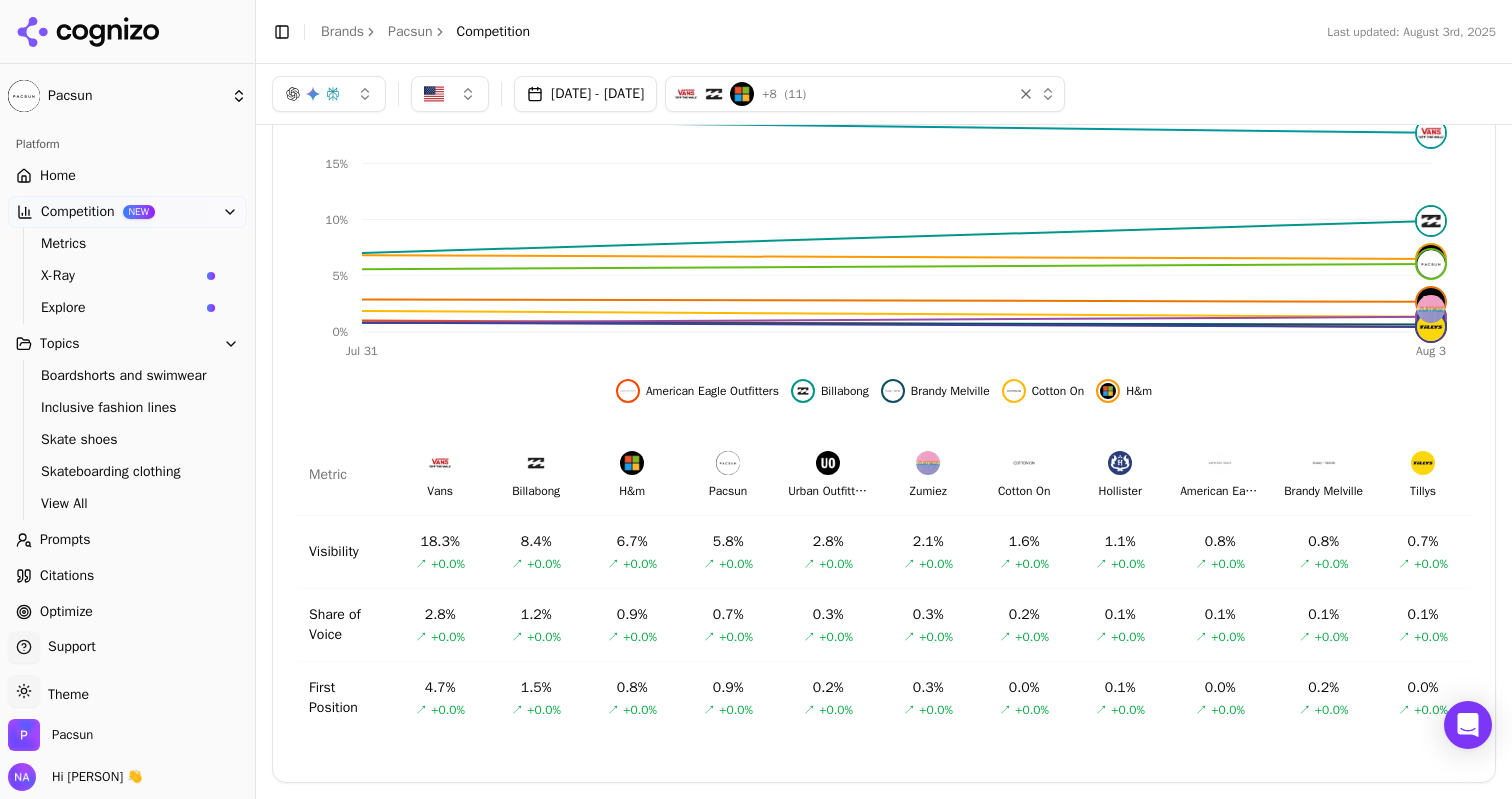 scroll, scrollTop: 671, scrollLeft: 0, axis: vertical 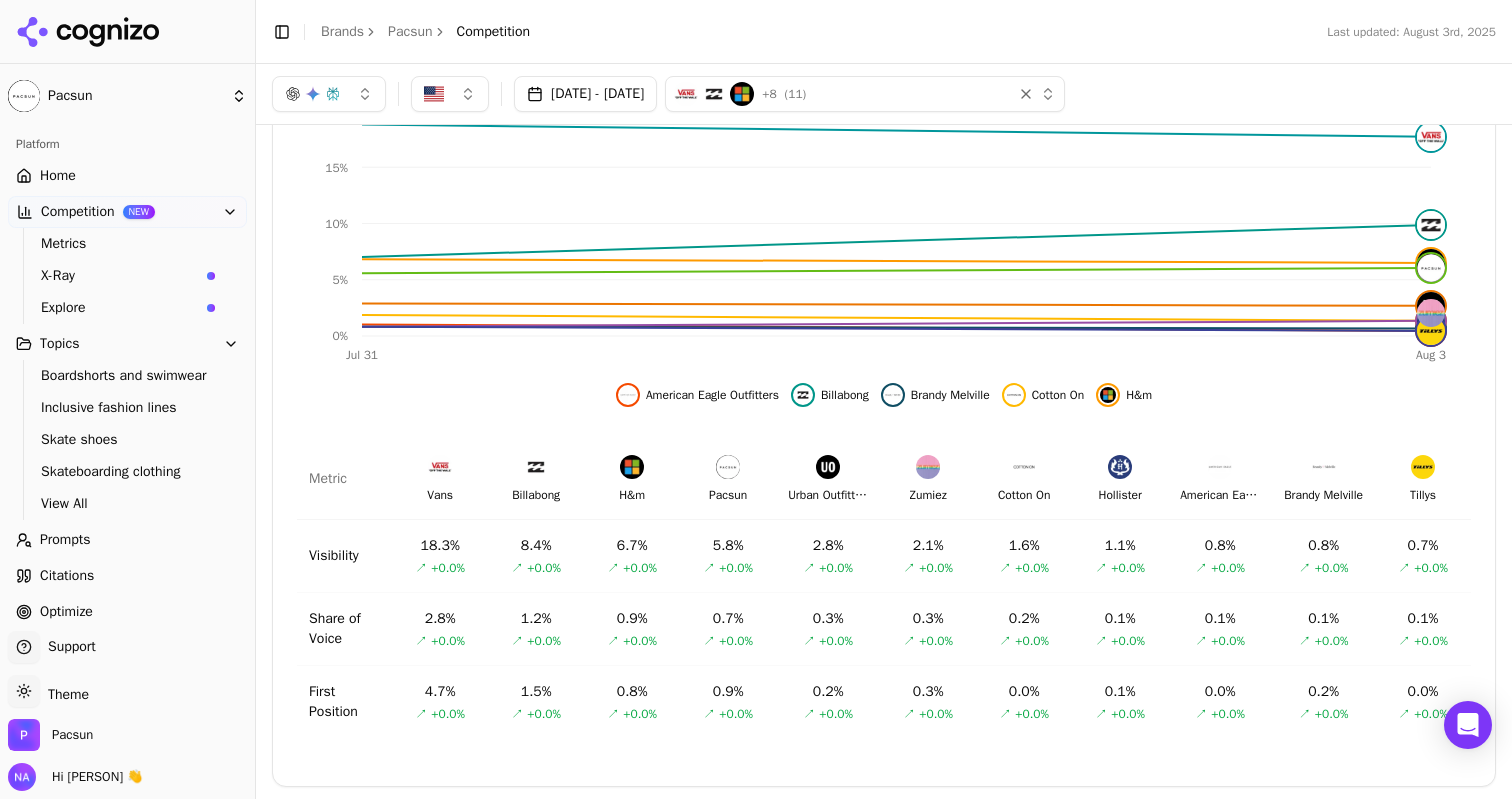 click on "Jul 31 Aug 3 0% 5% 10% 15% 20%" 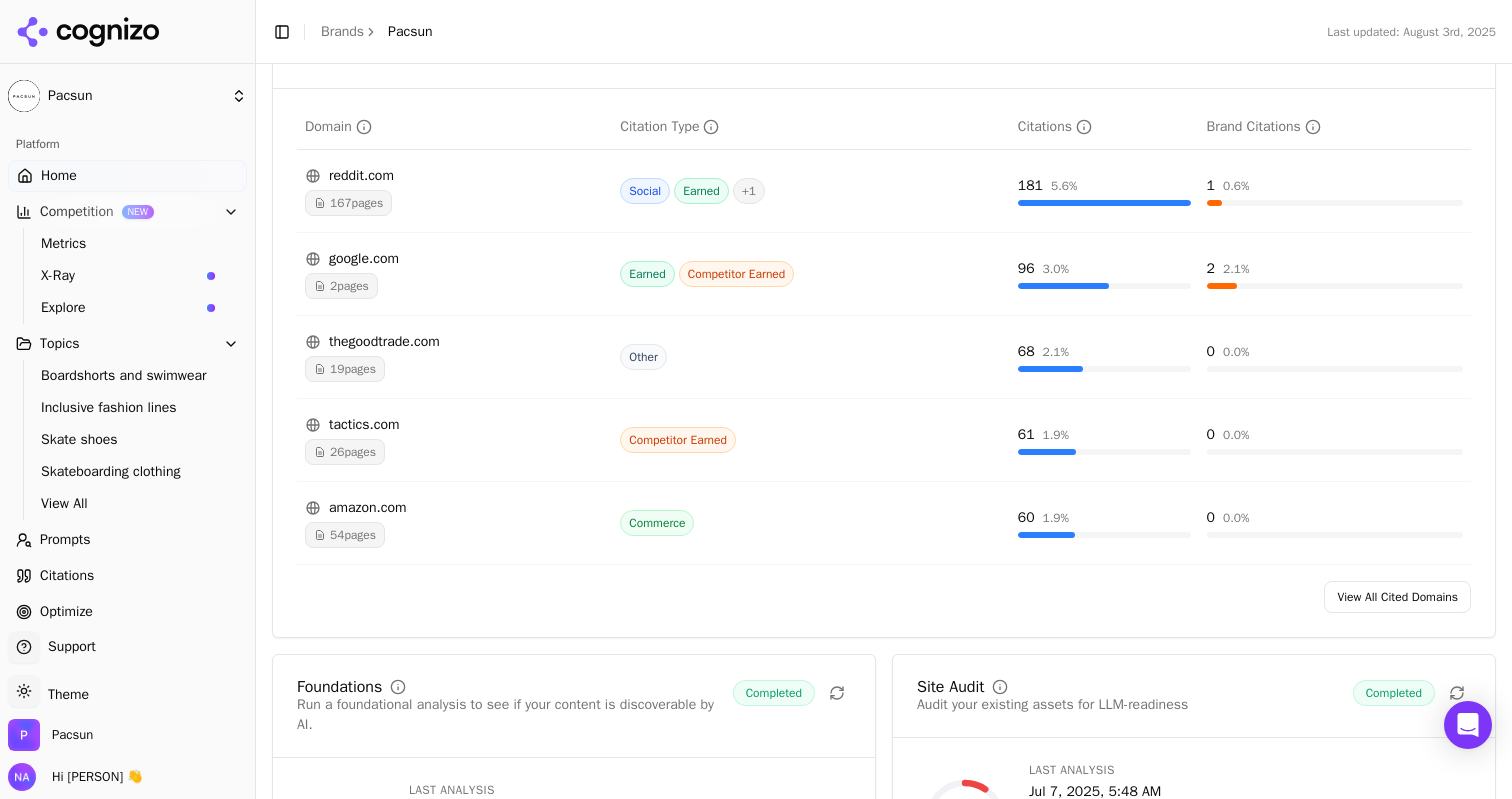scroll, scrollTop: 1969, scrollLeft: 0, axis: vertical 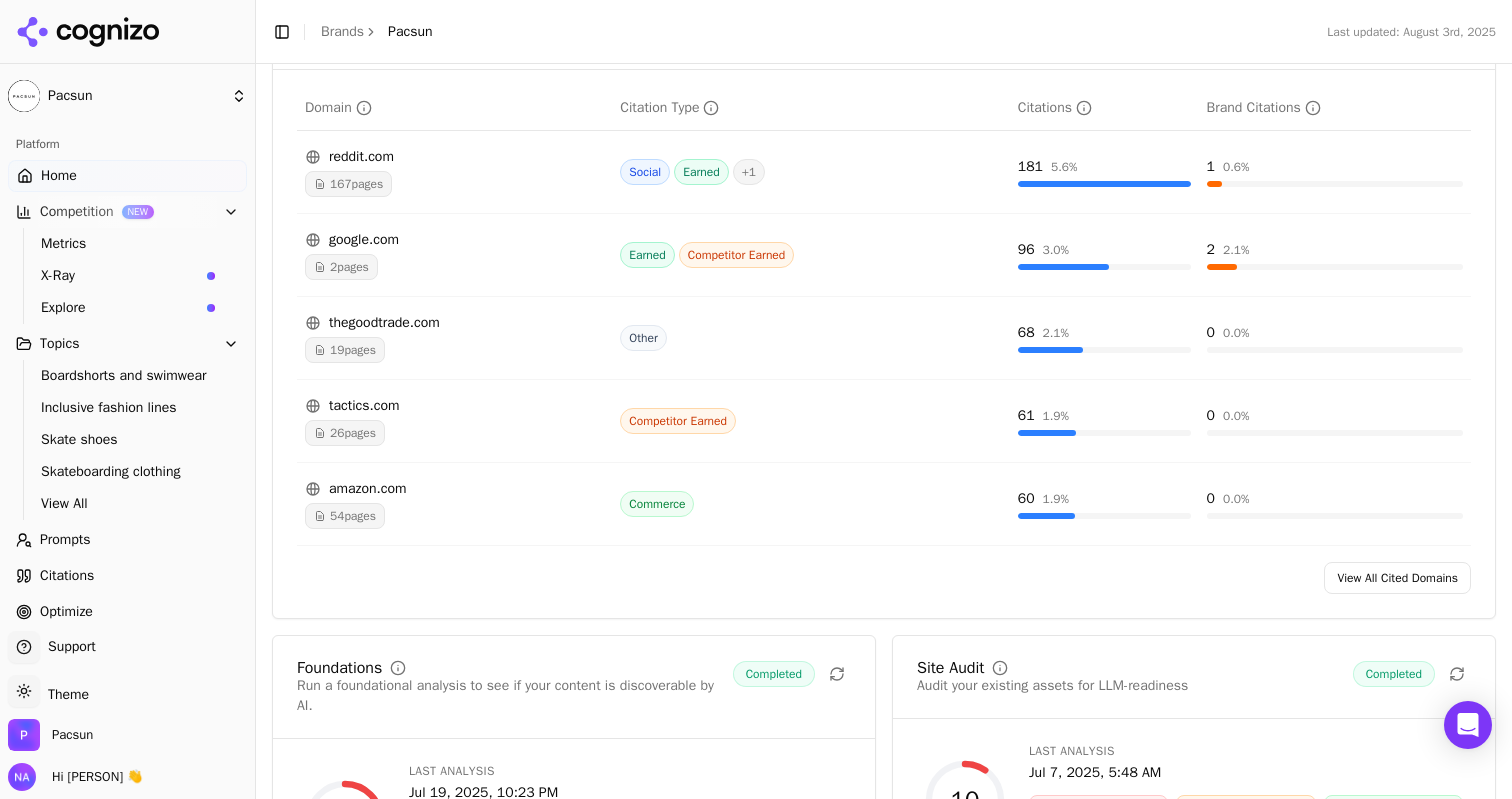 click on "Earned" at bounding box center [701, 172] 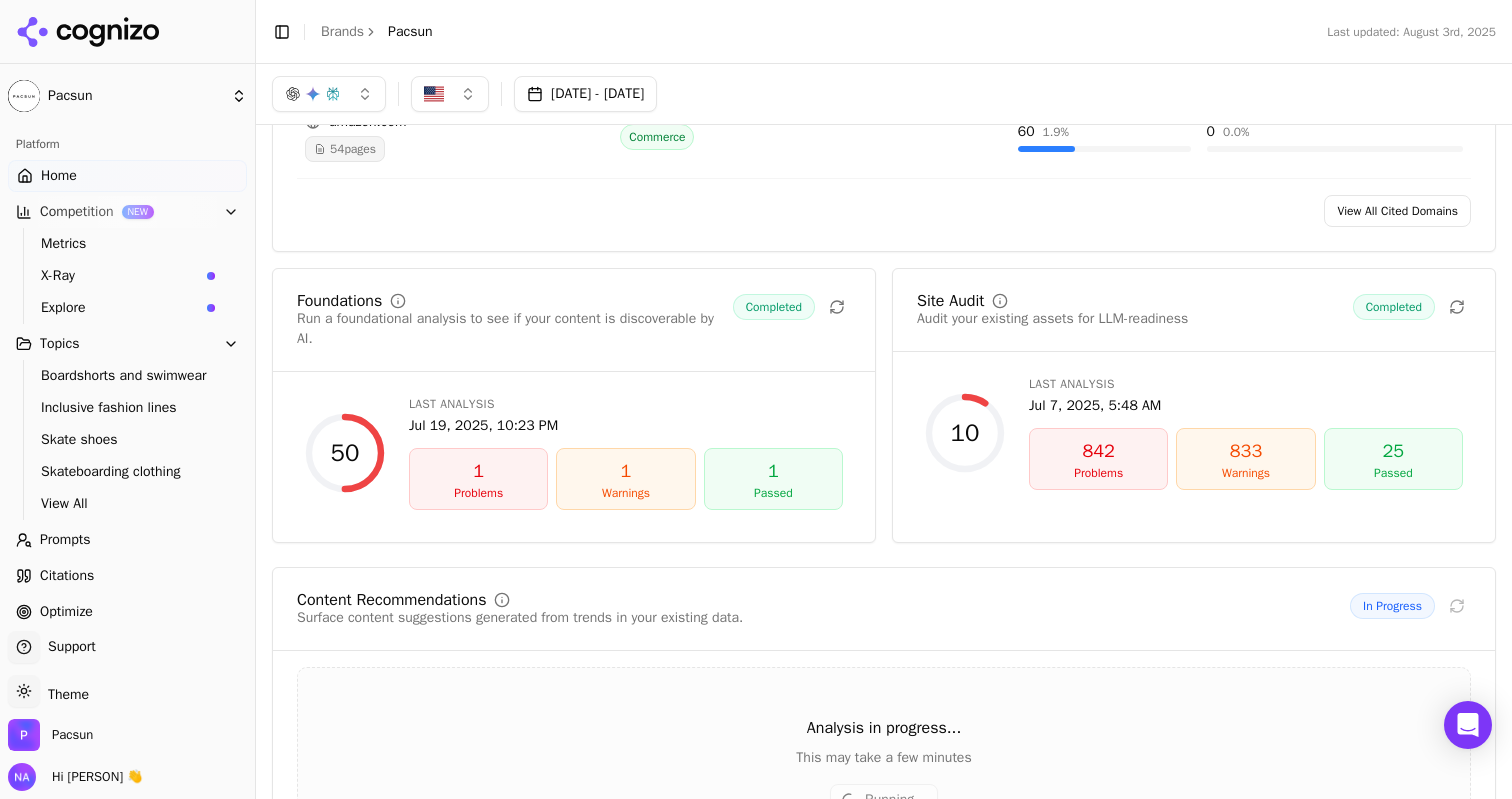 scroll, scrollTop: 2329, scrollLeft: 0, axis: vertical 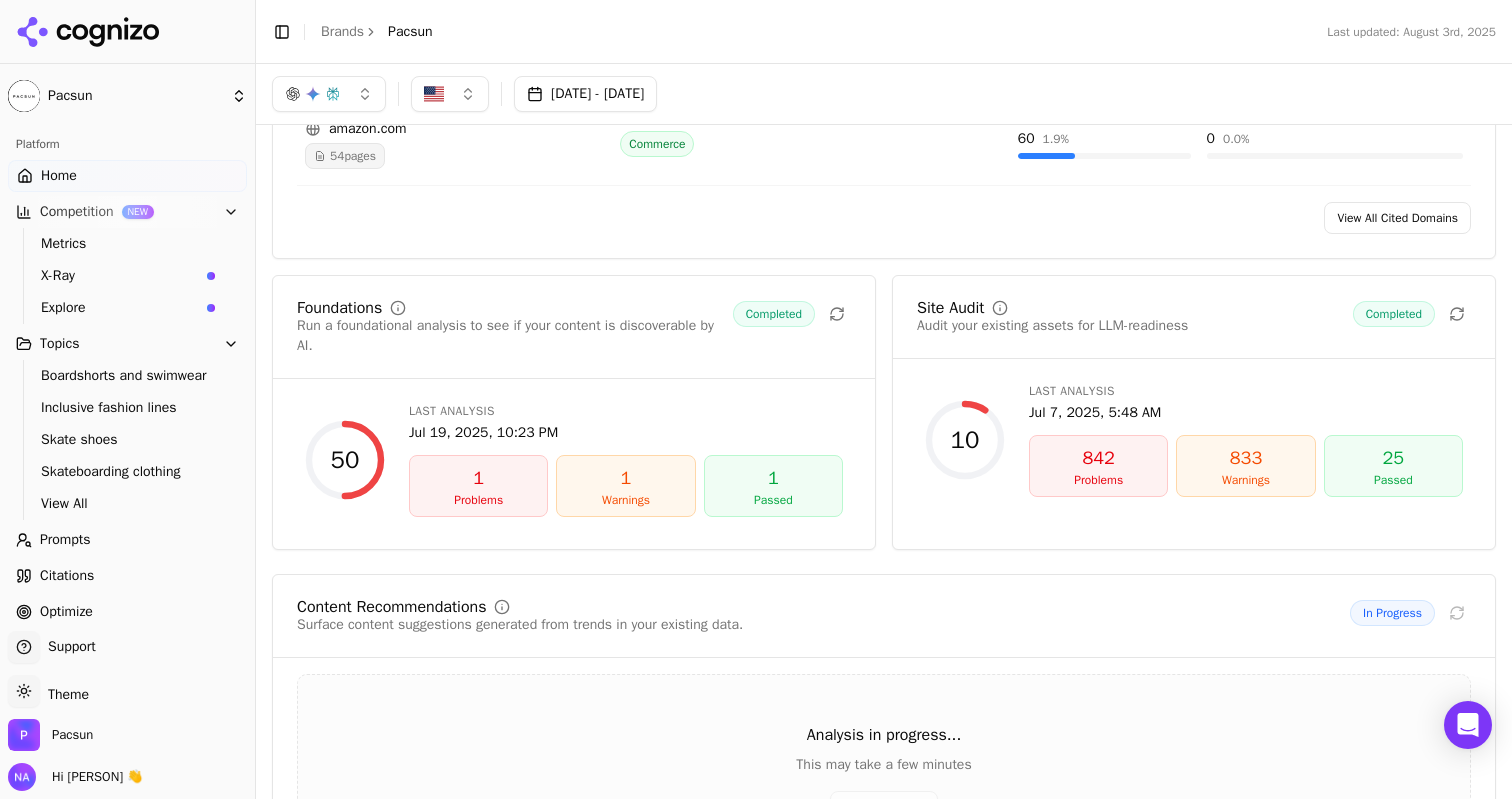 click on "1" at bounding box center [625, 478] 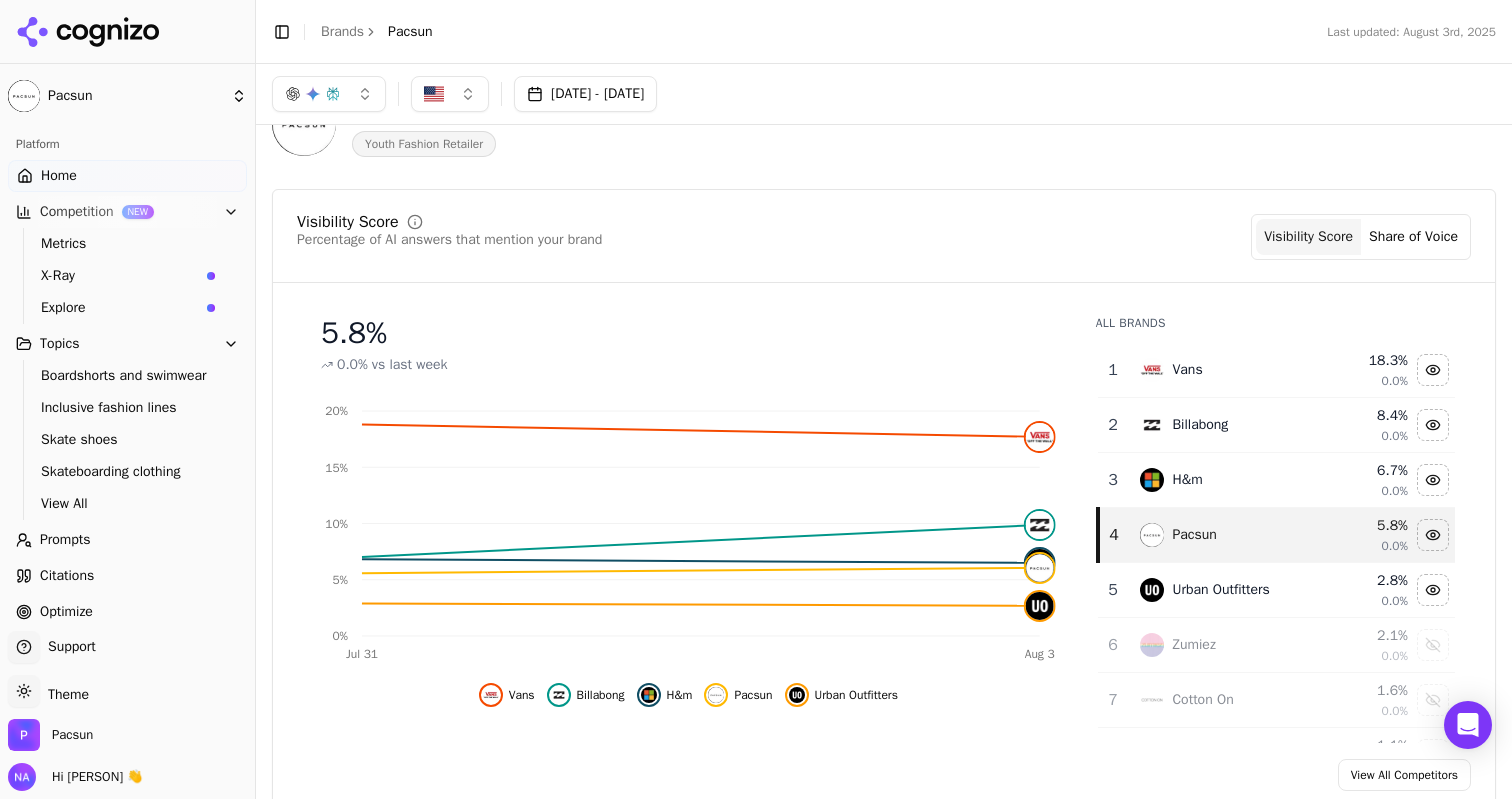scroll, scrollTop: 0, scrollLeft: 0, axis: both 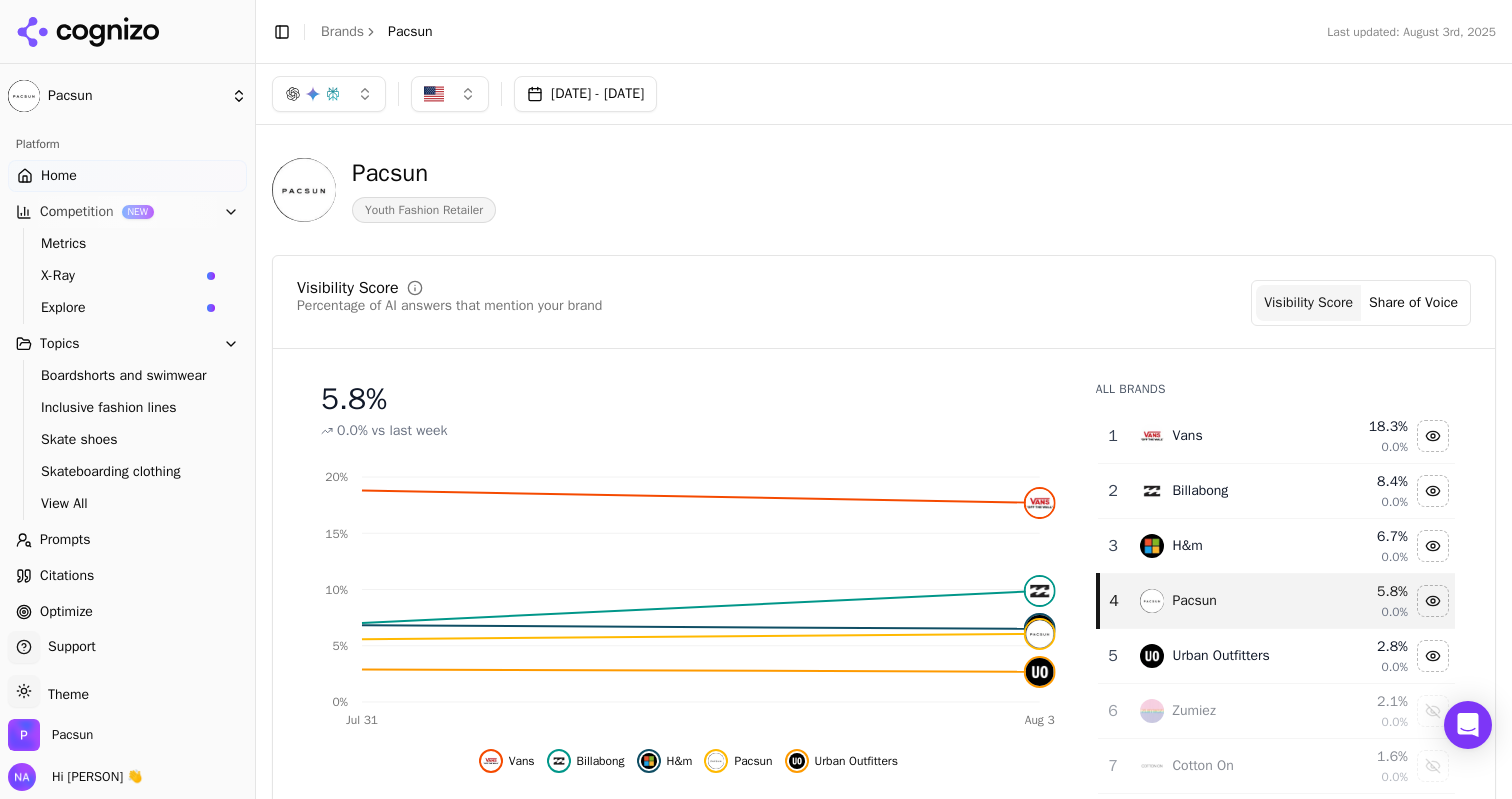 click on "Visibility Score Percentage of AI answers that mention your brand Visibility Score Share of Voice" at bounding box center [884, 303] 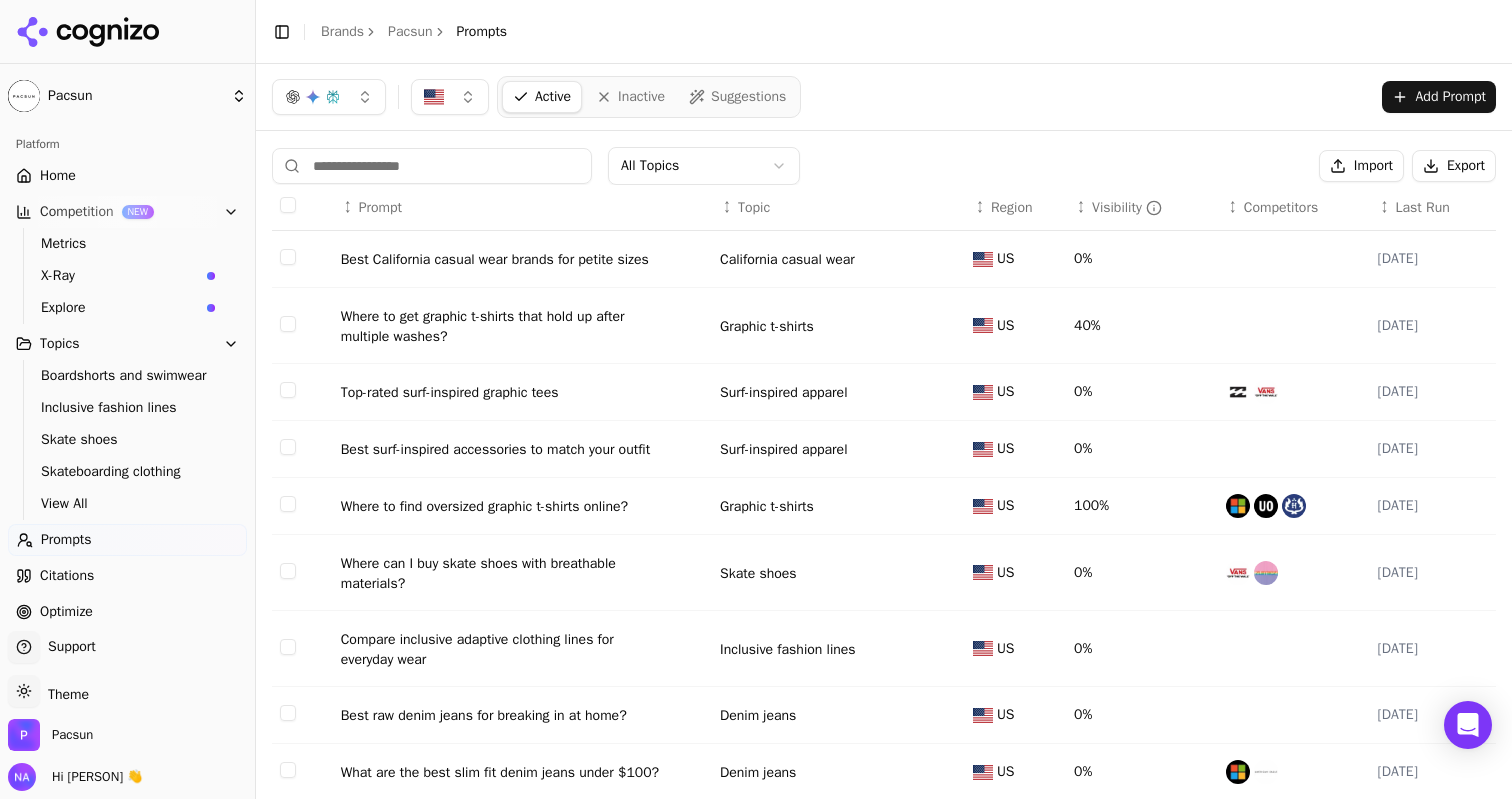 click on "Where to get graphic t-shirts that hold up after multiple washes?" at bounding box center (501, 327) 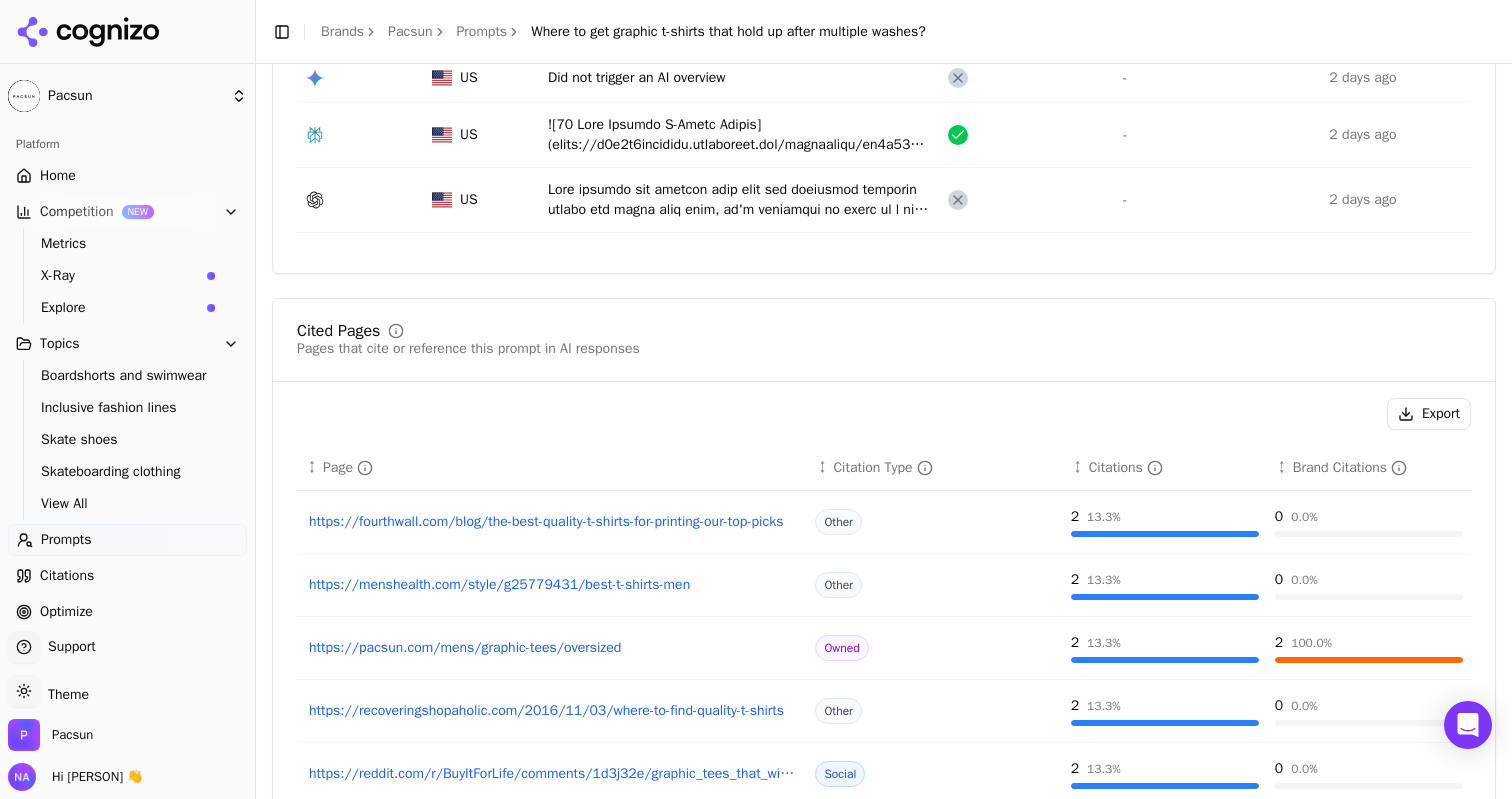 scroll, scrollTop: 408, scrollLeft: 0, axis: vertical 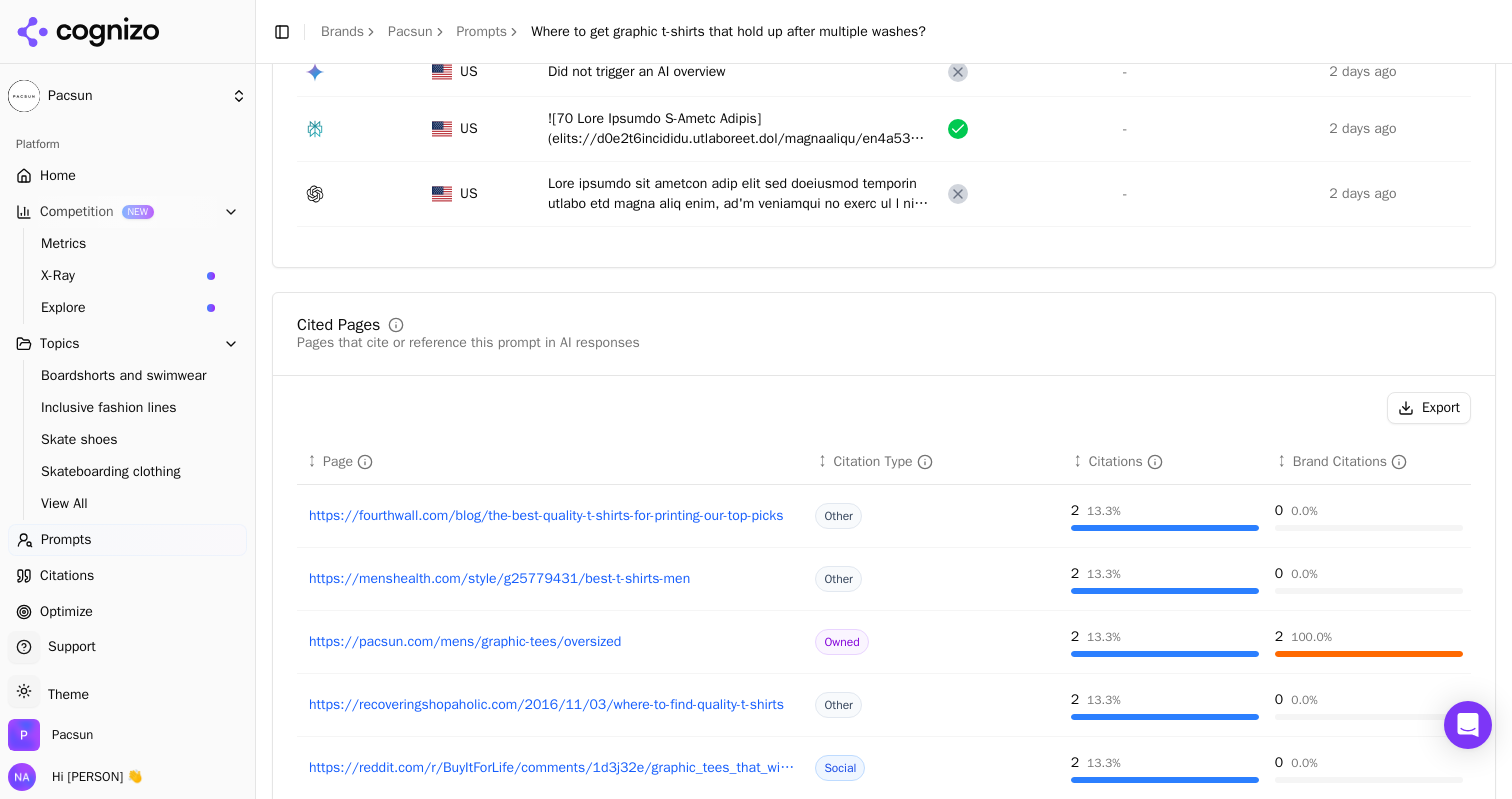 click on "https://fourthwall.com/blog/the-best-quality-t-shirts-for-printing-our-top-picks" at bounding box center (552, 516) 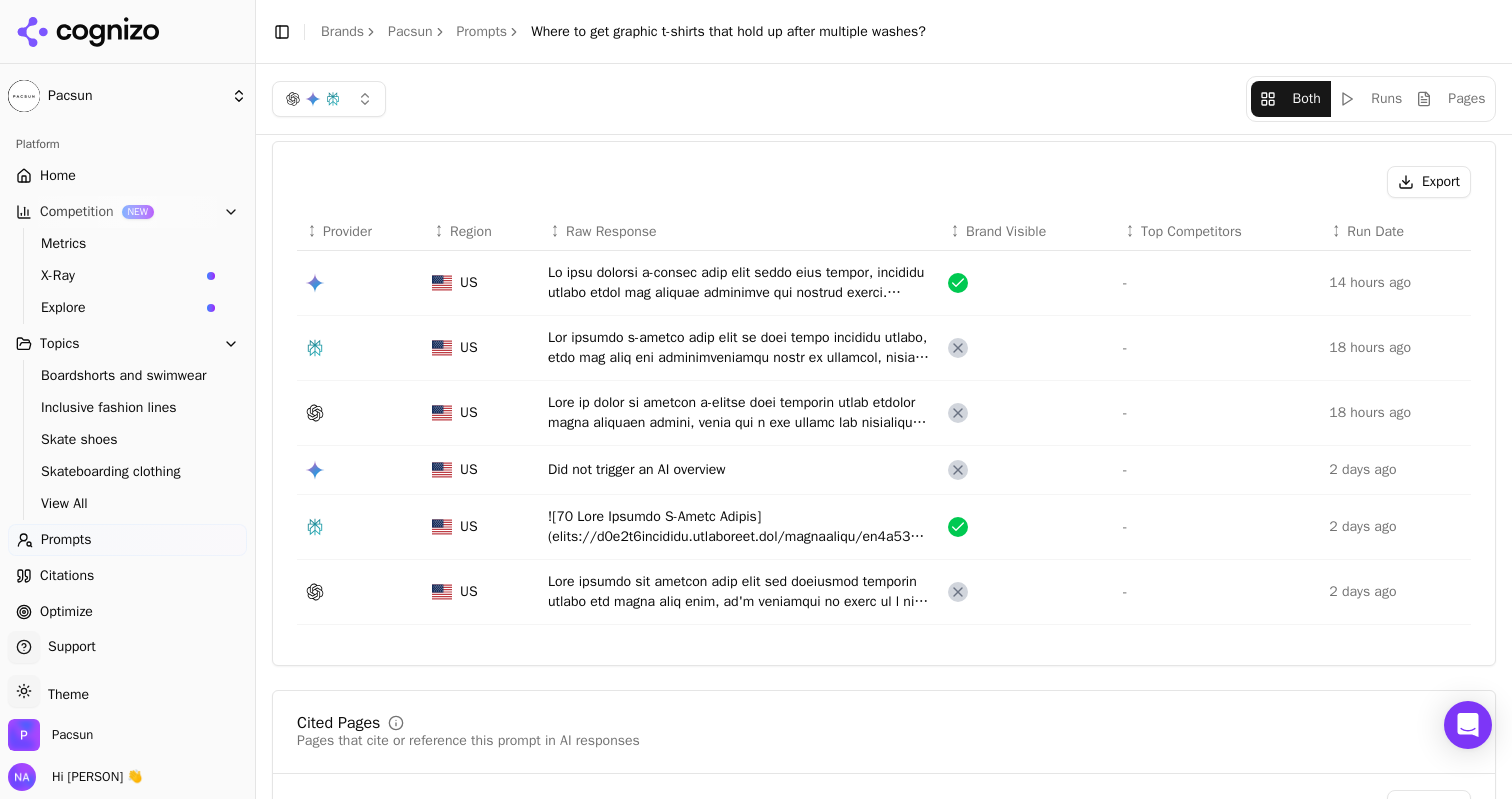scroll, scrollTop: 0, scrollLeft: 0, axis: both 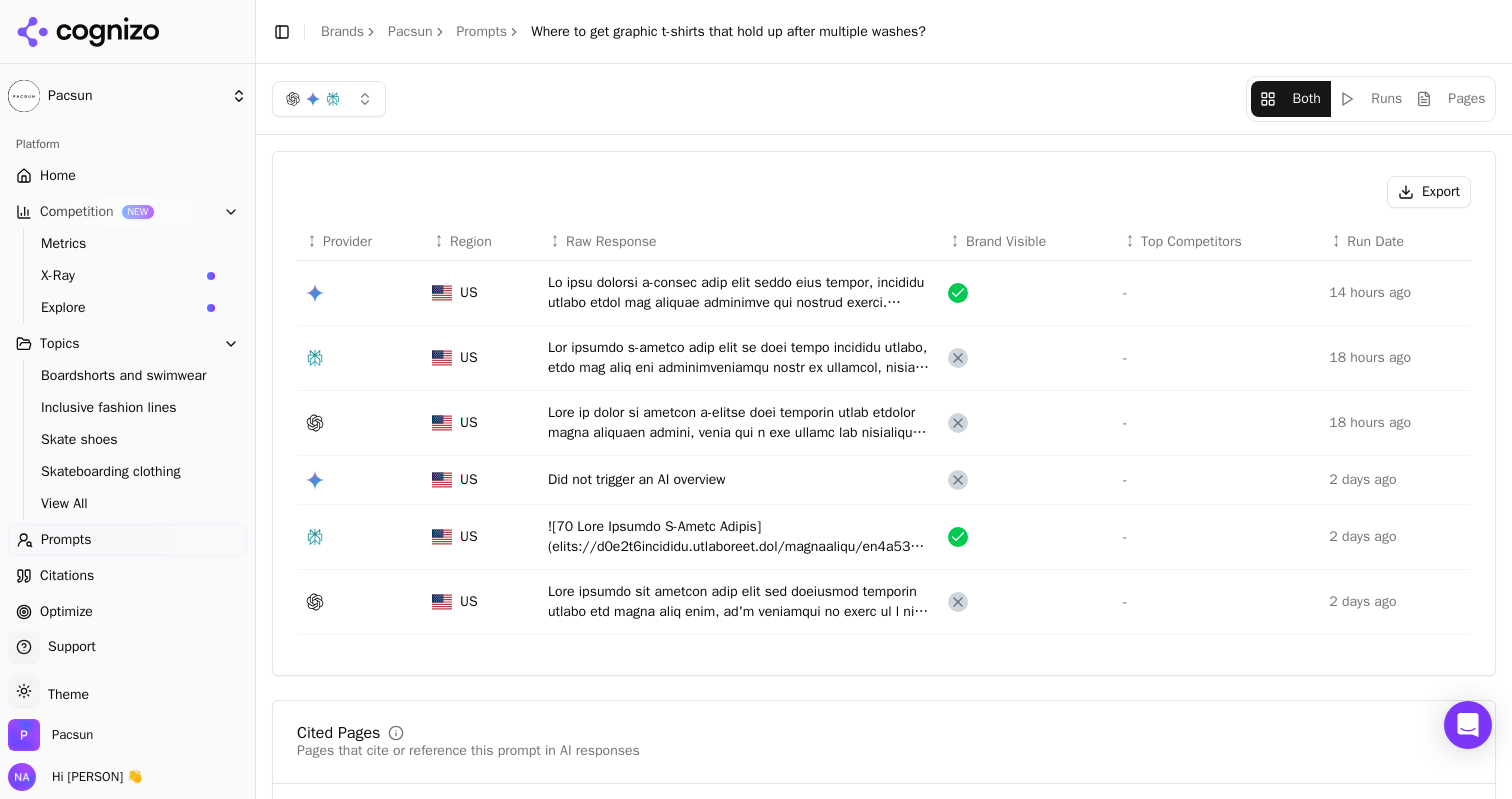 click on "Export  ↕ Provider  ↕ Region  ↕ Raw Response  ↕ Brand Visible  ↕ Top Competitors  ↕ Run Date US - 14 hours ago US - 18 hours ago US - 18 hours ago US Did not trigger an AI overview - 2 days ago US - 2 days ago US - 2 days ago" at bounding box center (884, 413) 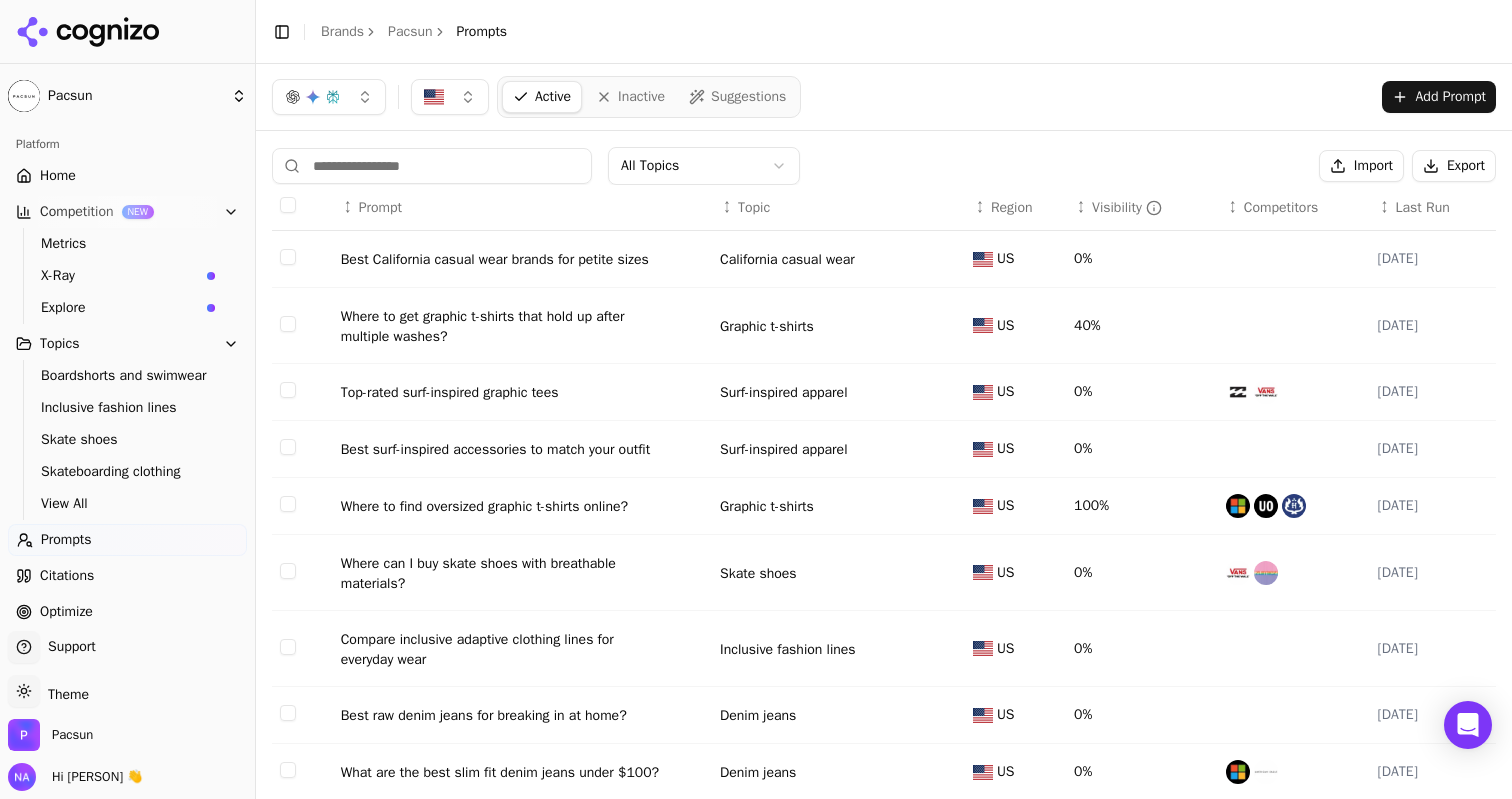 click on "Inactive" at bounding box center [641, 97] 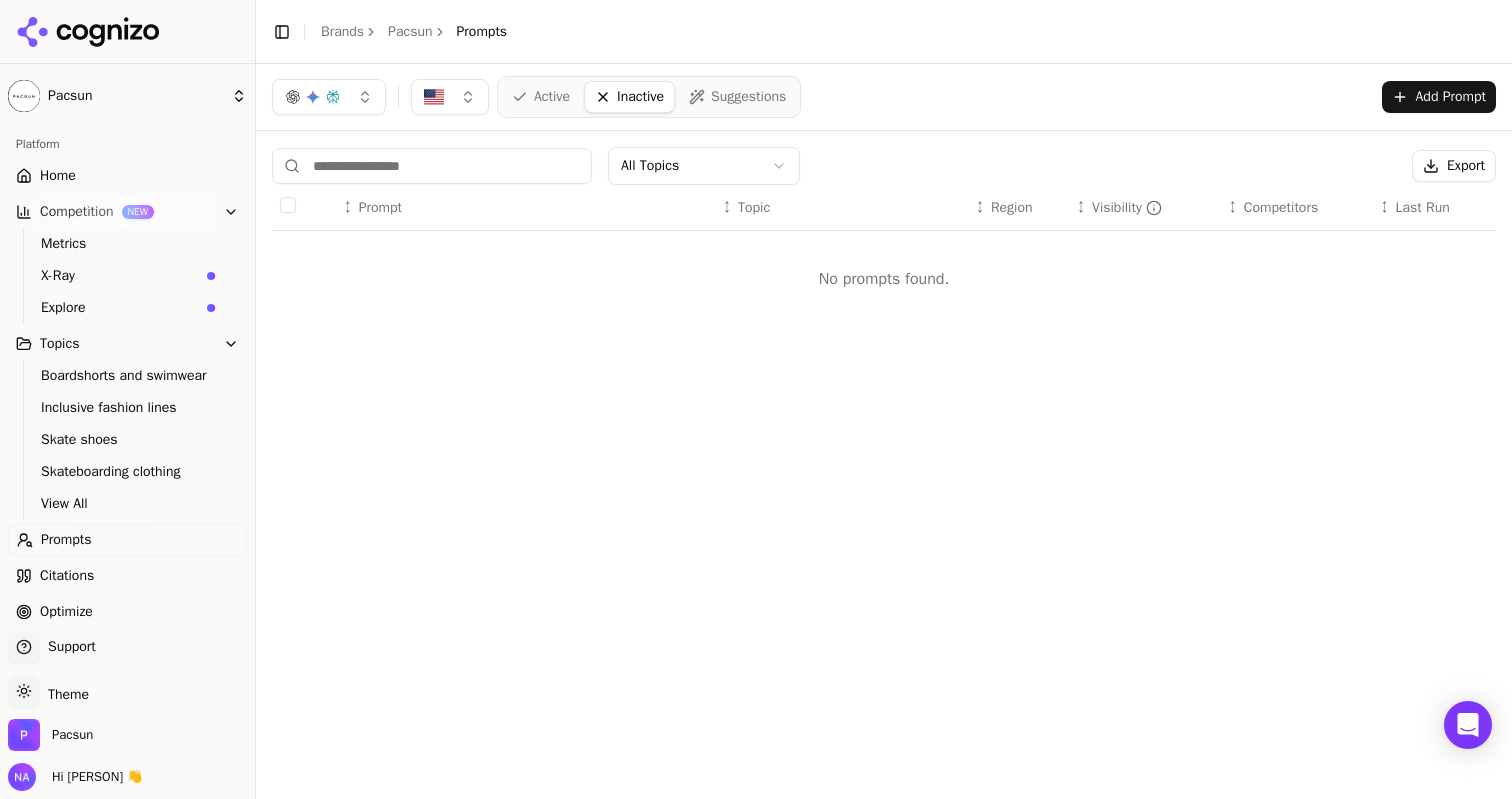 click on "Active" at bounding box center [541, 97] 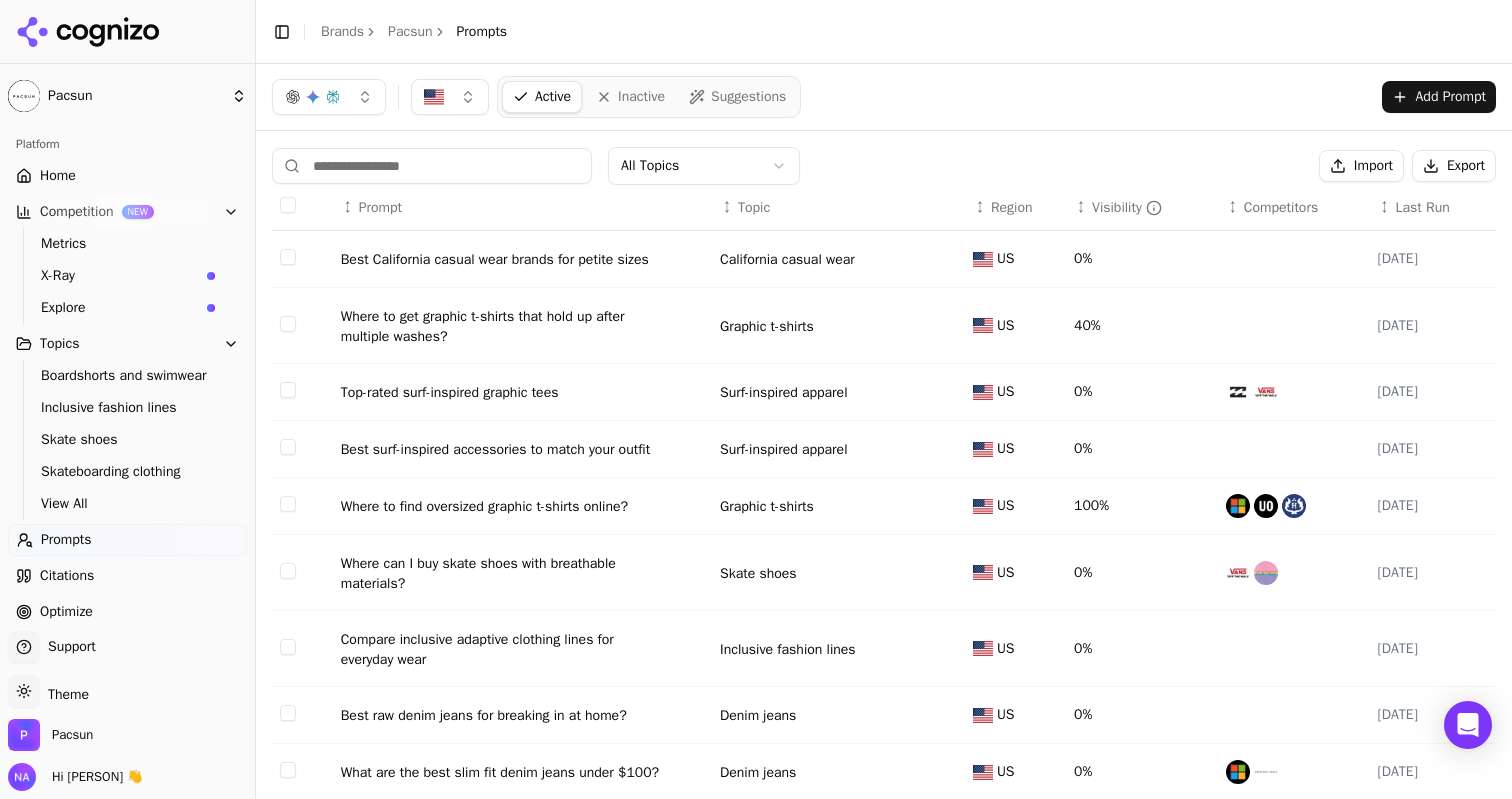 click at bounding box center (329, 97) 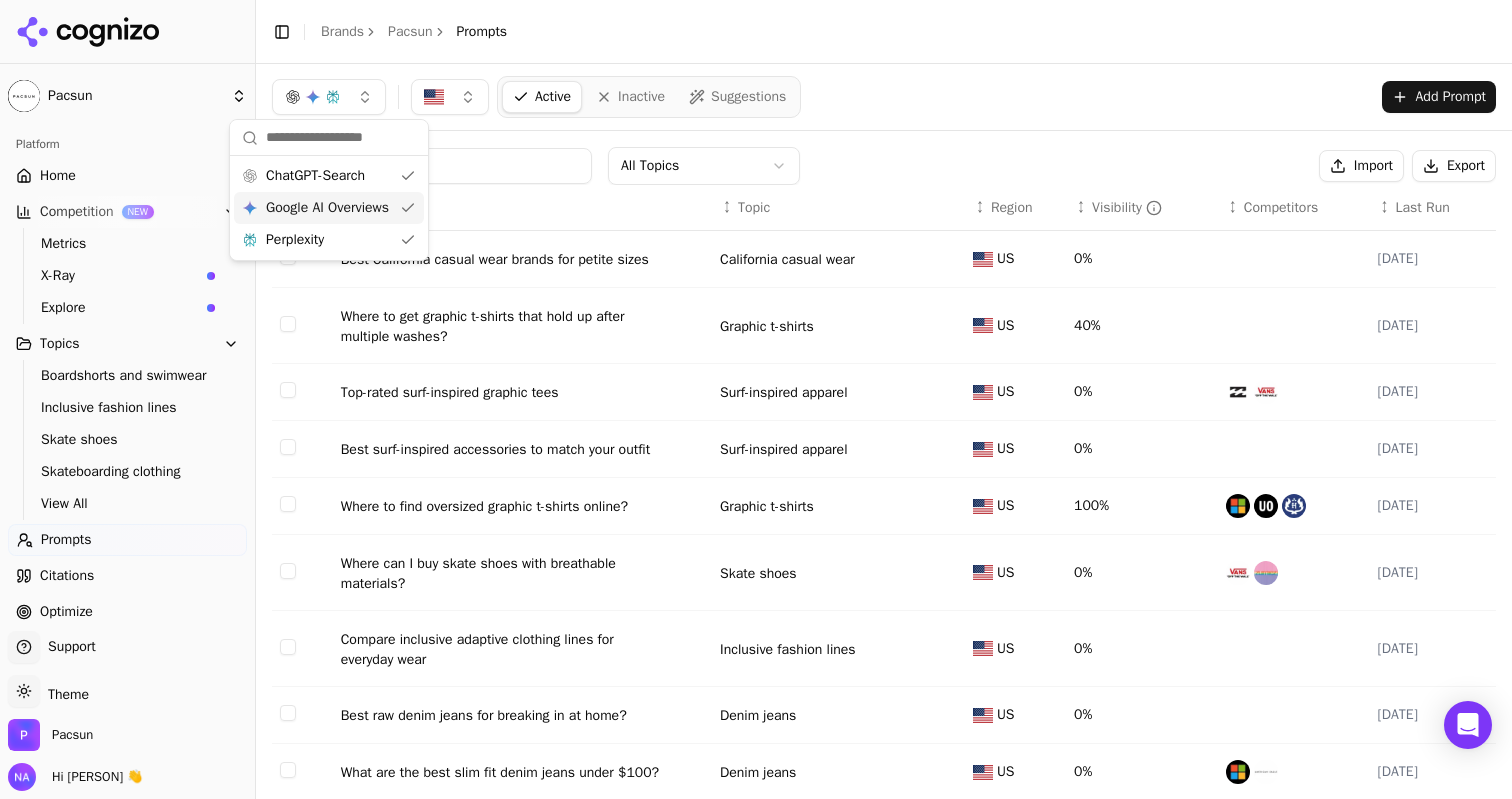 click on "Prompts" at bounding box center (127, 540) 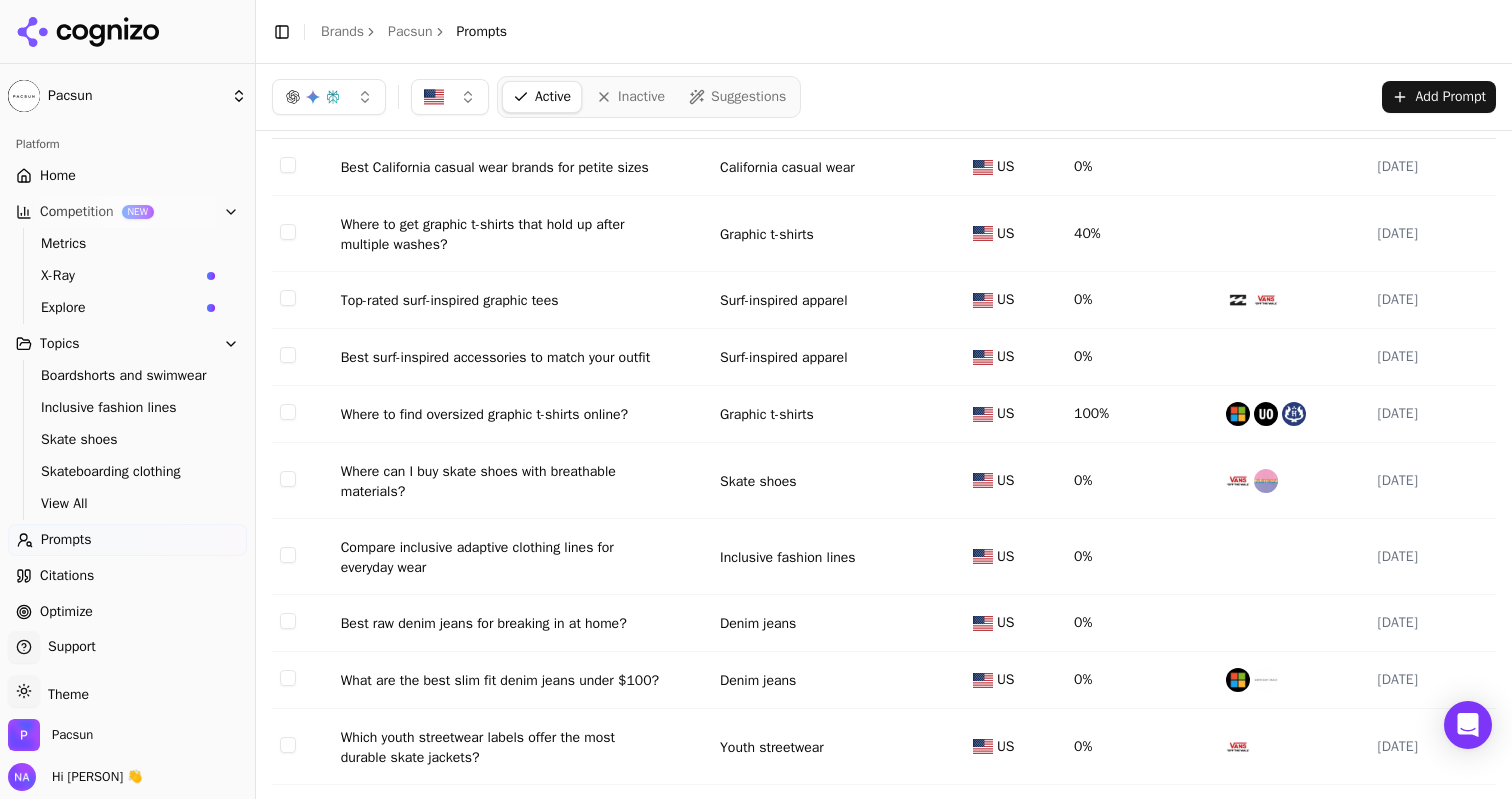 scroll, scrollTop: 0, scrollLeft: 0, axis: both 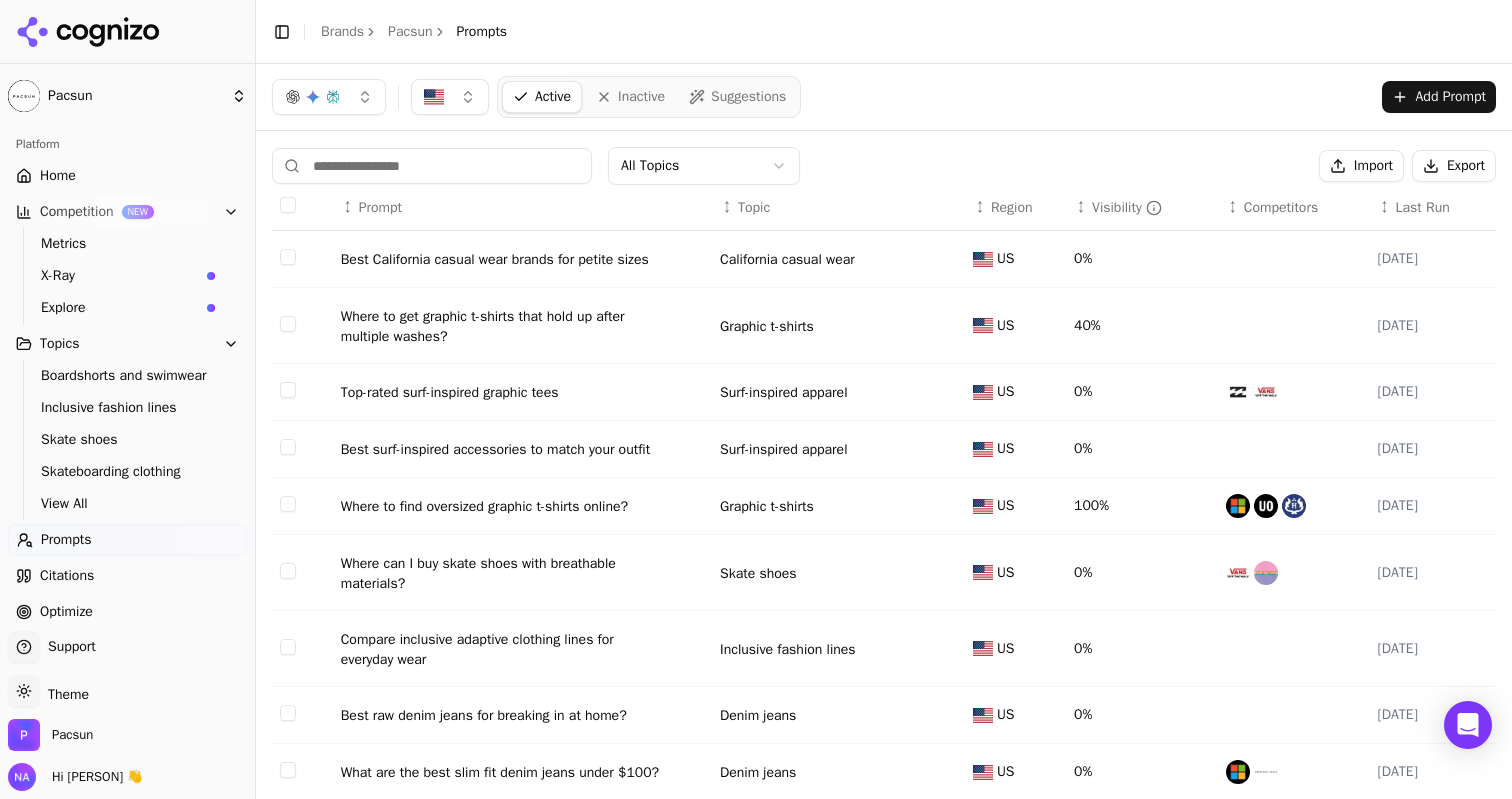 click on "Best California casual wear brands for petite sizes" at bounding box center (495, 260) 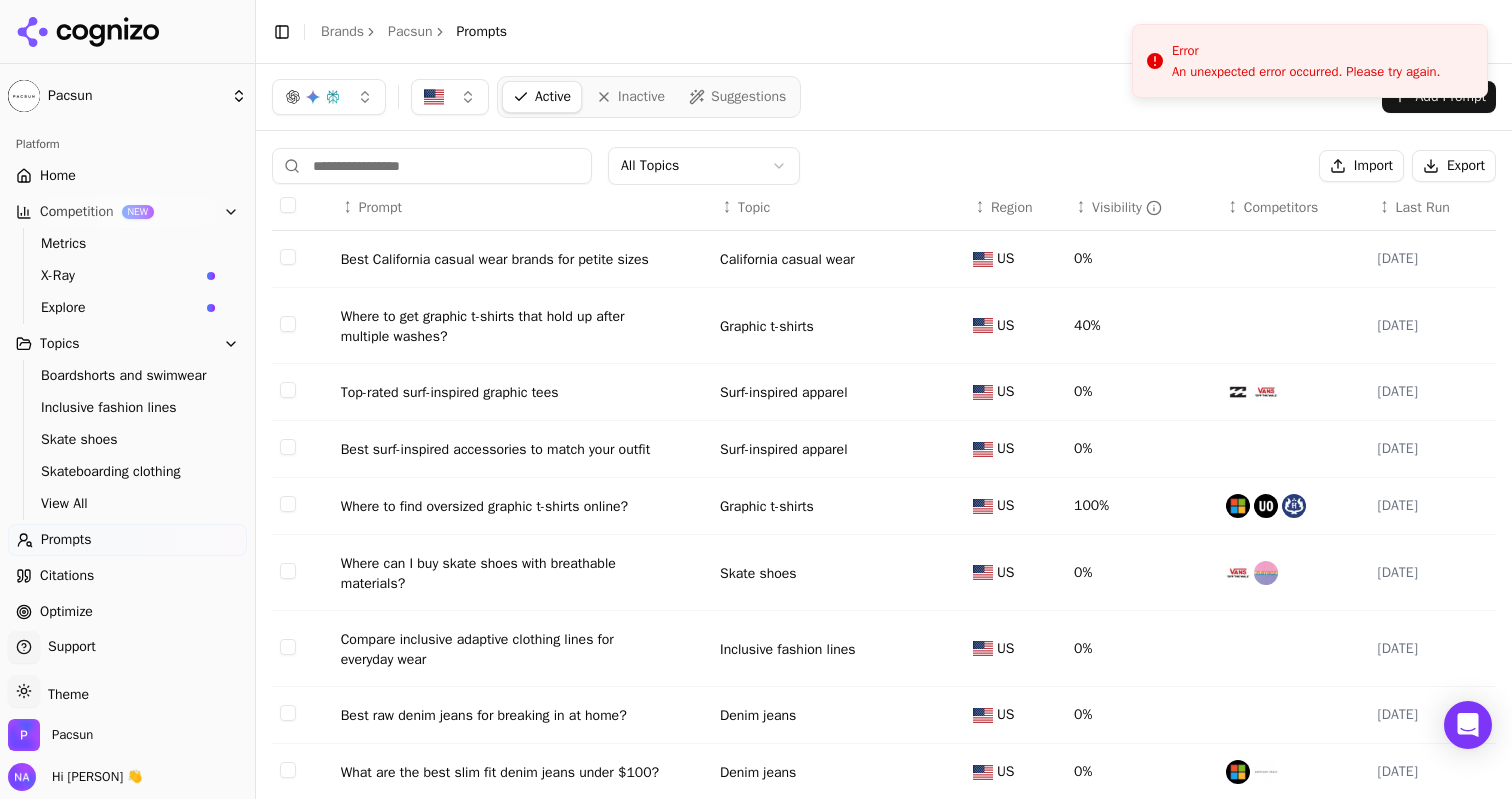 click on "Best surf-inspired accessories to match your outfit" at bounding box center (496, 450) 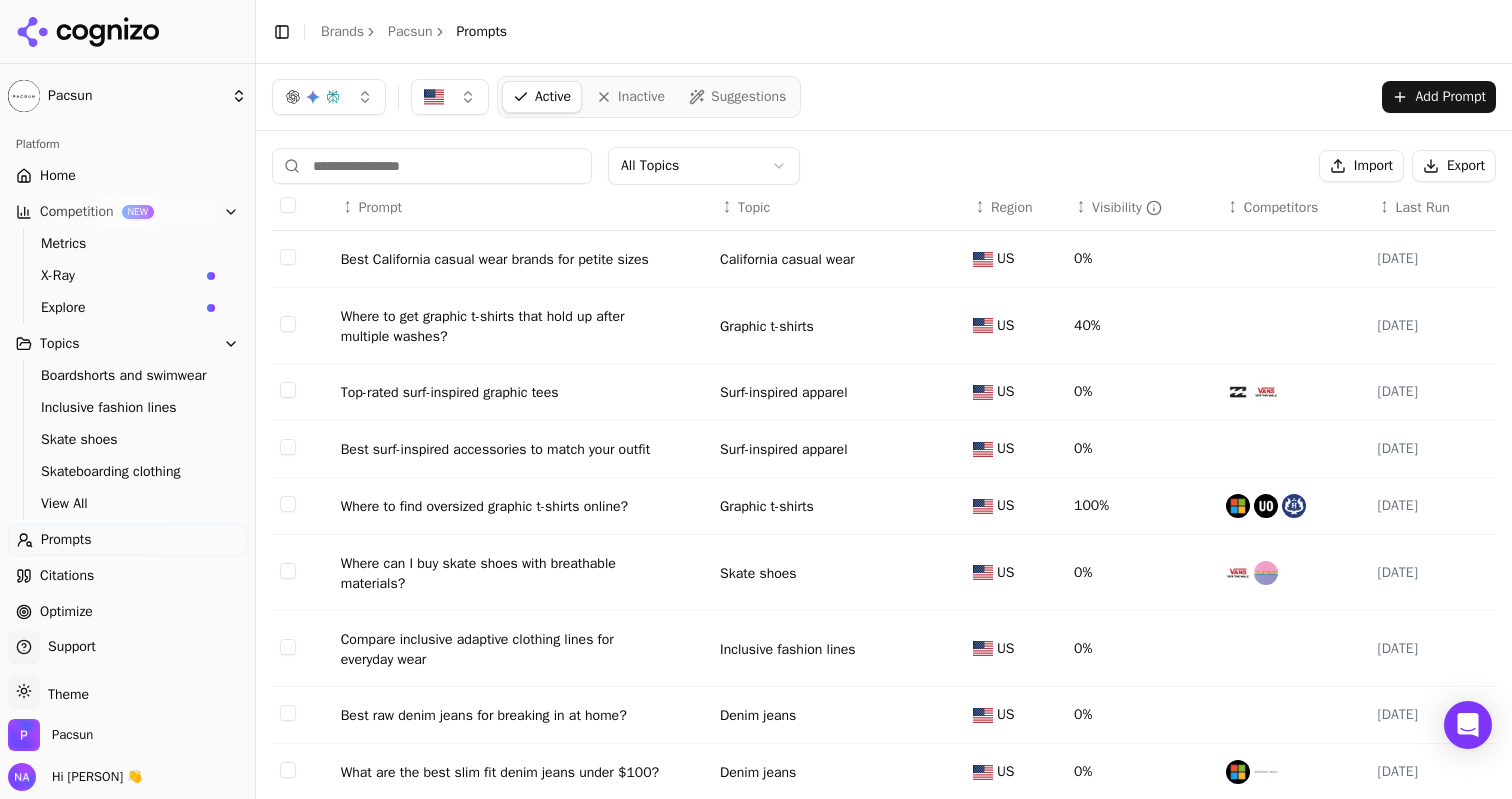 click on "Active Inactive Suggestions" at bounding box center [536, 97] 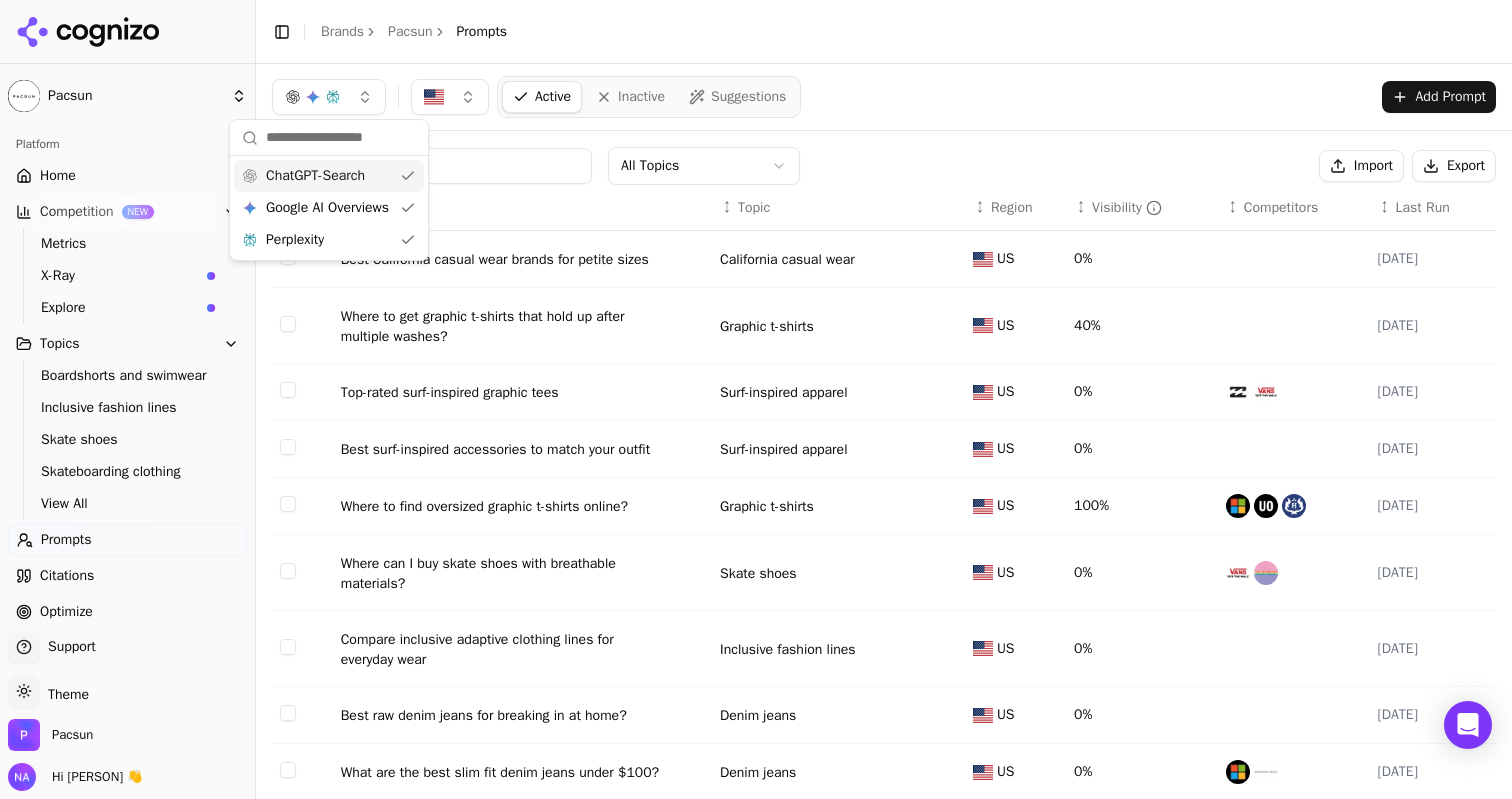 click on "Support Support" at bounding box center [127, 651] 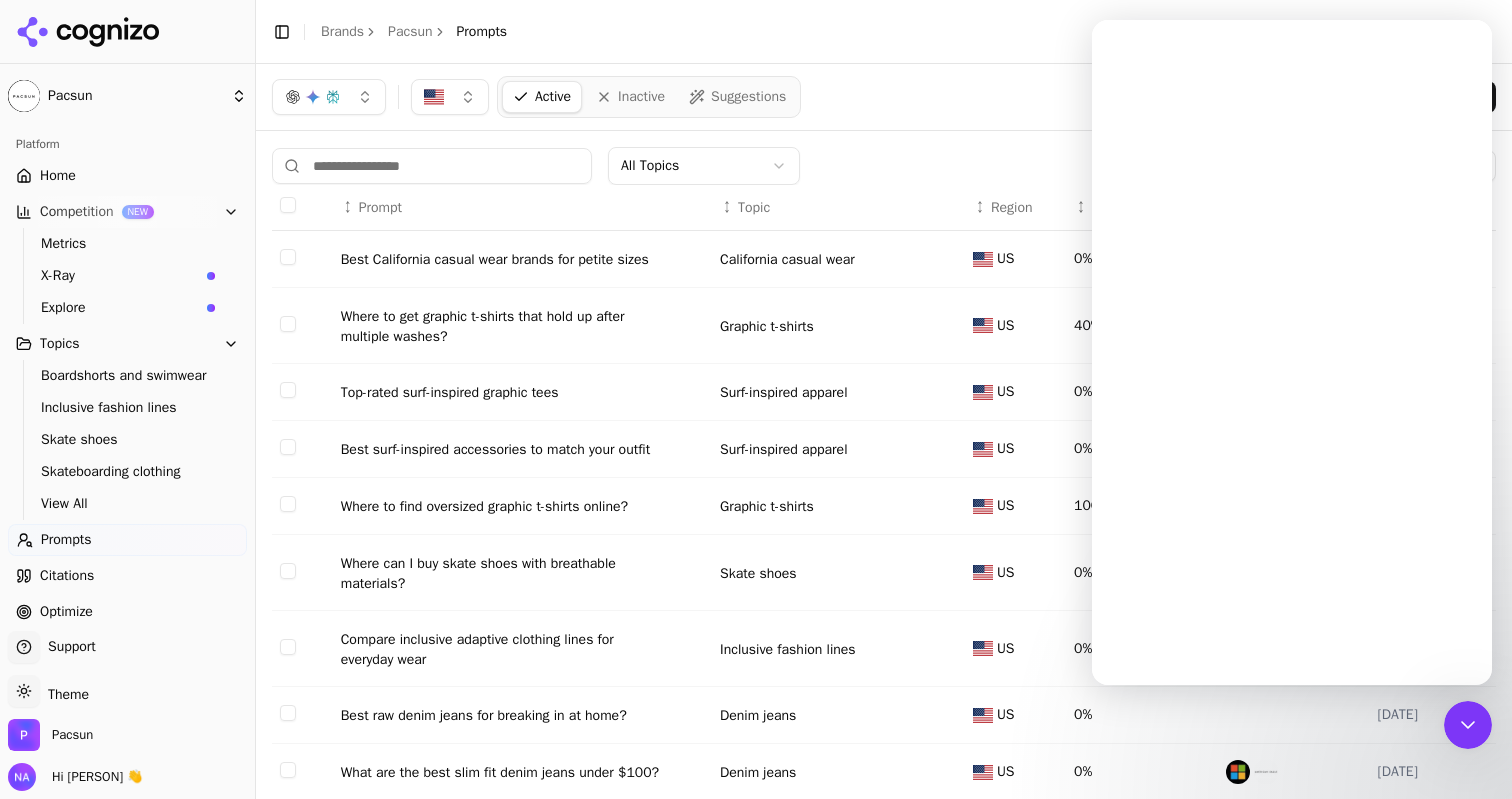 scroll, scrollTop: 0, scrollLeft: 0, axis: both 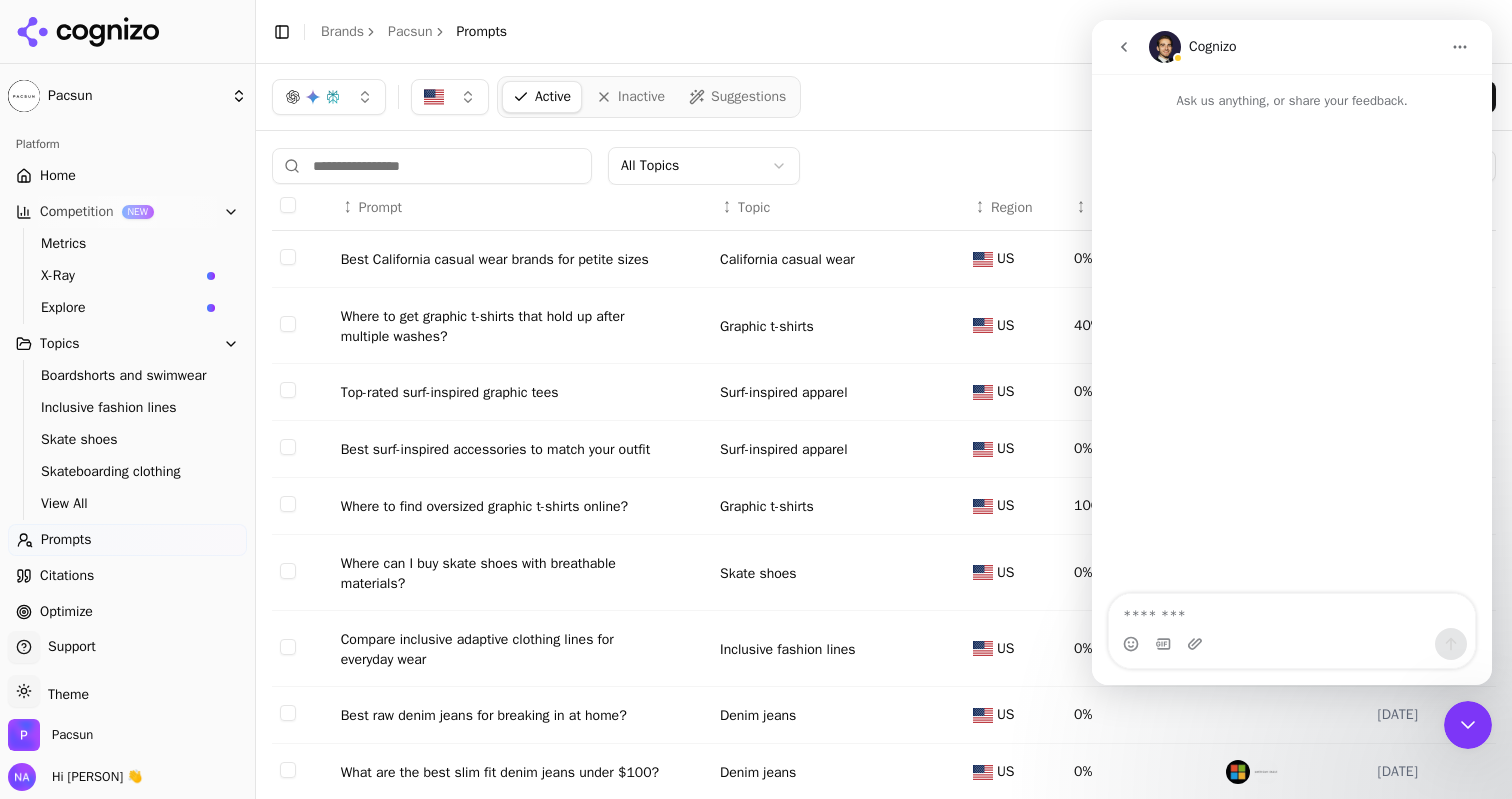click at bounding box center [1124, 47] 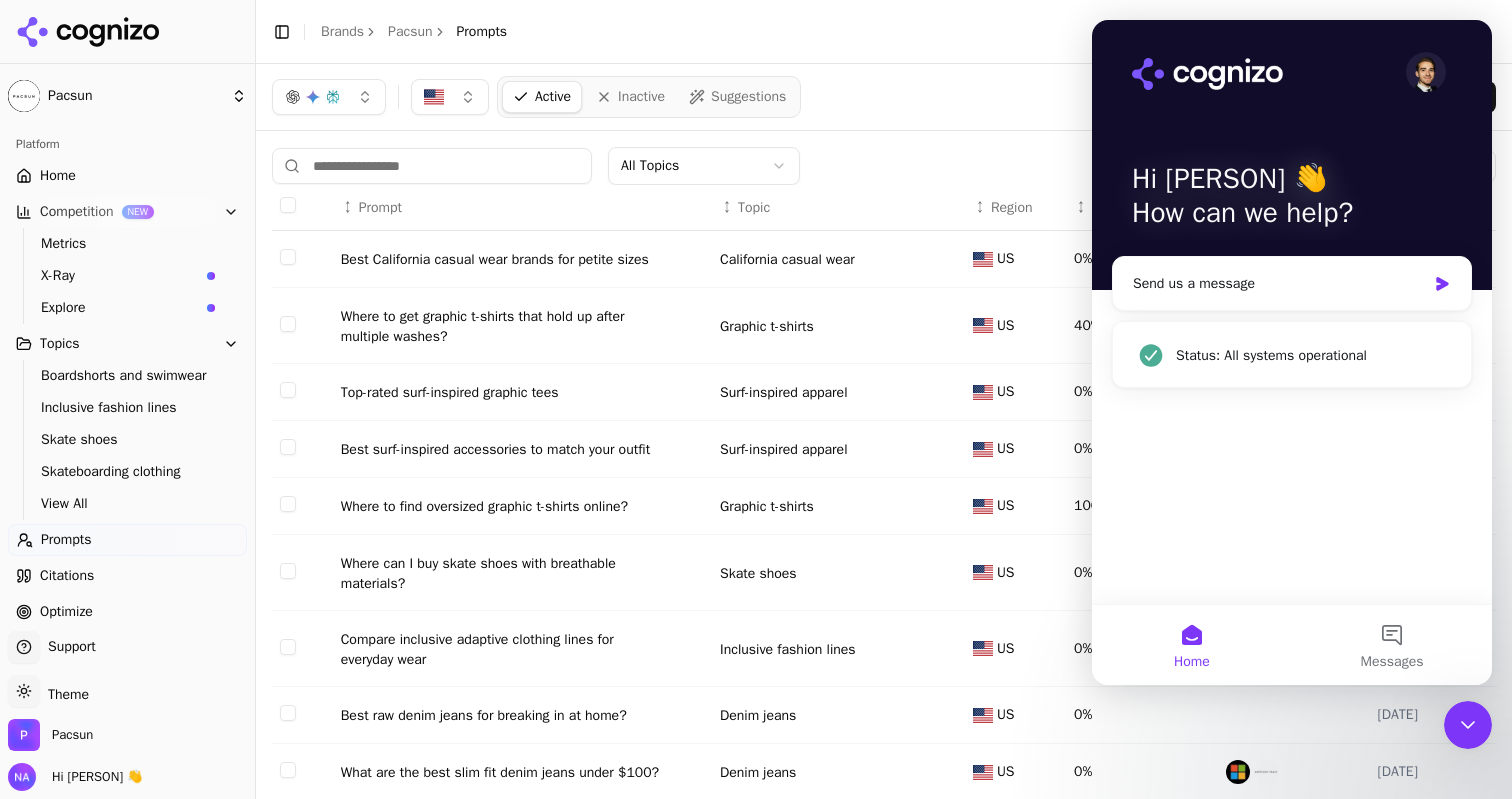 click on "Support" at bounding box center (68, 647) 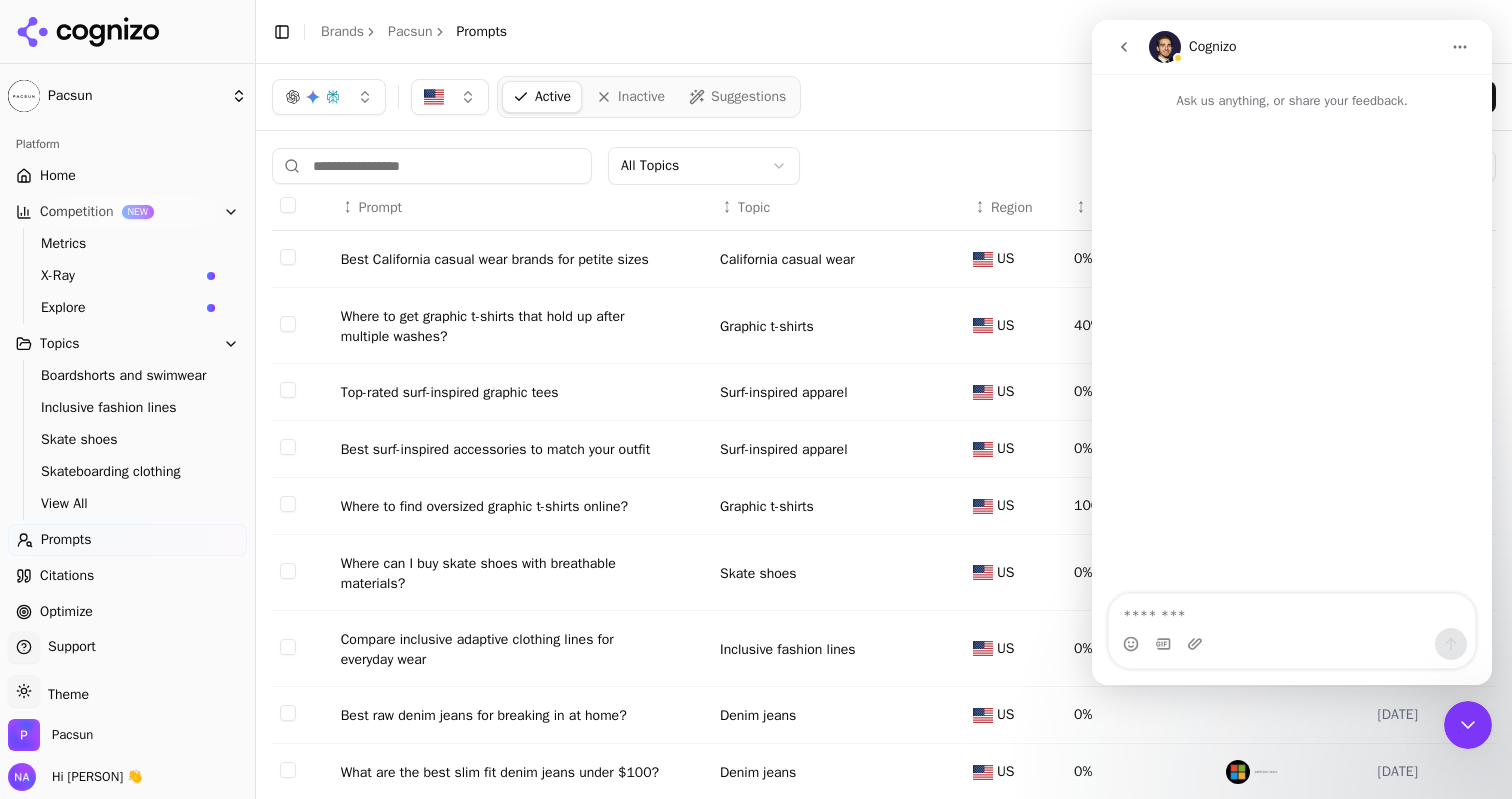 click on "Optimize" at bounding box center (66, 612) 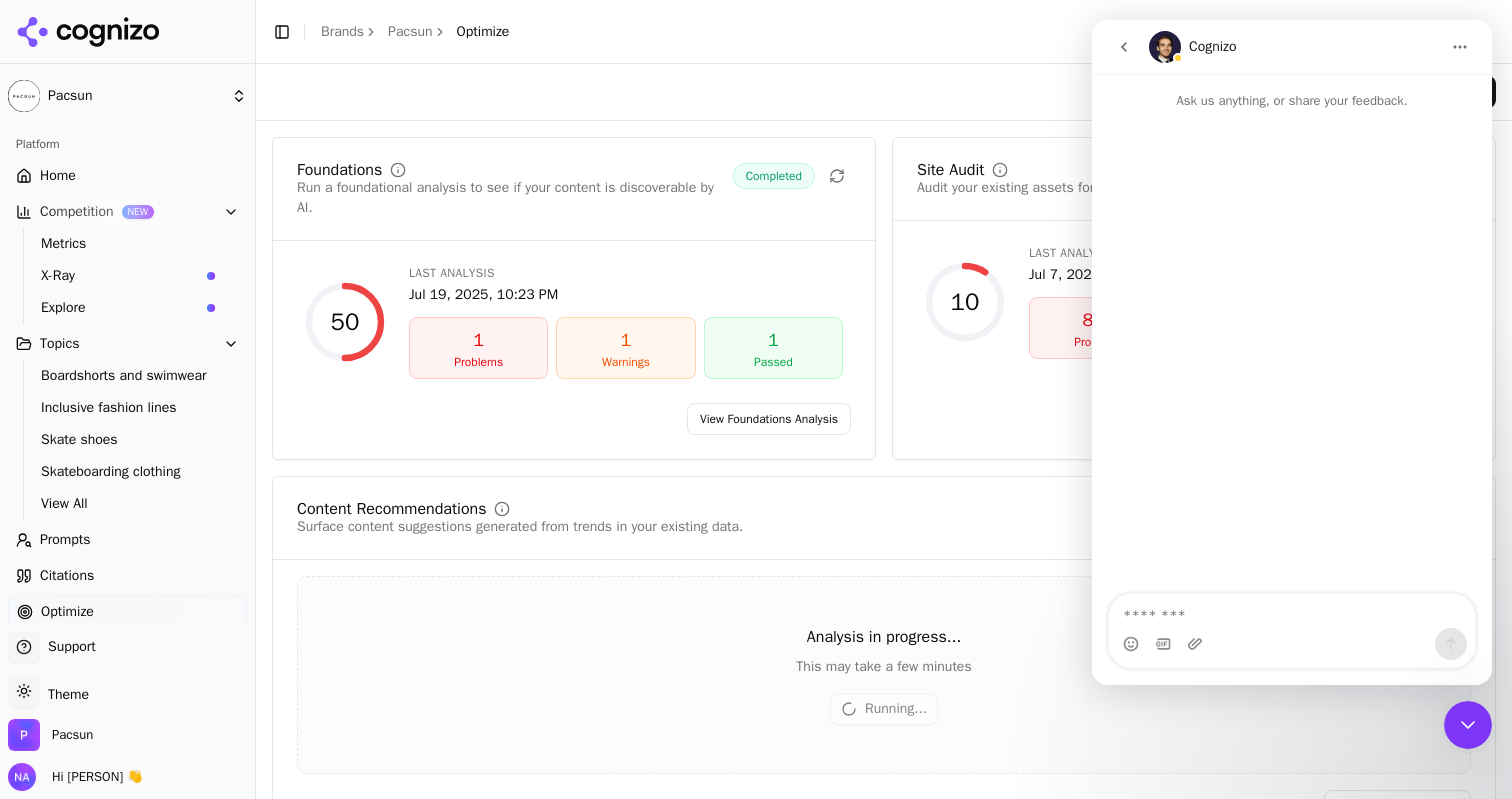 scroll, scrollTop: 64, scrollLeft: 0, axis: vertical 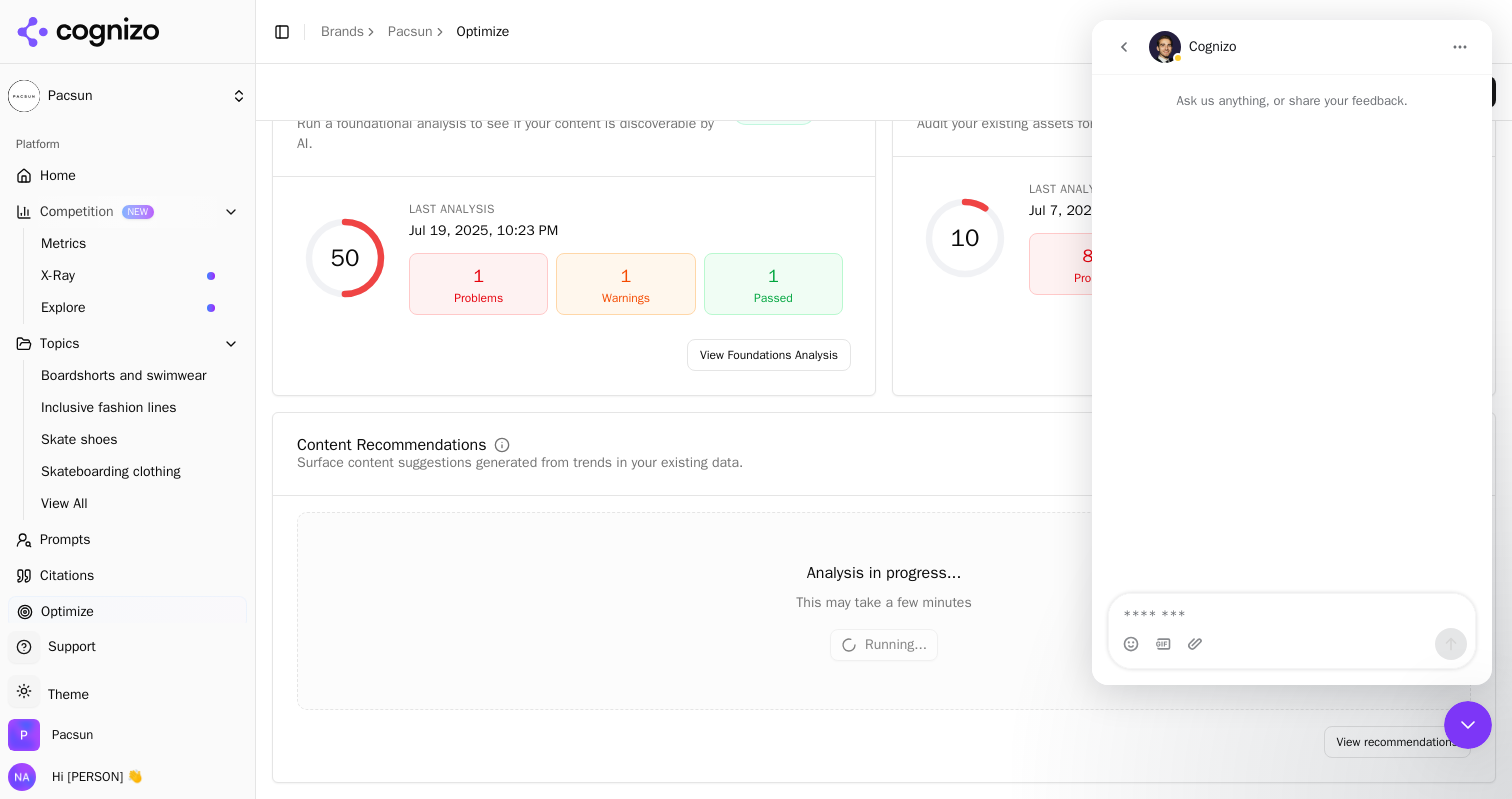 click on "Optimize" at bounding box center (67, 612) 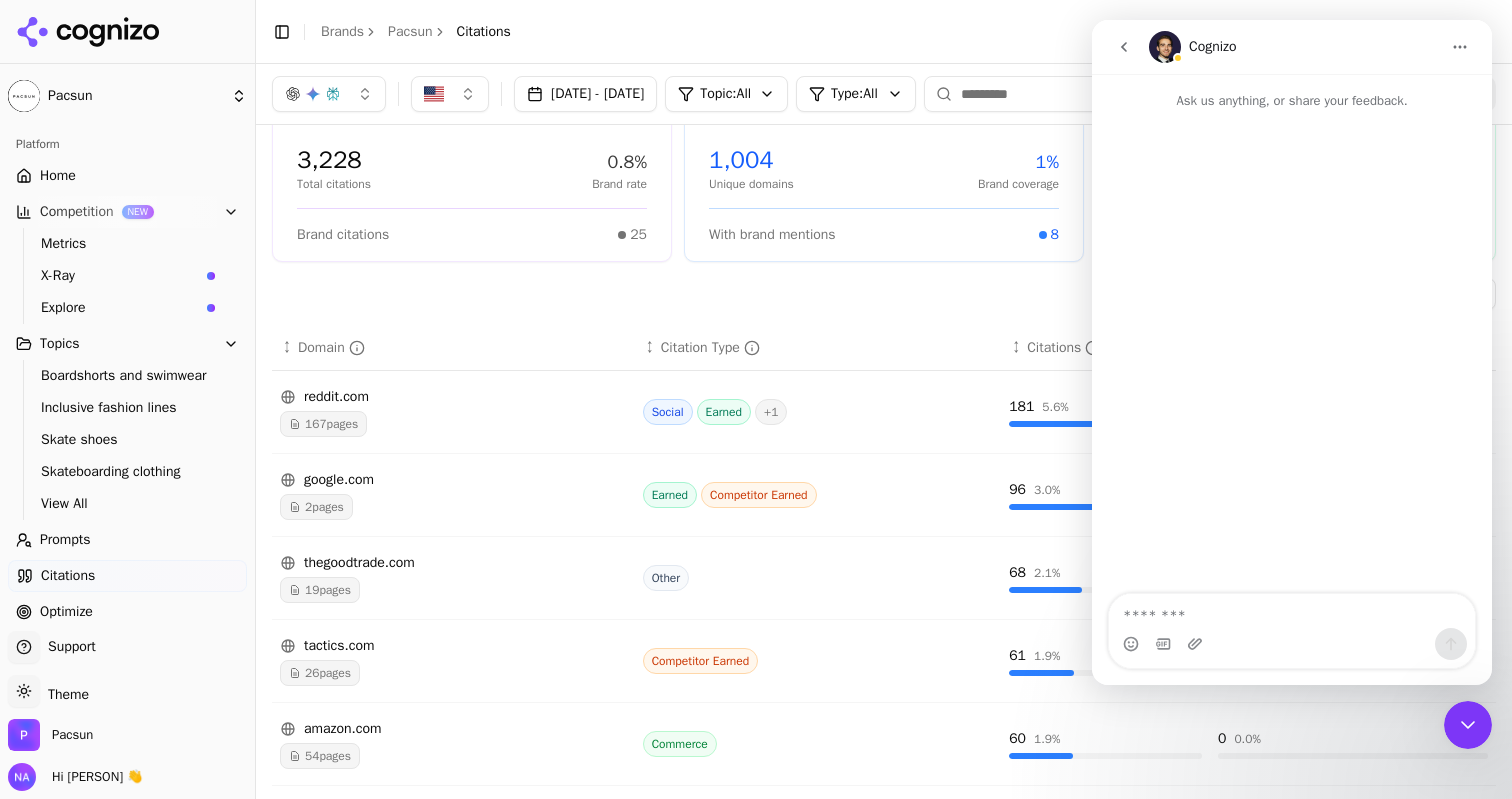 scroll, scrollTop: 93, scrollLeft: 0, axis: vertical 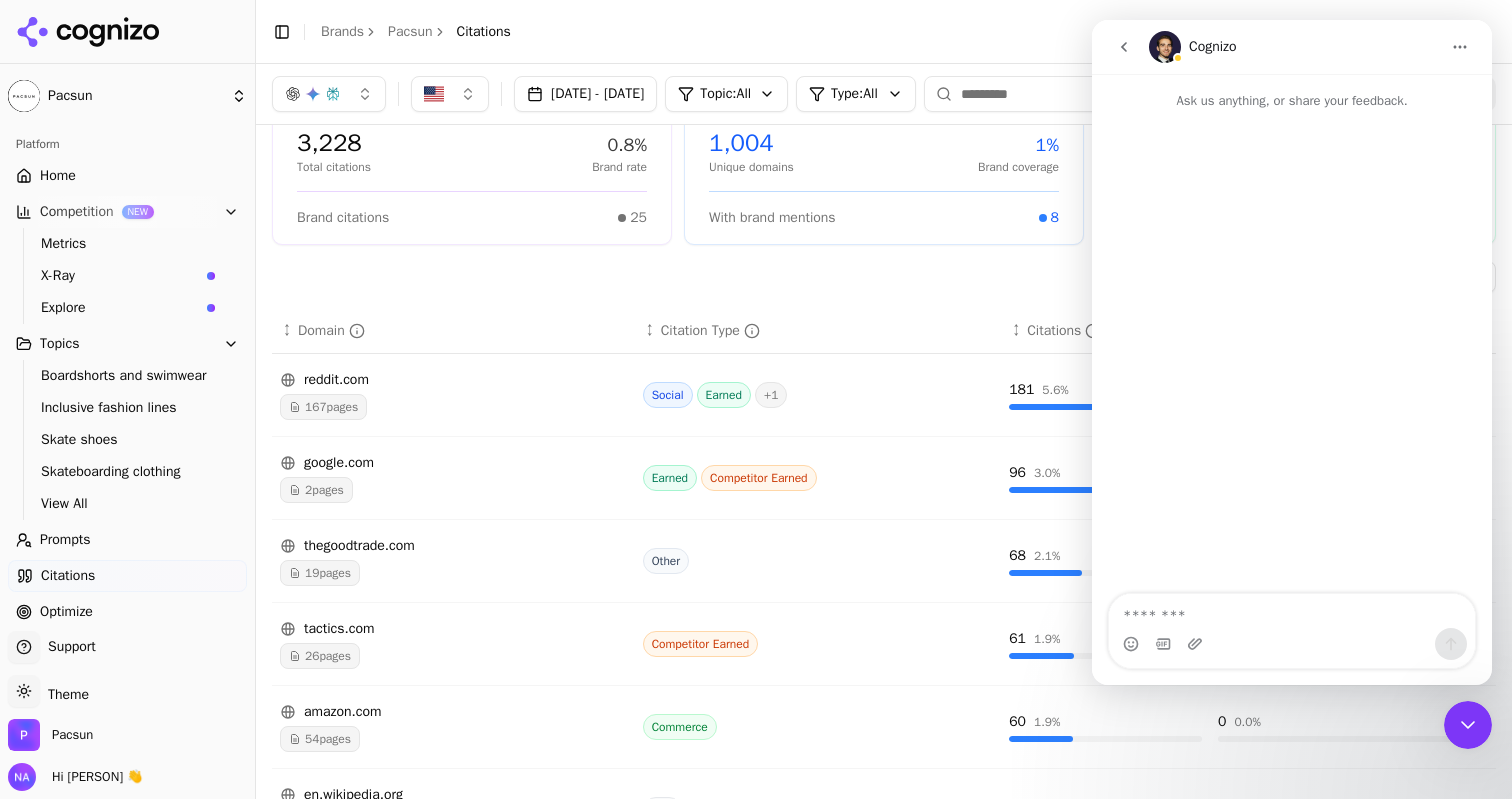 click on "Competitor Earned" at bounding box center (759, 478) 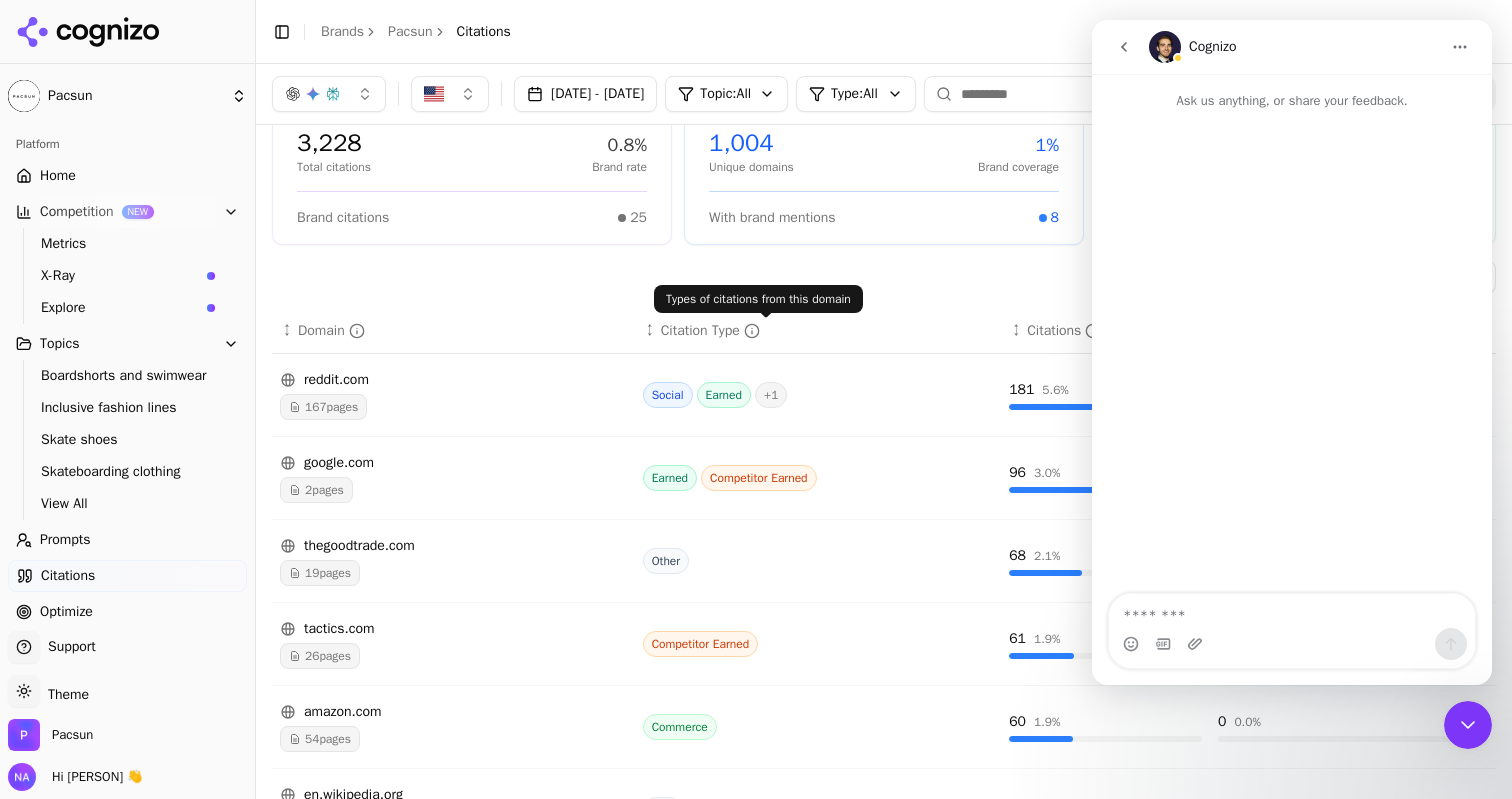 click 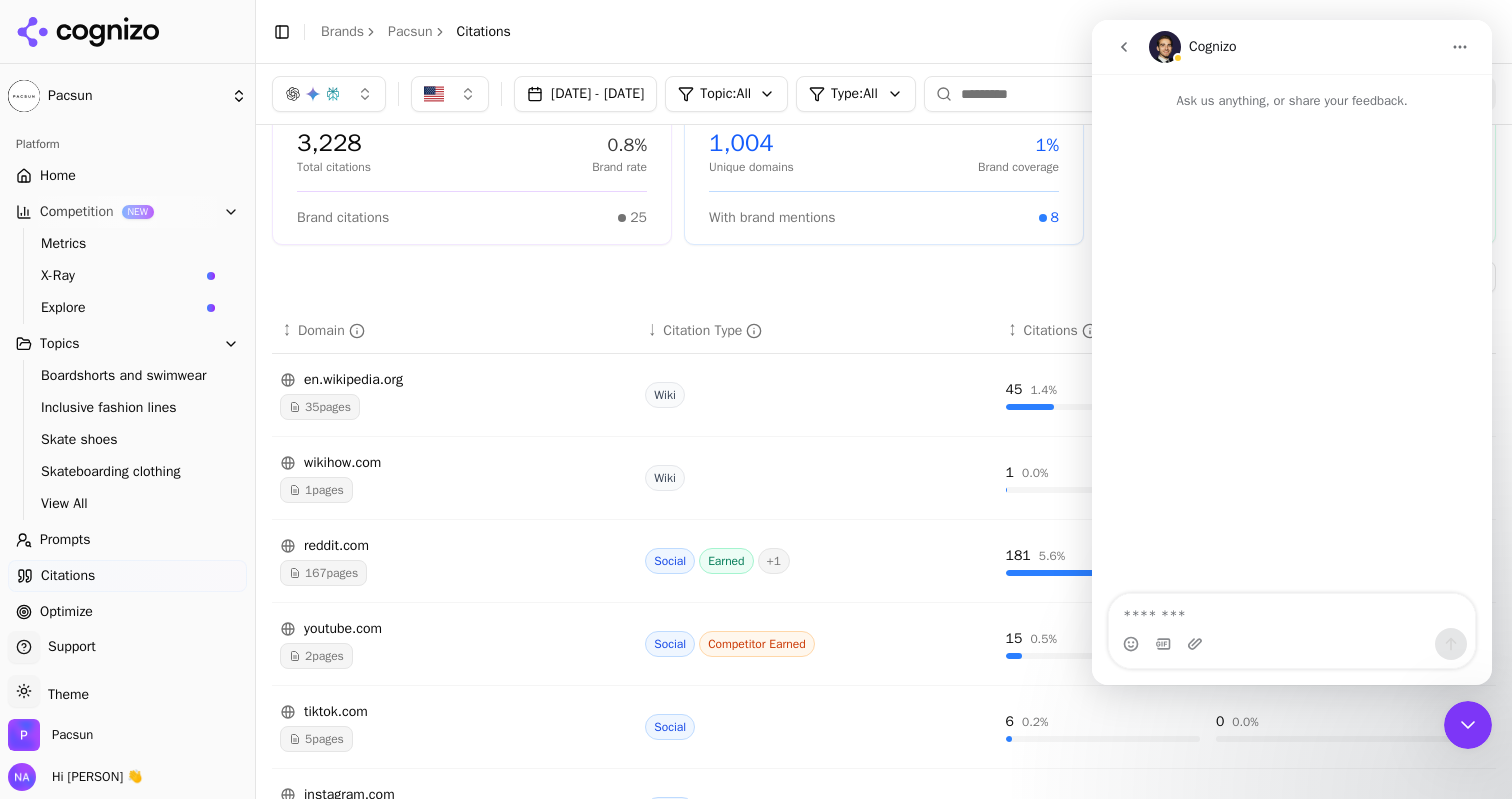 click 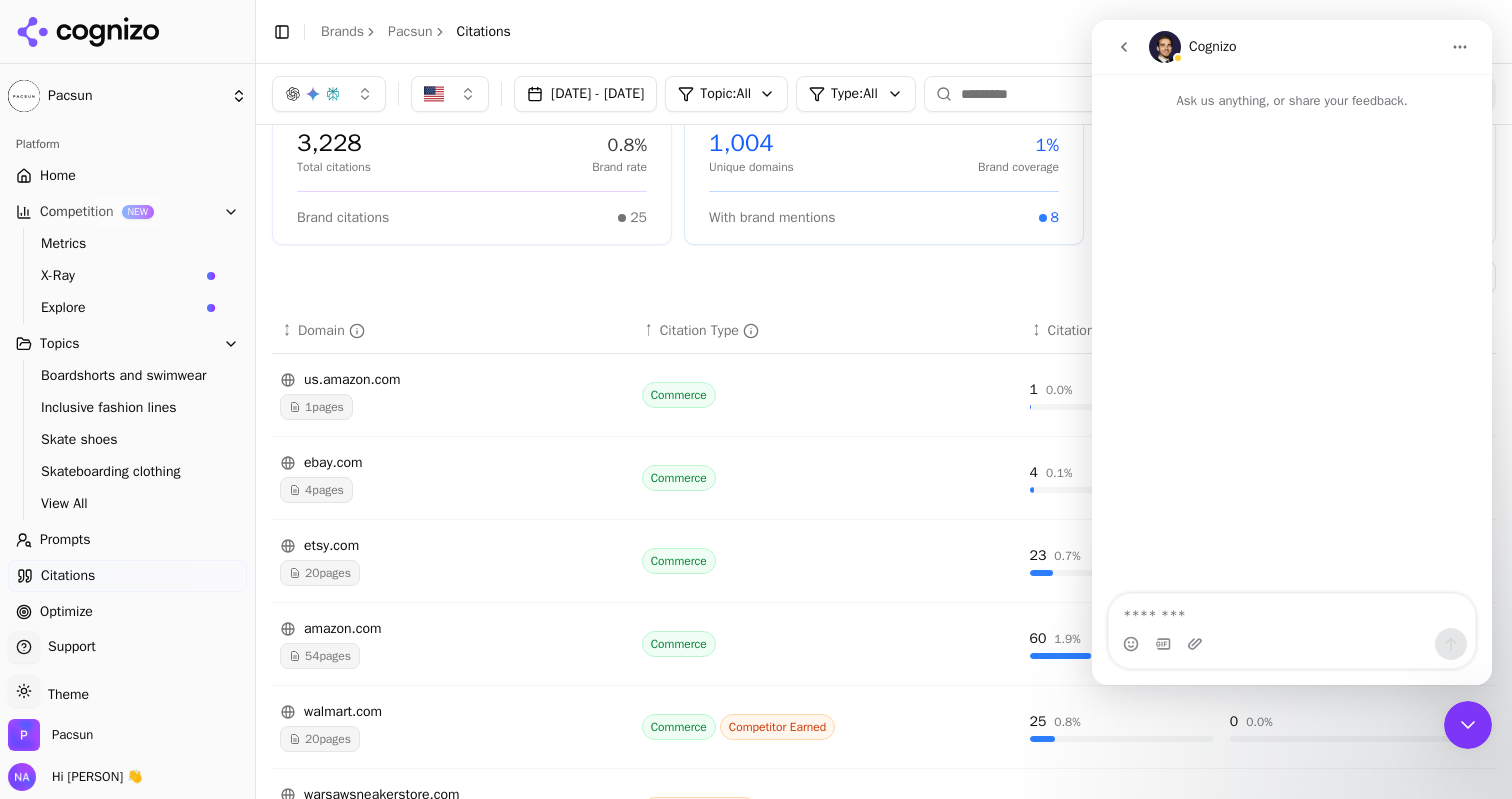 click 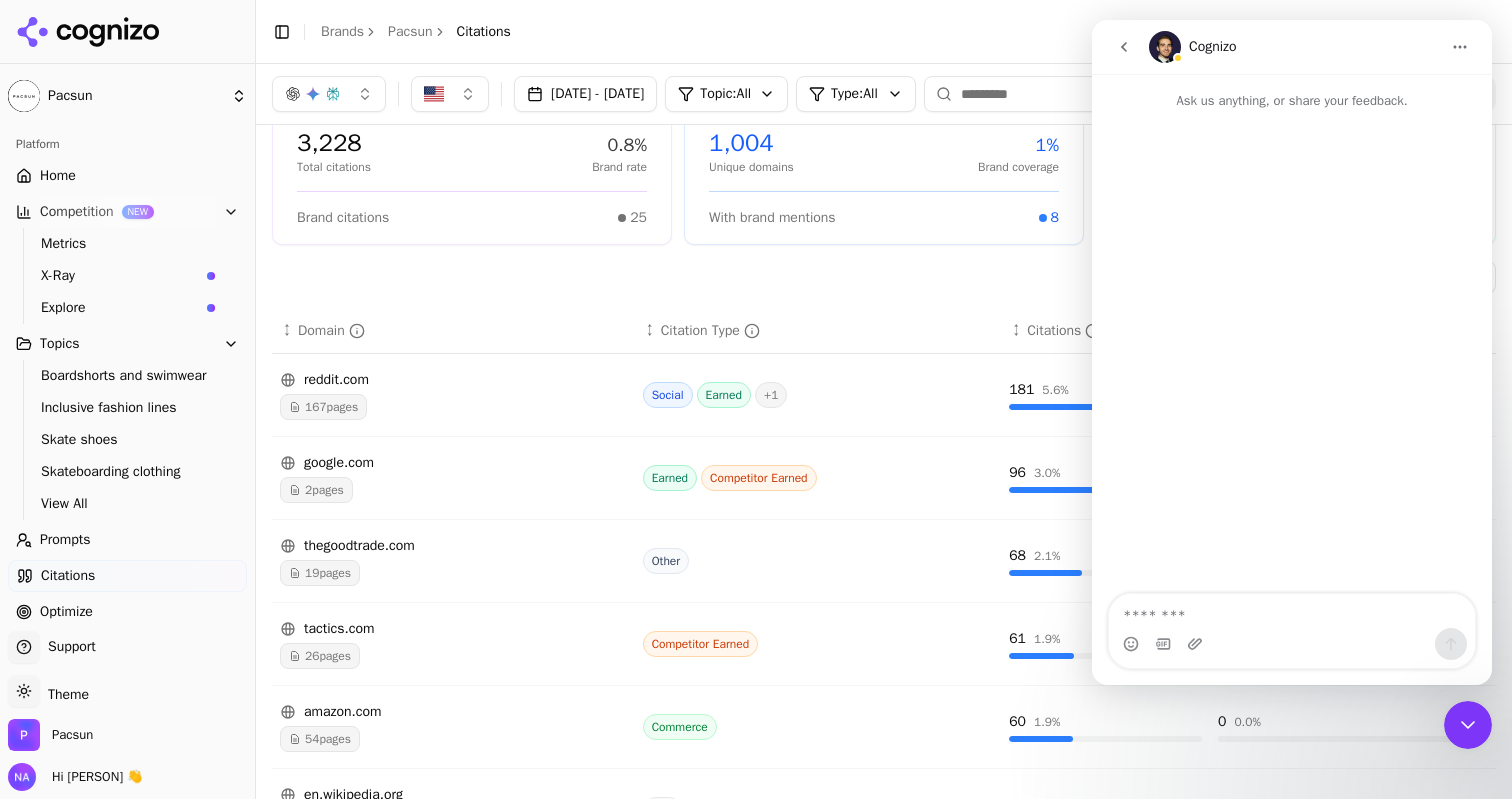 click 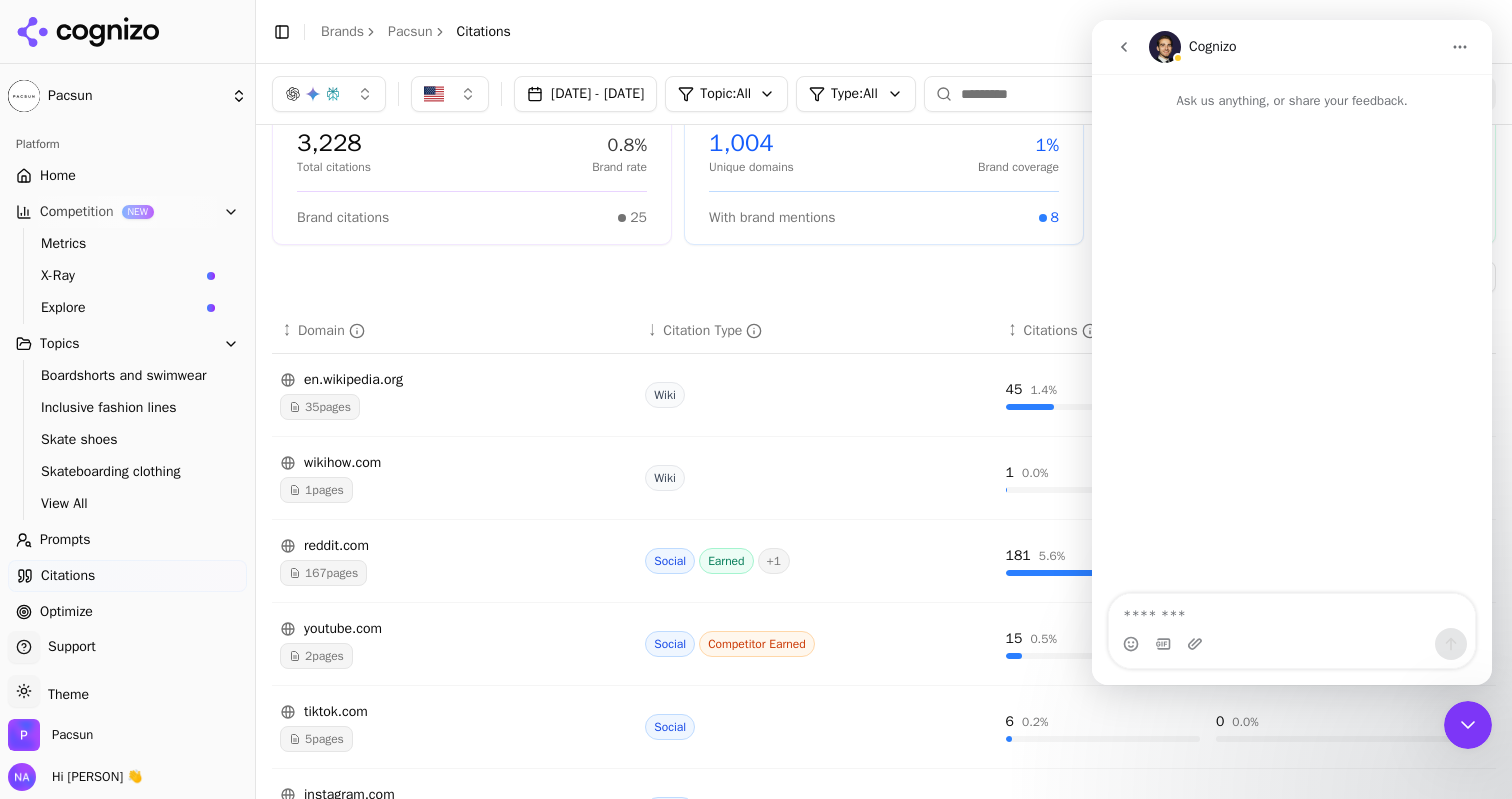 click 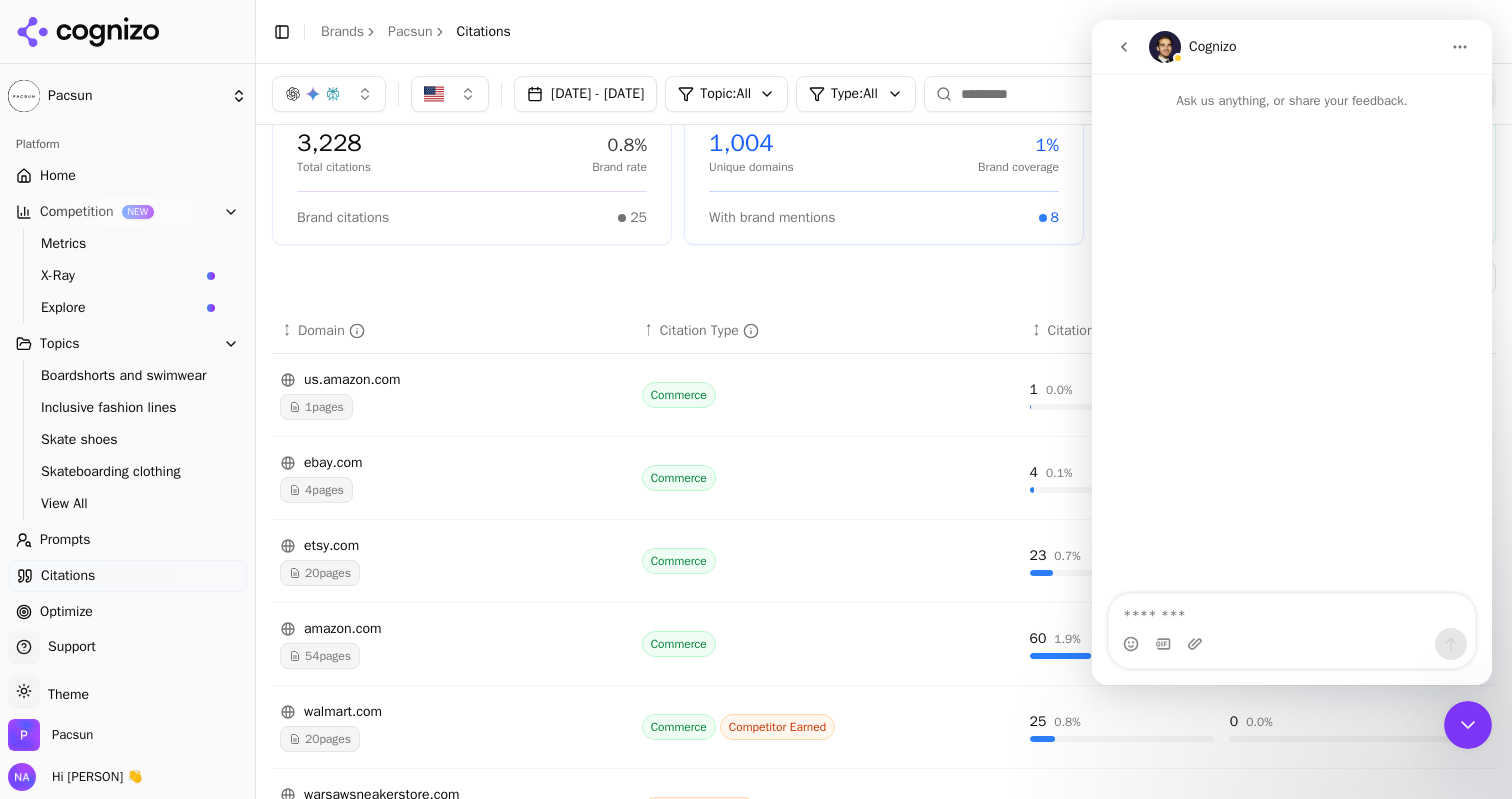click on "Export" at bounding box center (884, 277) 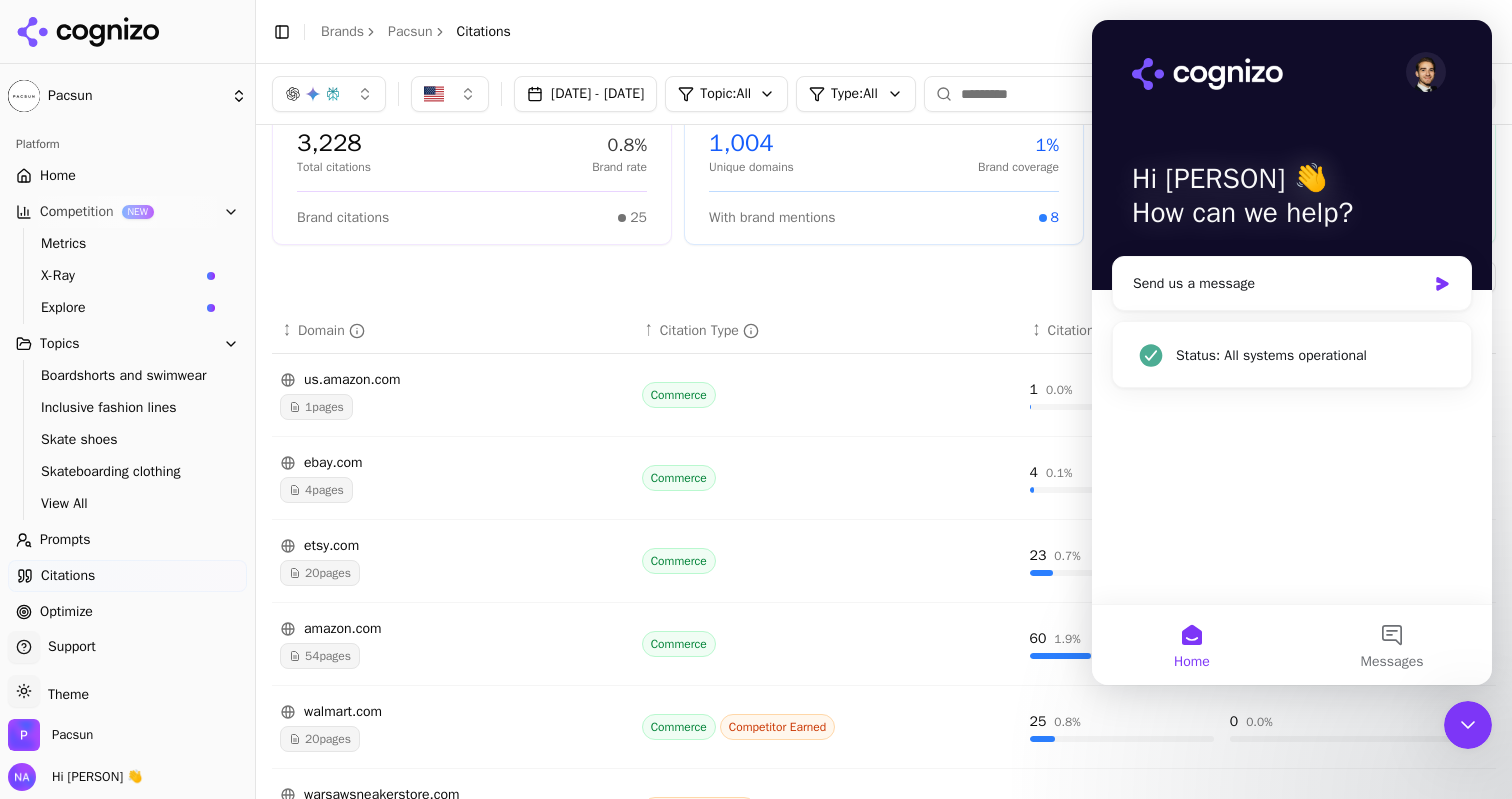 click on "Hi [PERSON] 👋 How can we help?" at bounding box center (1292, 155) 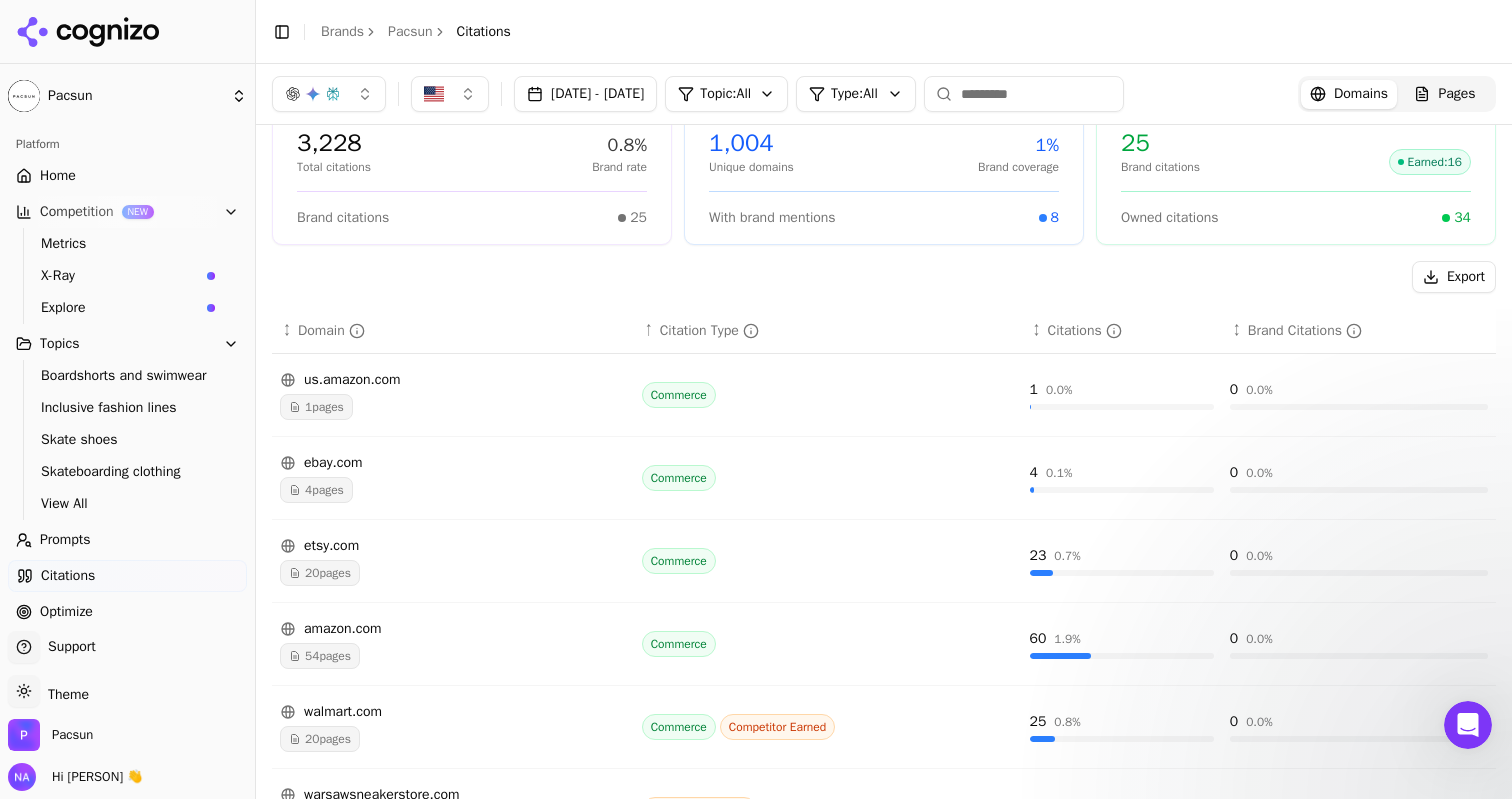 scroll, scrollTop: 0, scrollLeft: 0, axis: both 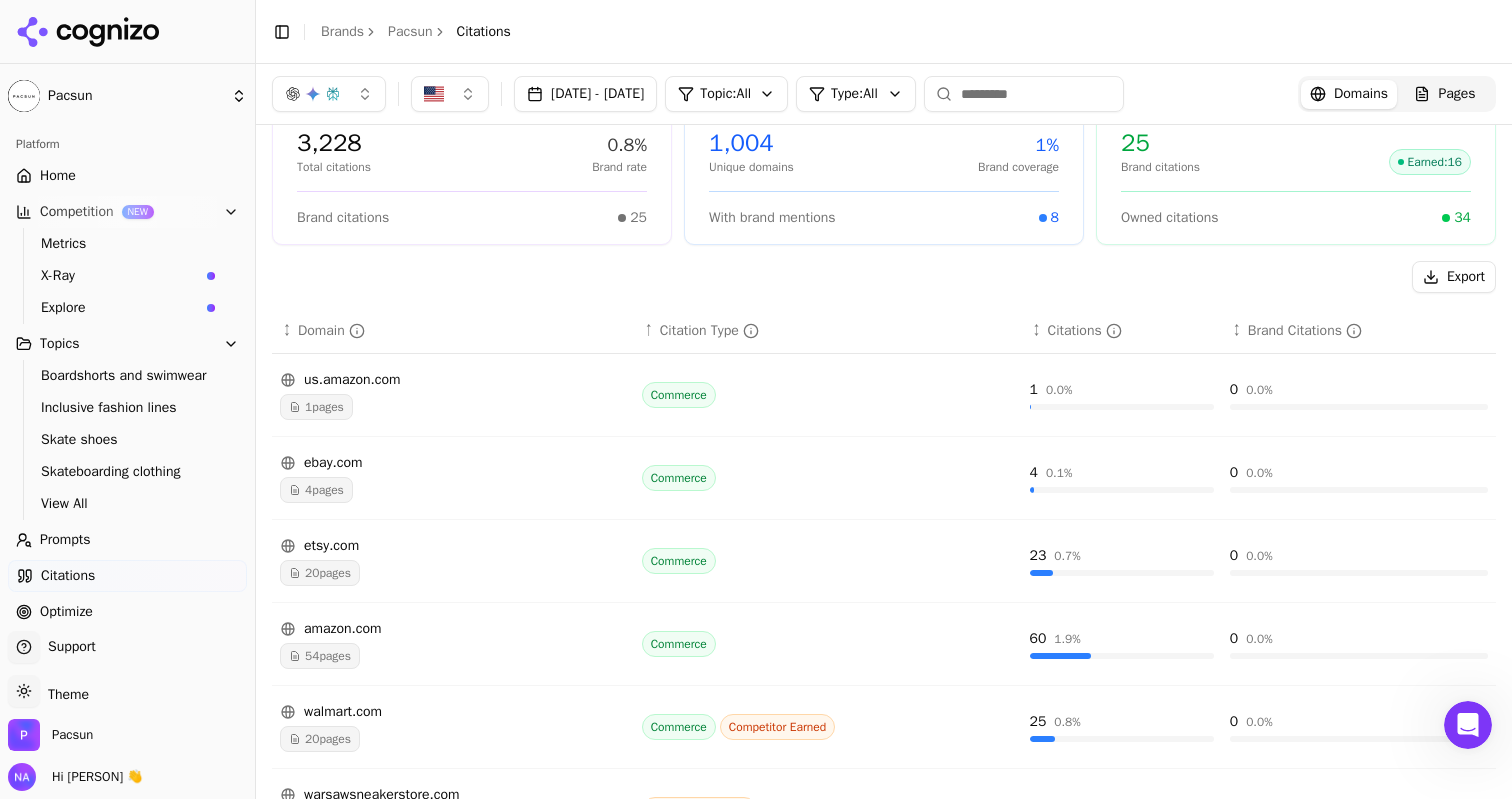 click 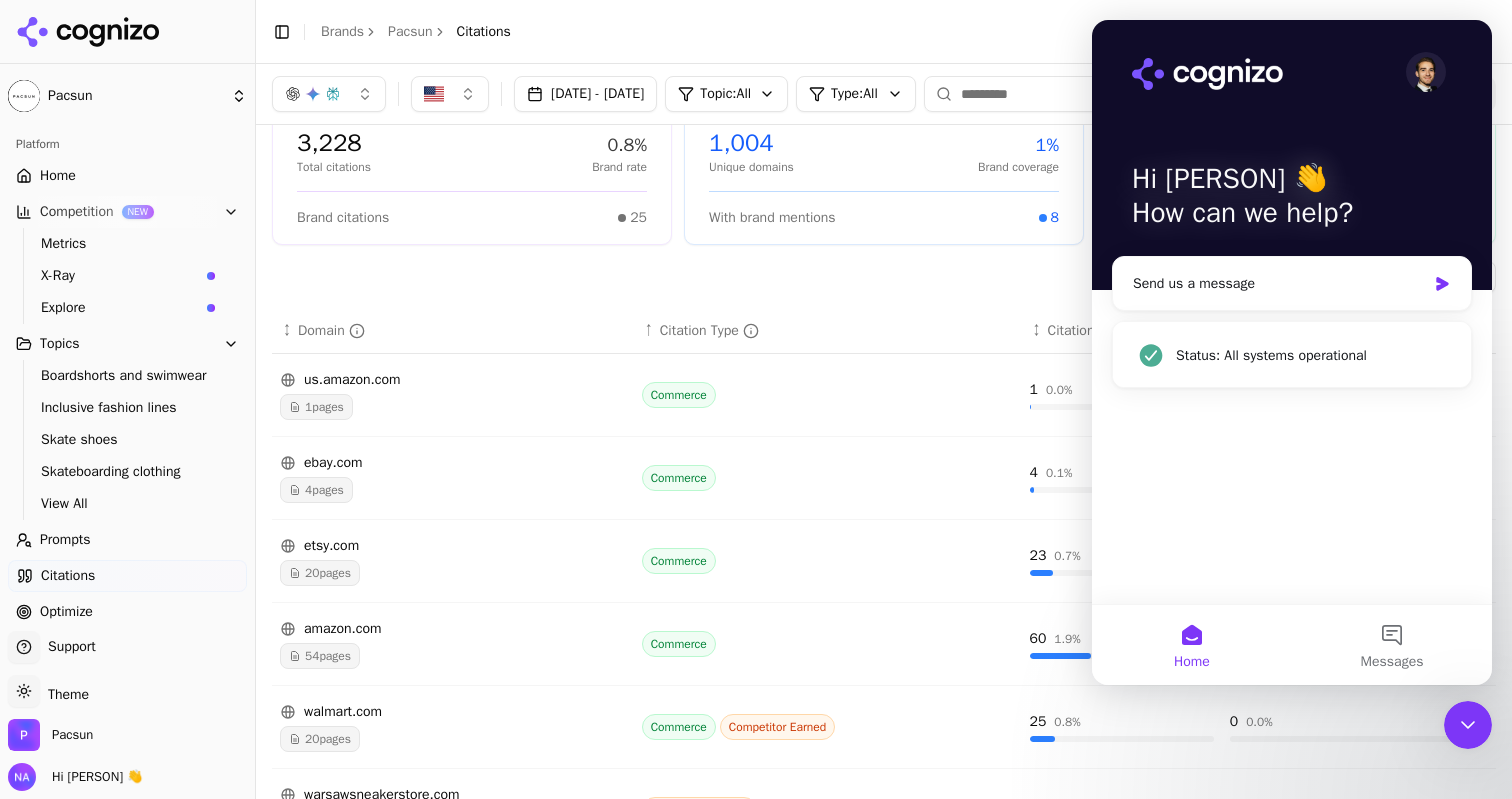 click at bounding box center [1426, 72] 